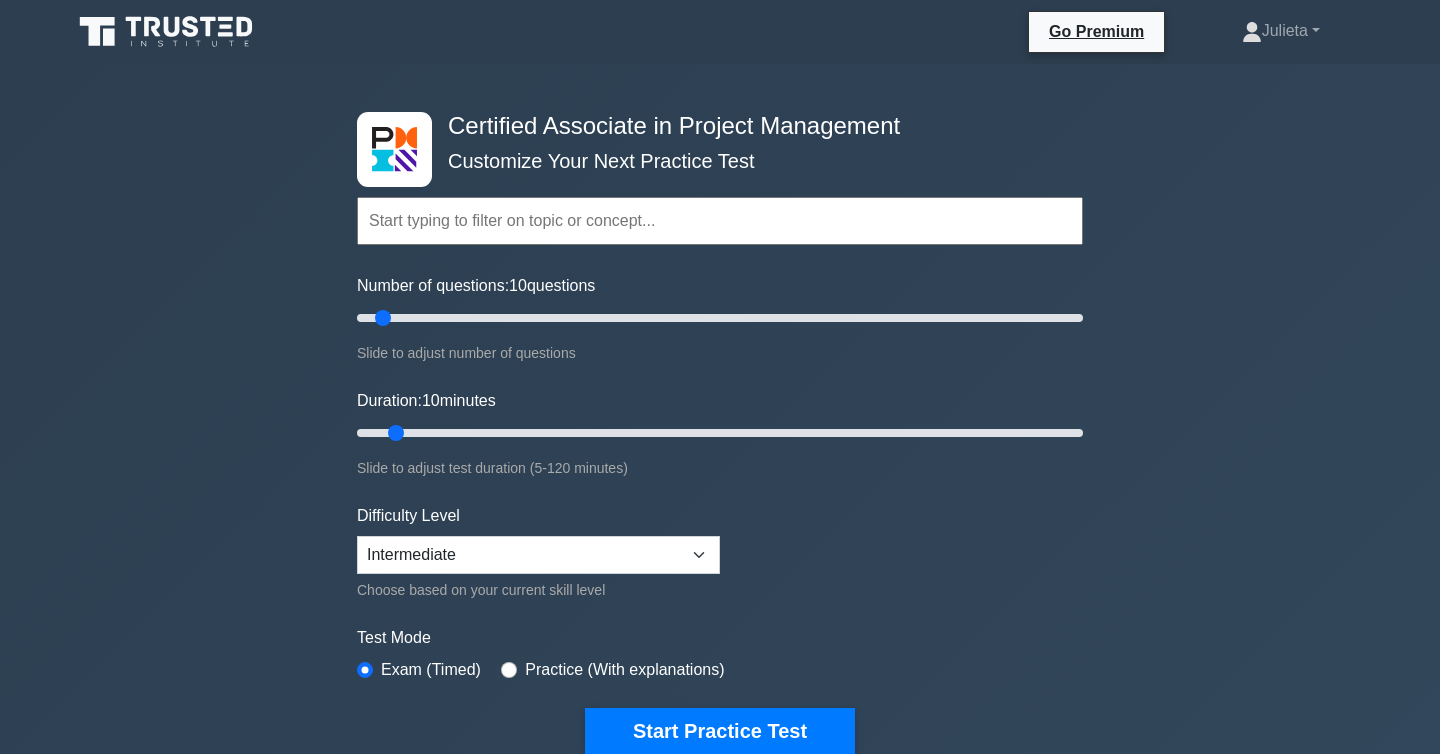 scroll, scrollTop: 13, scrollLeft: 0, axis: vertical 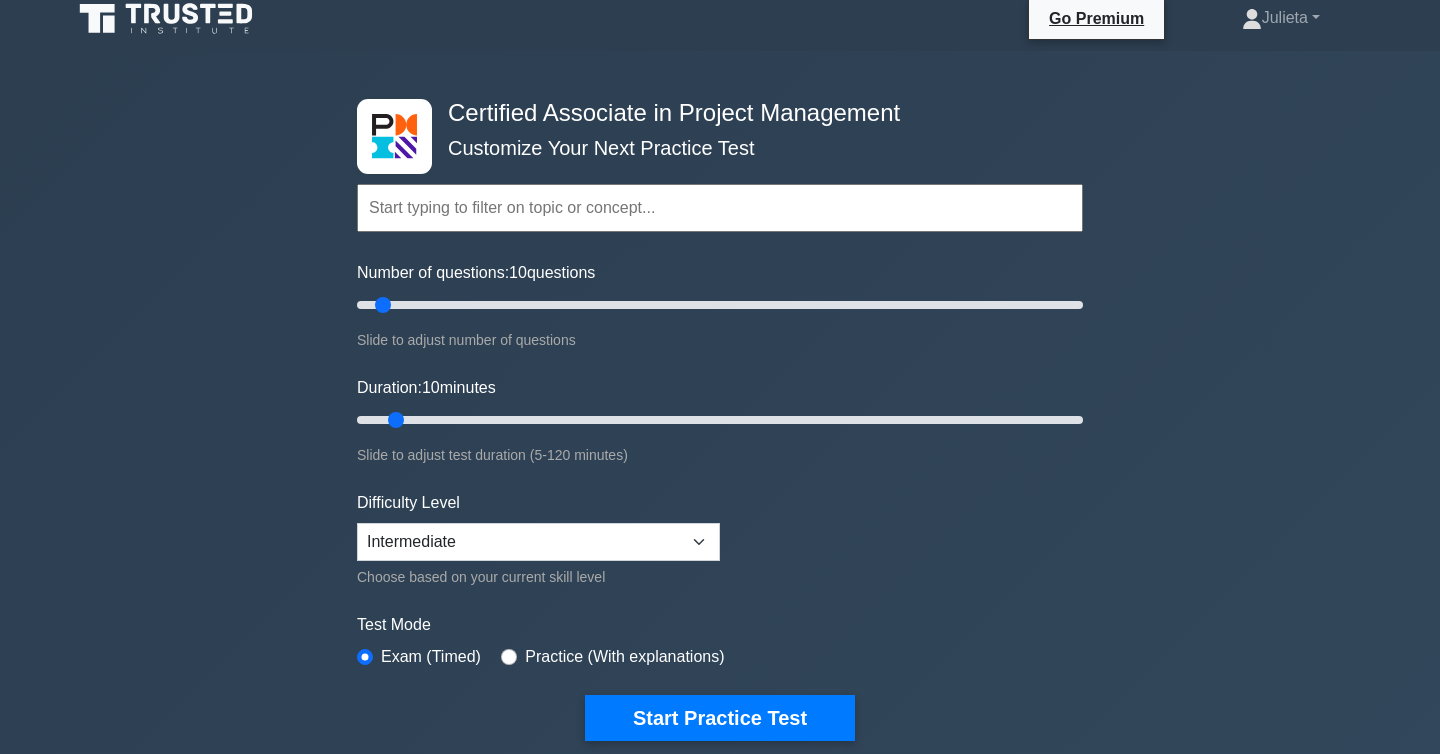 click at bounding box center (720, 208) 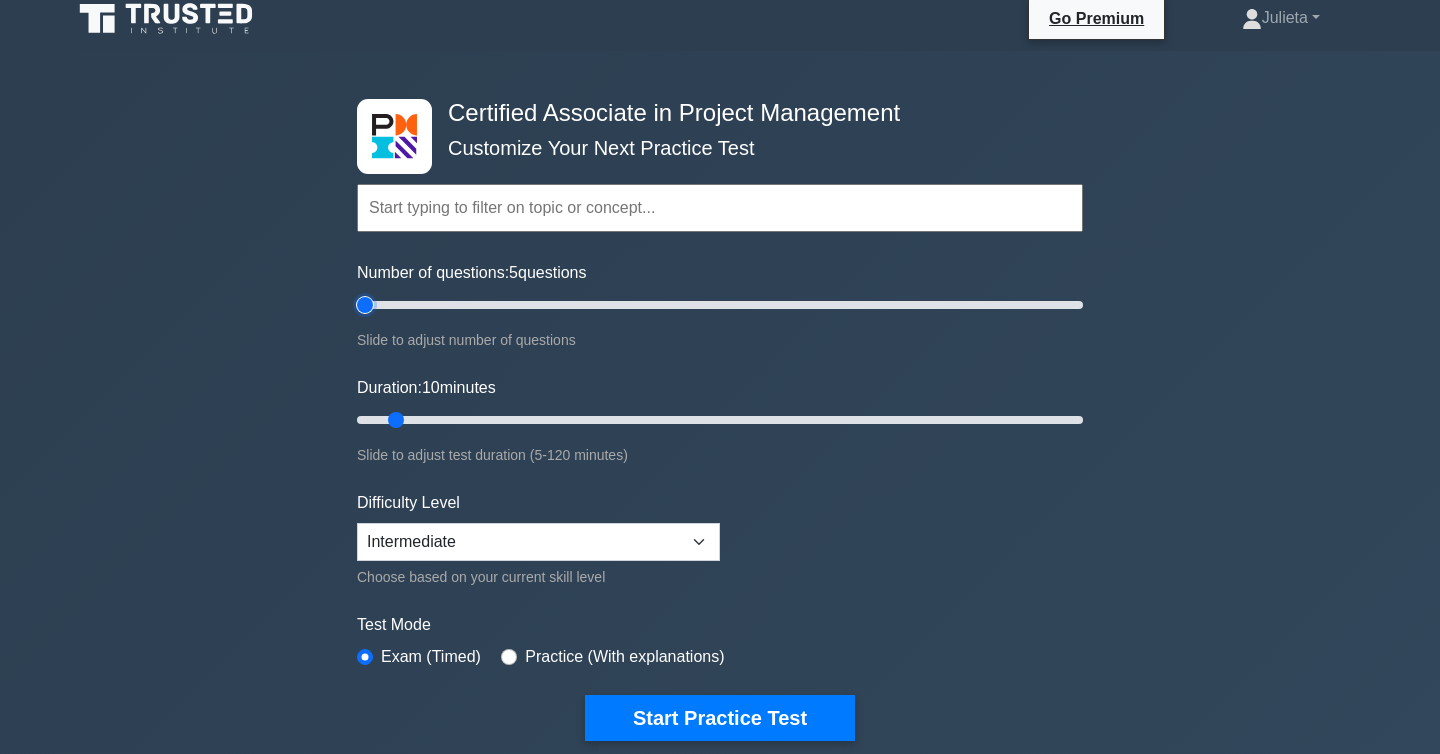drag, startPoint x: 384, startPoint y: 300, endPoint x: 353, endPoint y: 341, distance: 51.40039 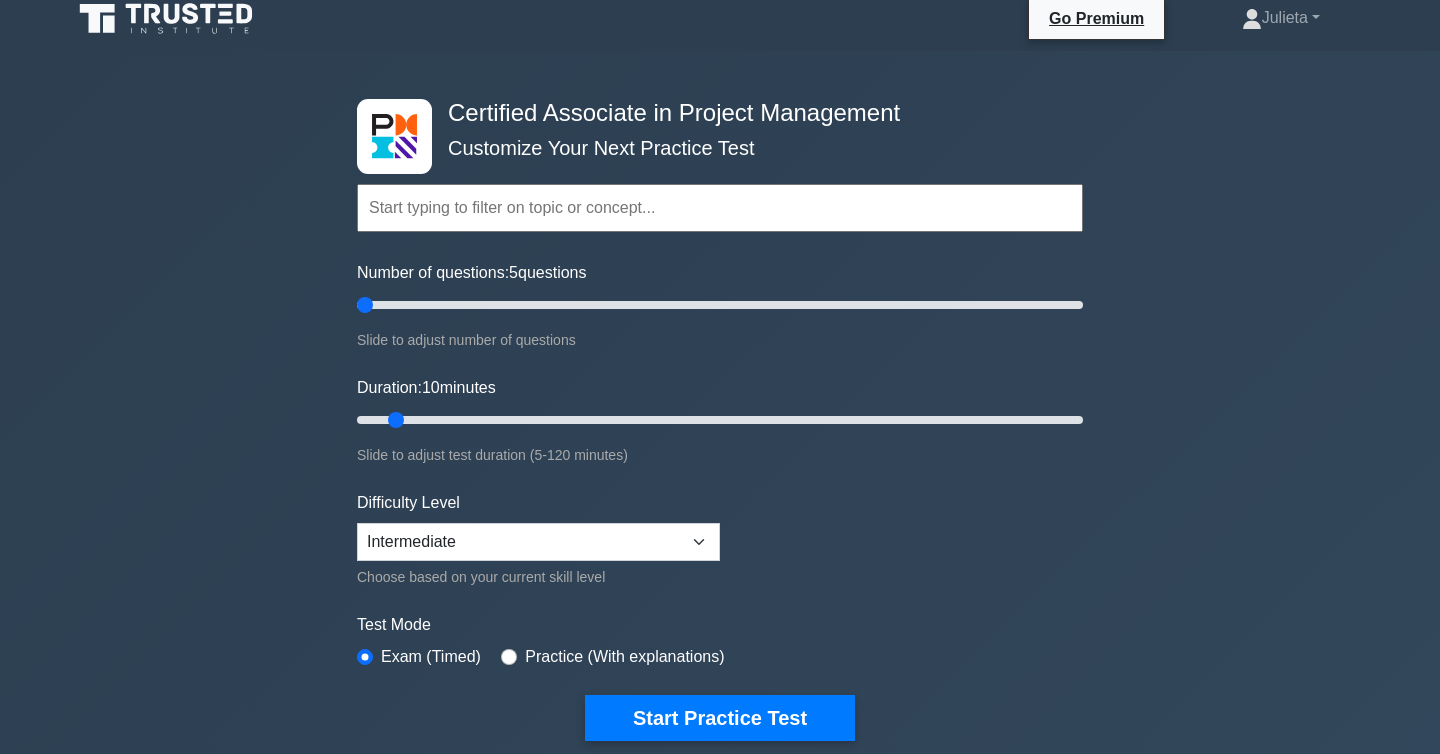 click at bounding box center (720, 208) 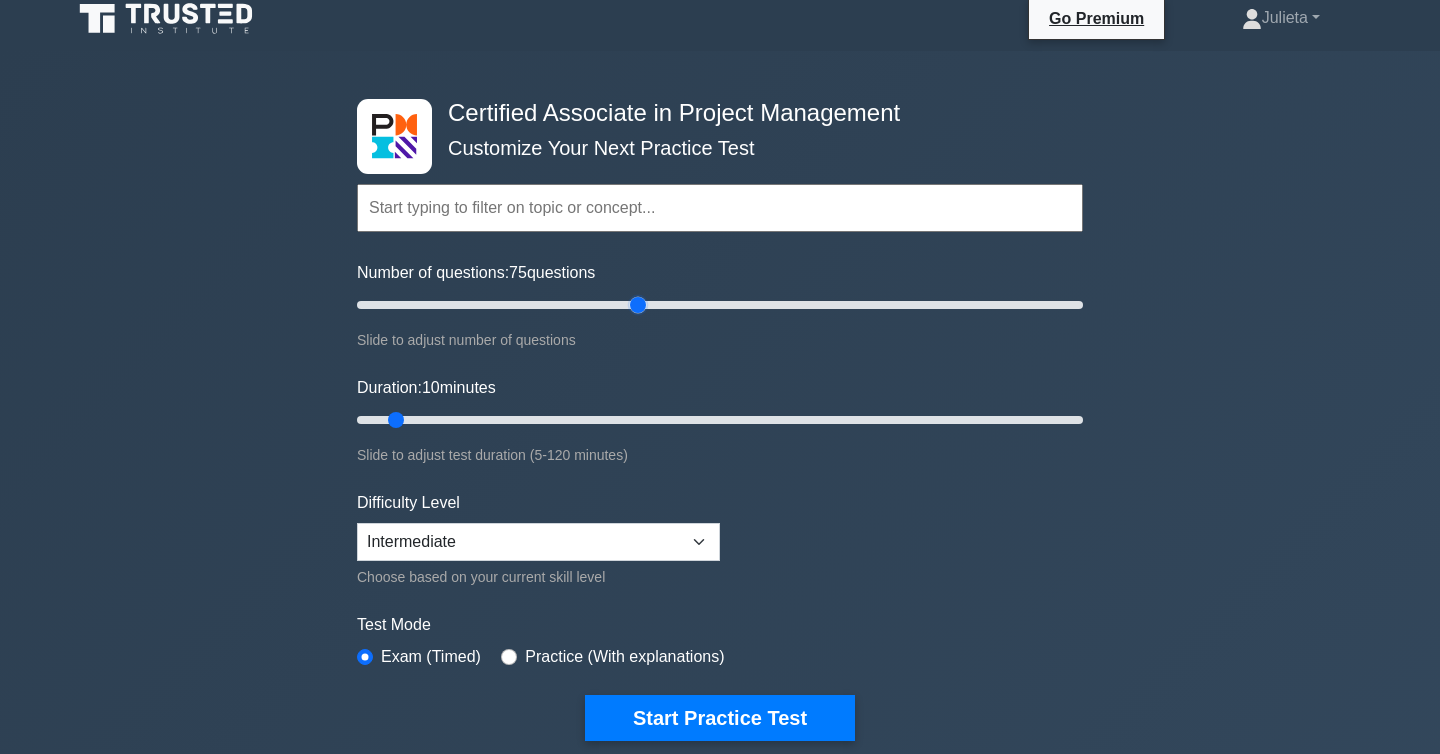 drag, startPoint x: 365, startPoint y: 306, endPoint x: 630, endPoint y: 301, distance: 265.04718 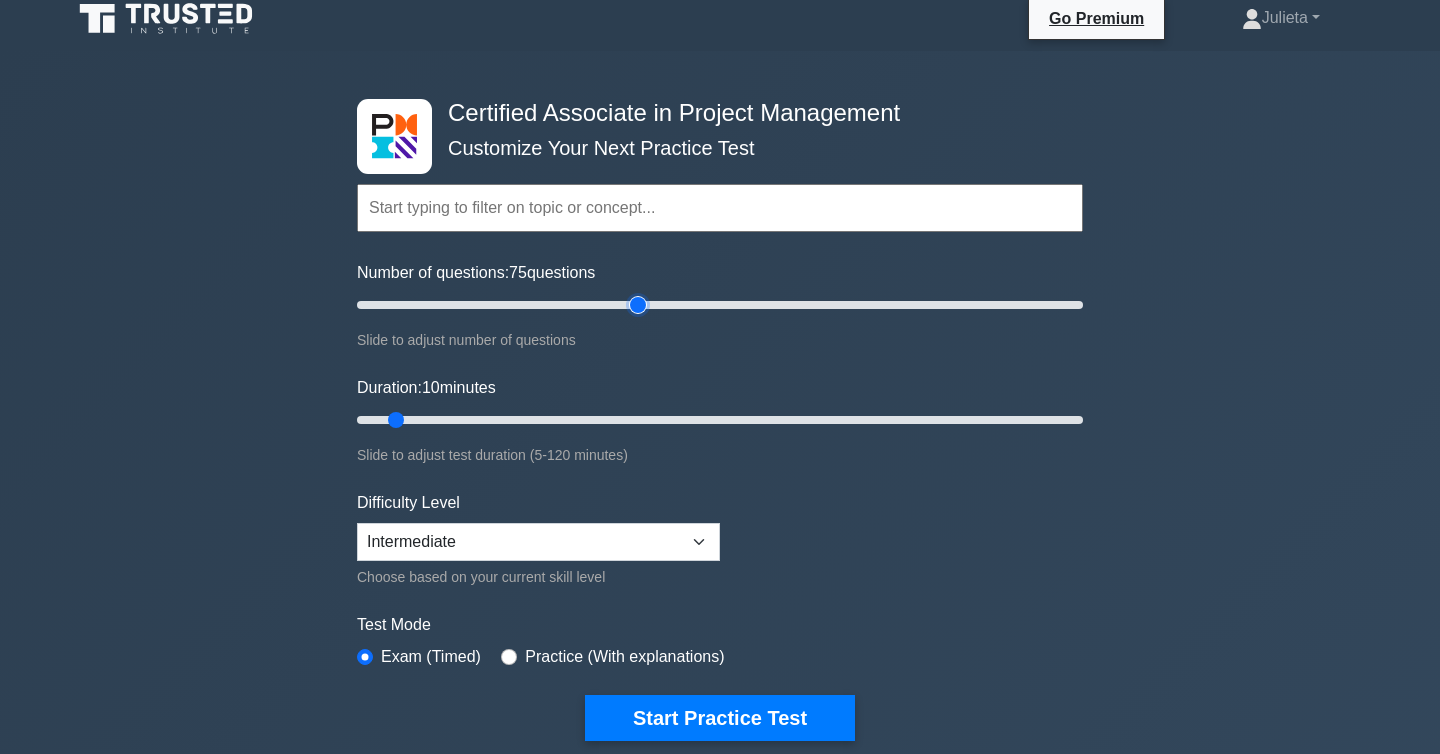 type on "80" 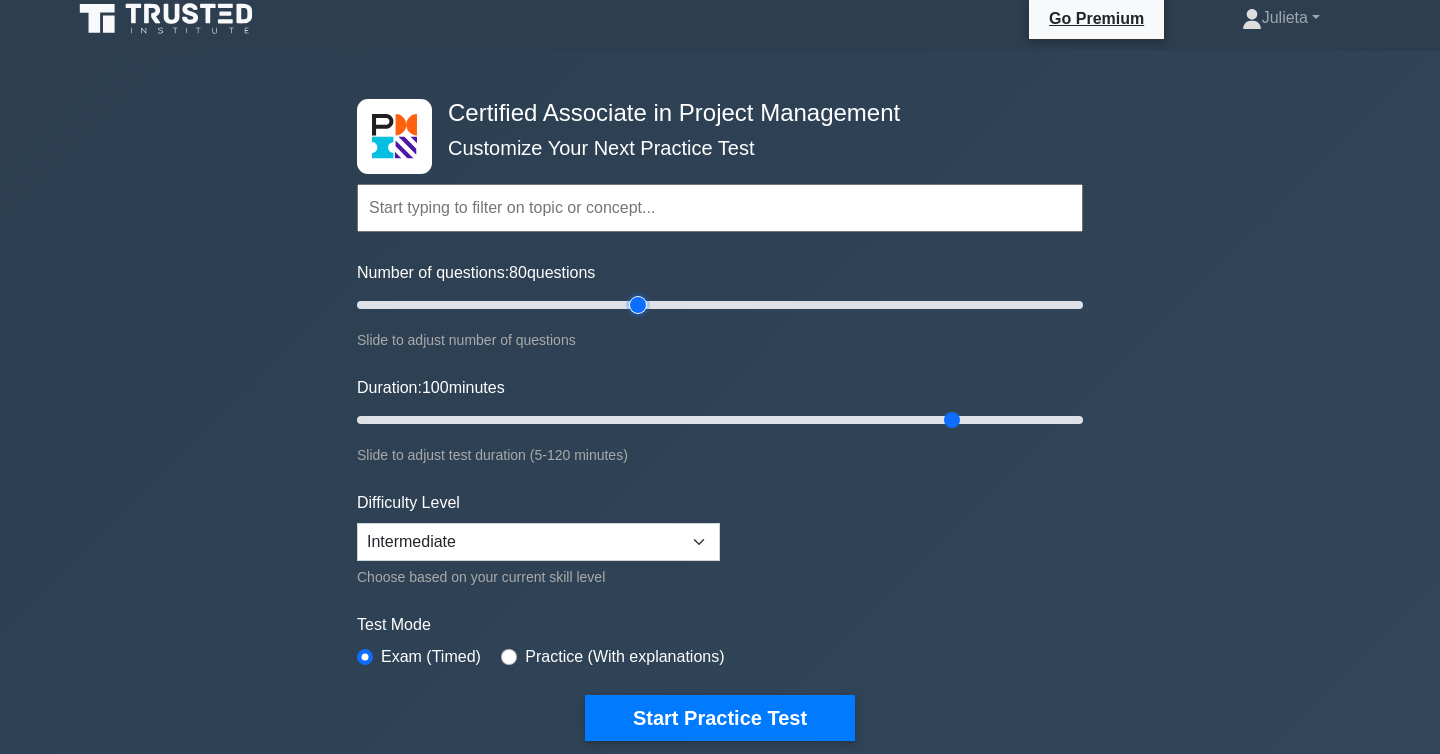 drag, startPoint x: 385, startPoint y: 426, endPoint x: 938, endPoint y: 313, distance: 564.4271 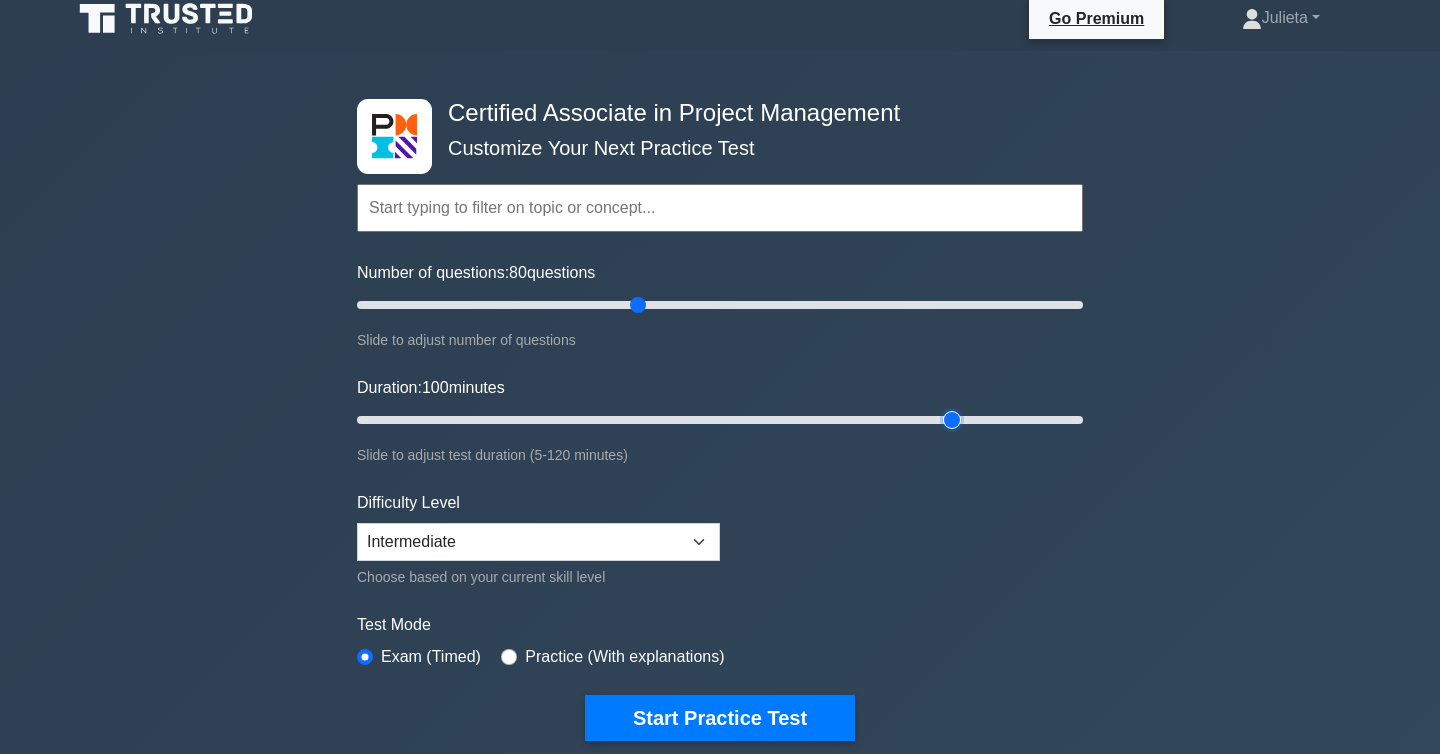 type on "100" 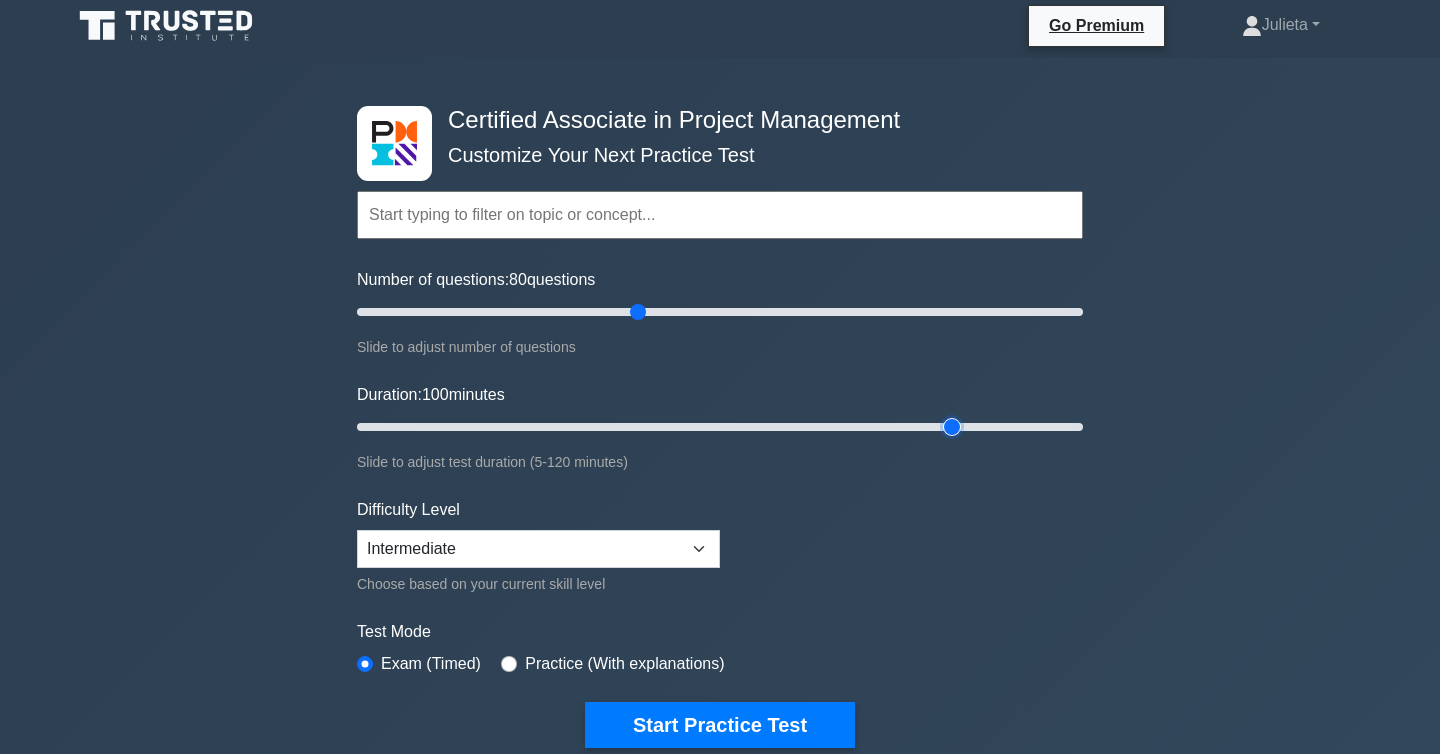 scroll, scrollTop: 5, scrollLeft: 0, axis: vertical 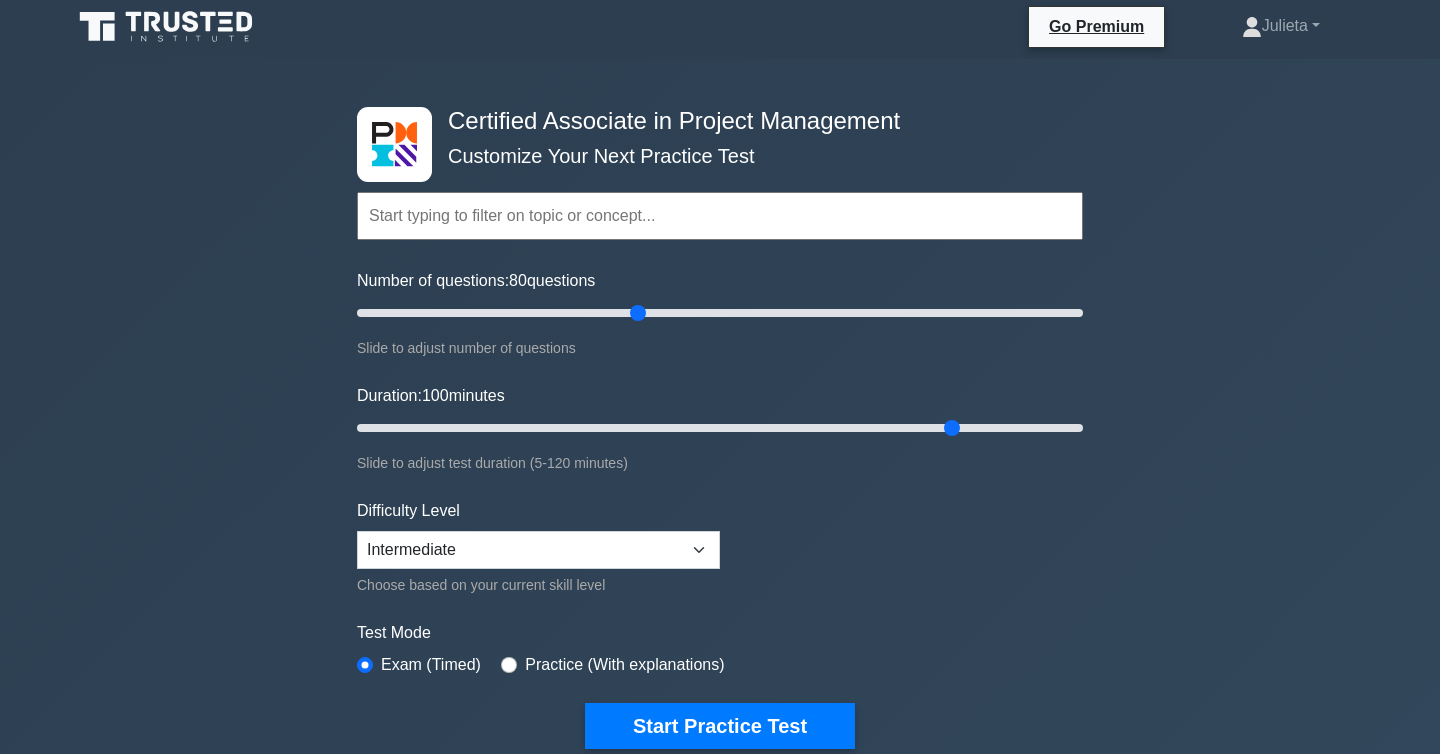 click at bounding box center (720, 216) 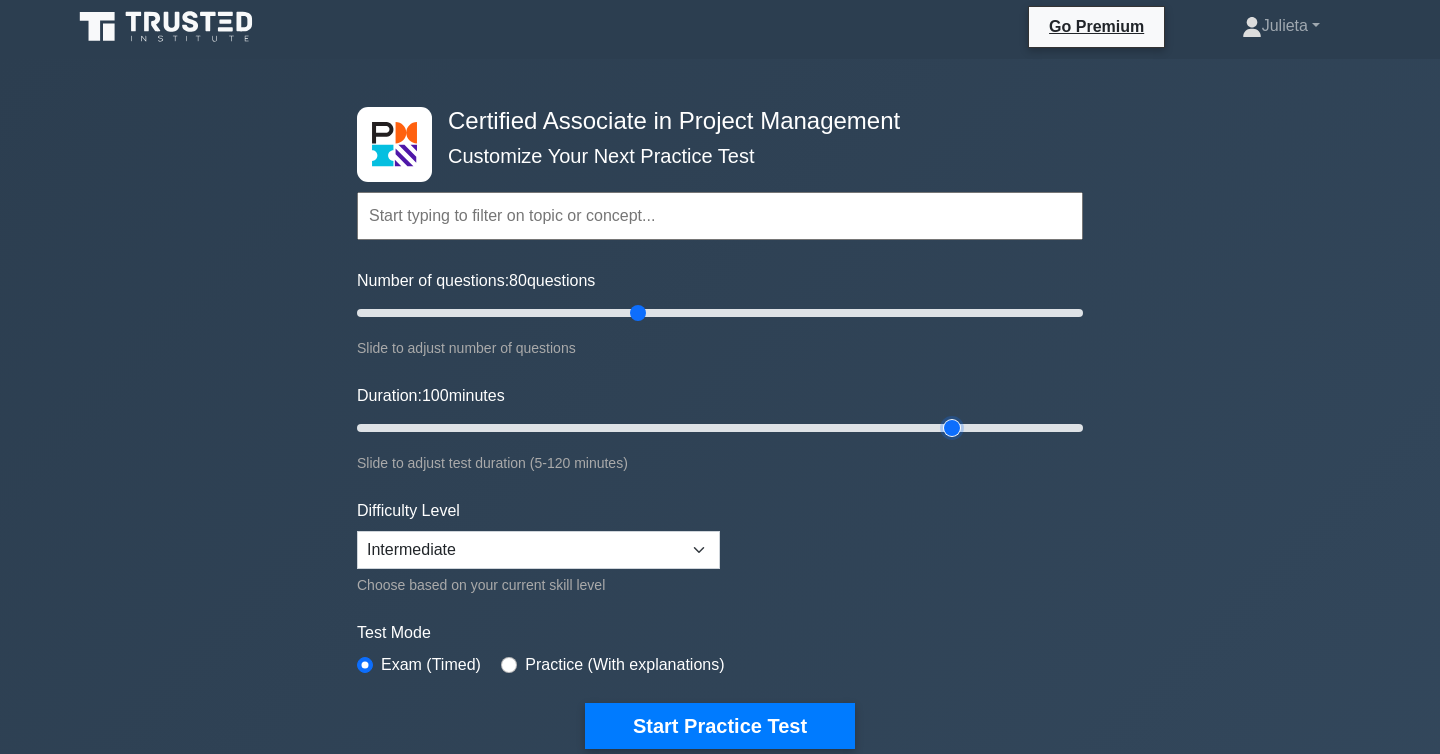 drag, startPoint x: 690, startPoint y: 425, endPoint x: 941, endPoint y: 416, distance: 251.1613 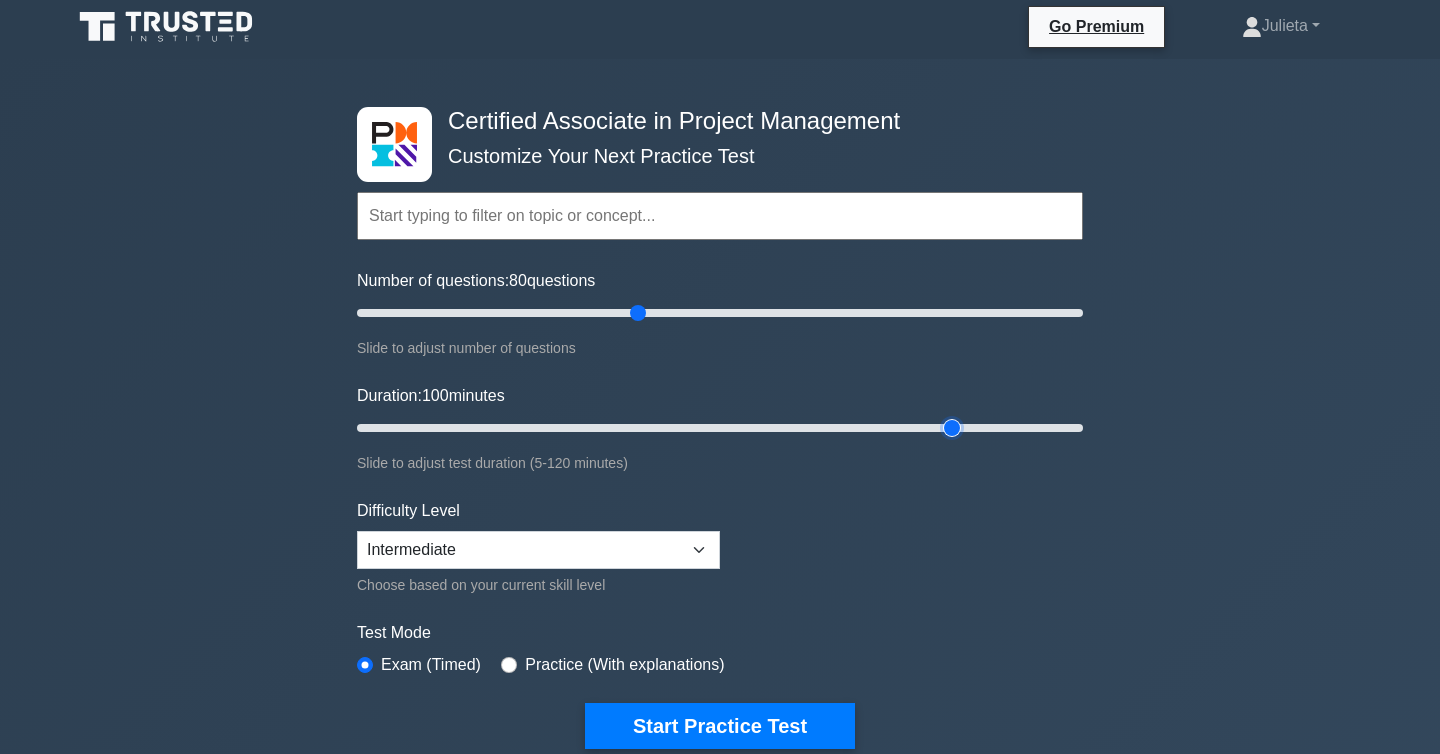 click on "Duration:  100  minutes" at bounding box center [720, 428] 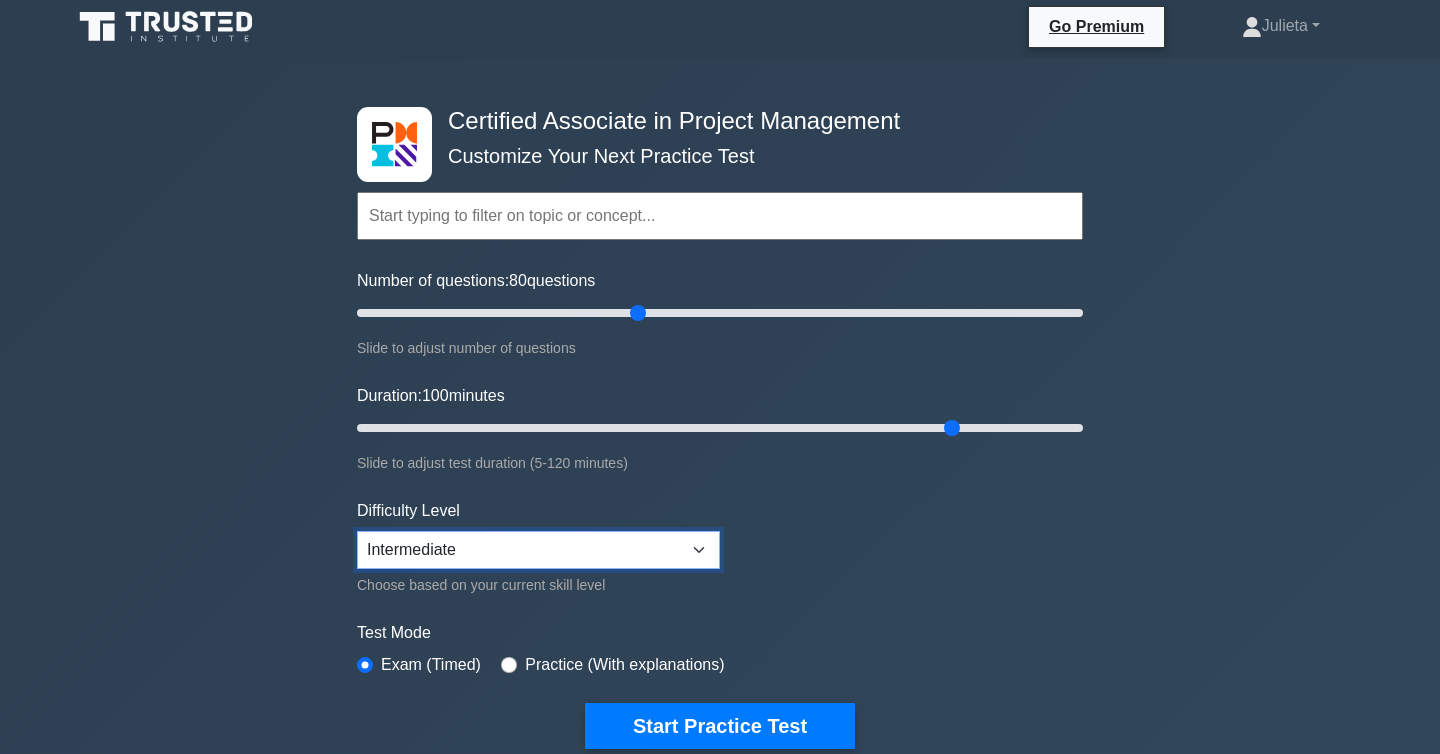 click on "Beginner
Intermediate
Expert" at bounding box center (538, 550) 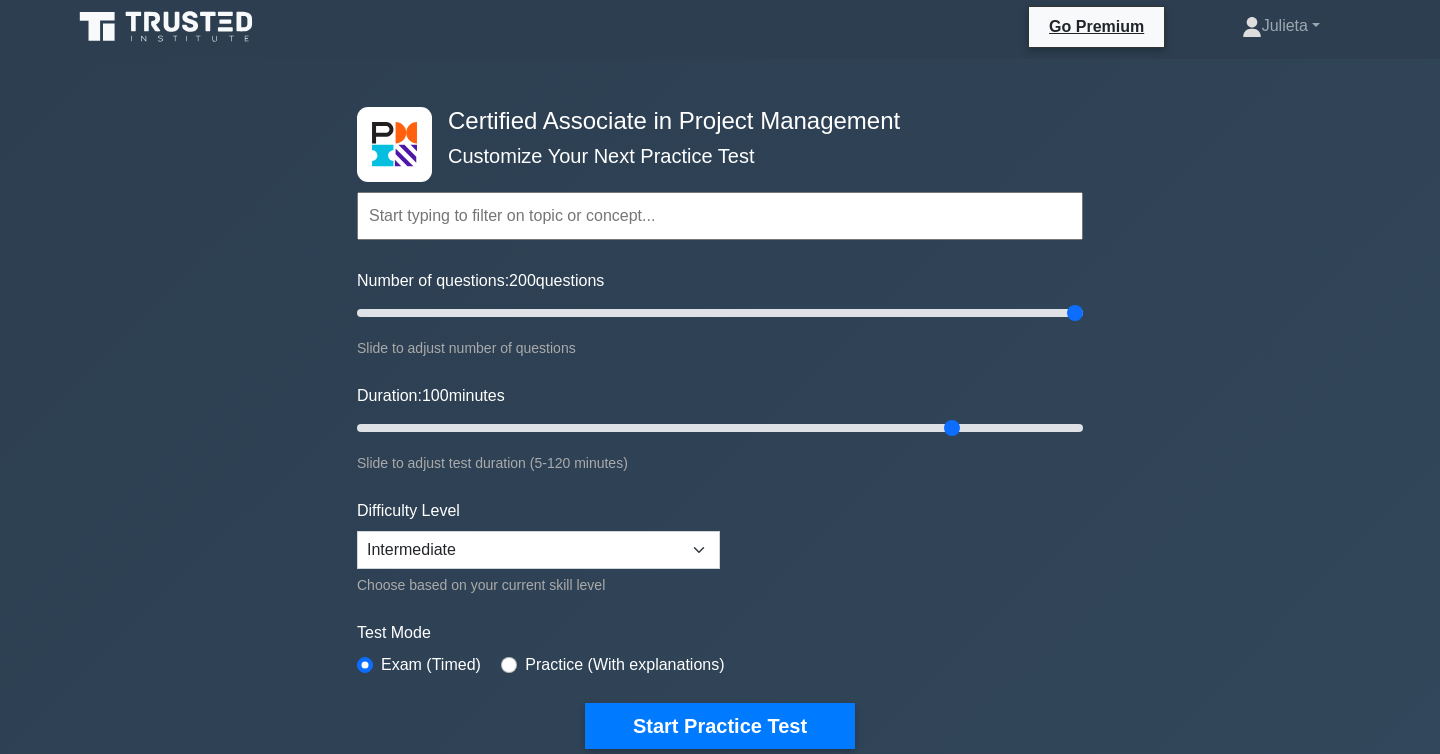 drag, startPoint x: 640, startPoint y: 313, endPoint x: 1179, endPoint y: 285, distance: 539.7268 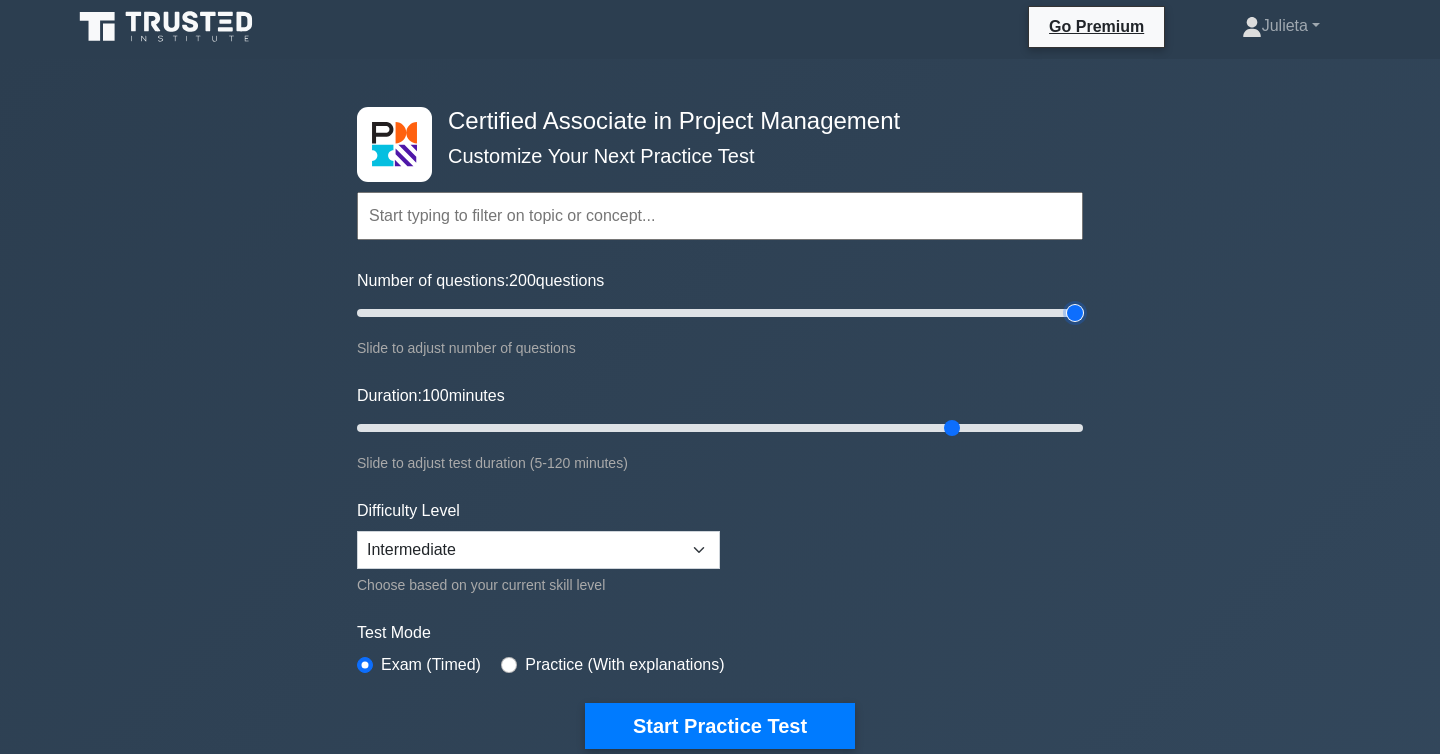 click on "Number of questions:  200  questions" at bounding box center [720, 313] 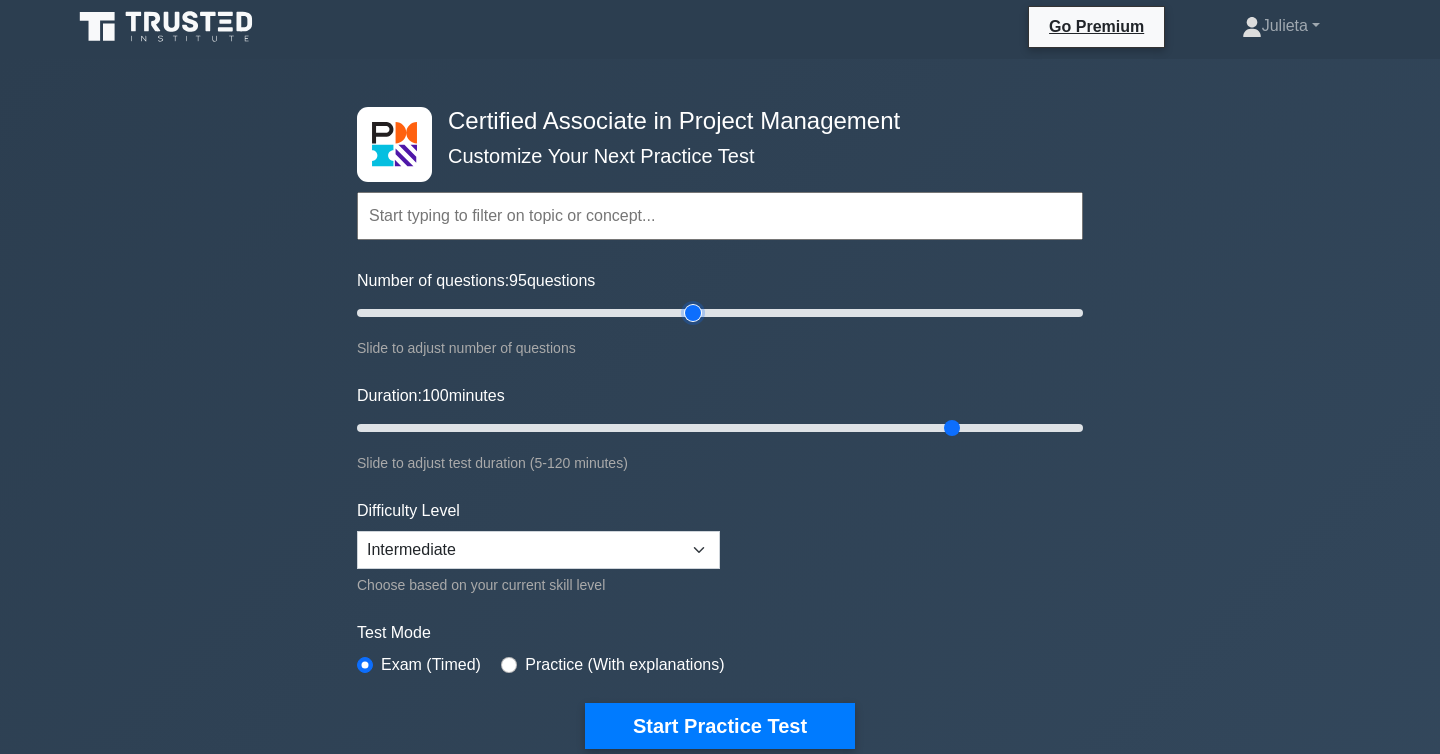 drag, startPoint x: 1075, startPoint y: 317, endPoint x: 685, endPoint y: 313, distance: 390.0205 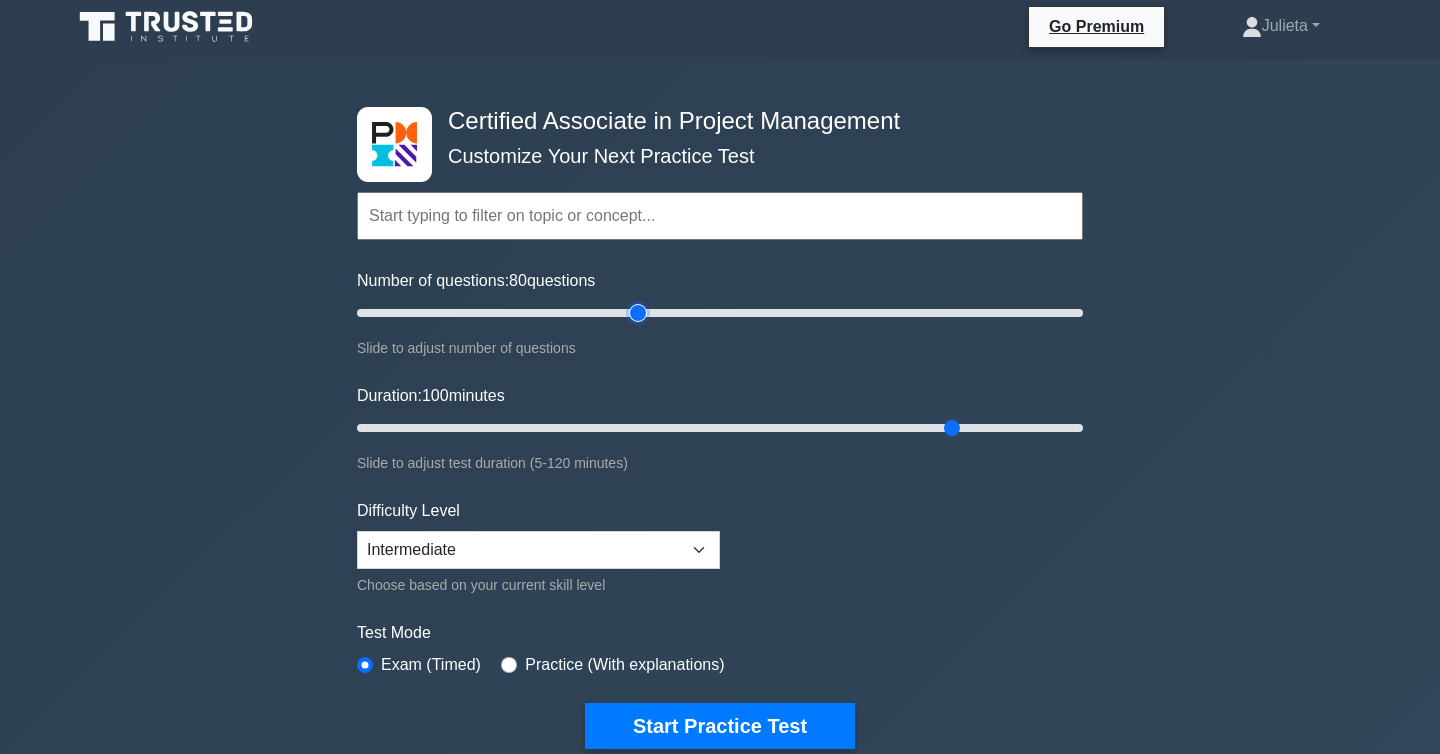 drag, startPoint x: 685, startPoint y: 313, endPoint x: 632, endPoint y: 309, distance: 53.15073 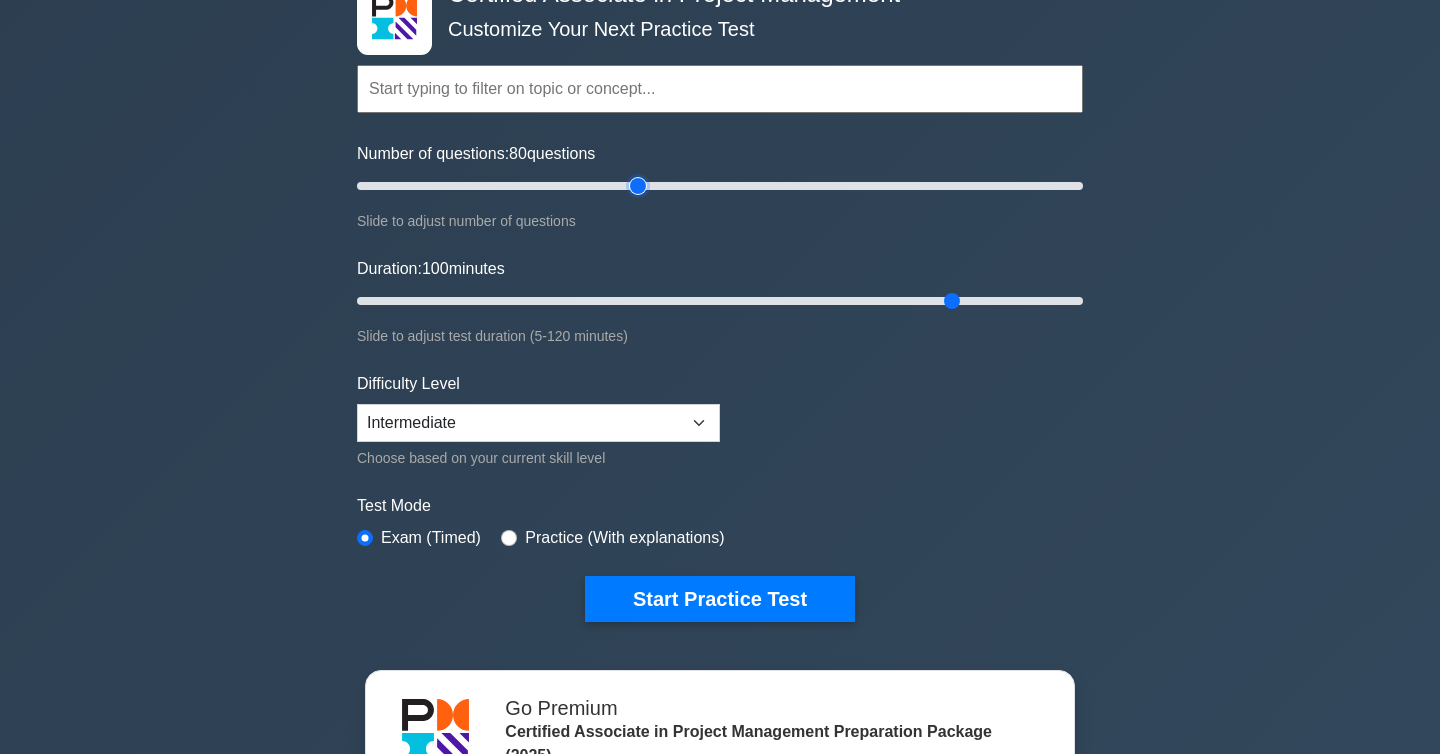 scroll, scrollTop: 156, scrollLeft: 0, axis: vertical 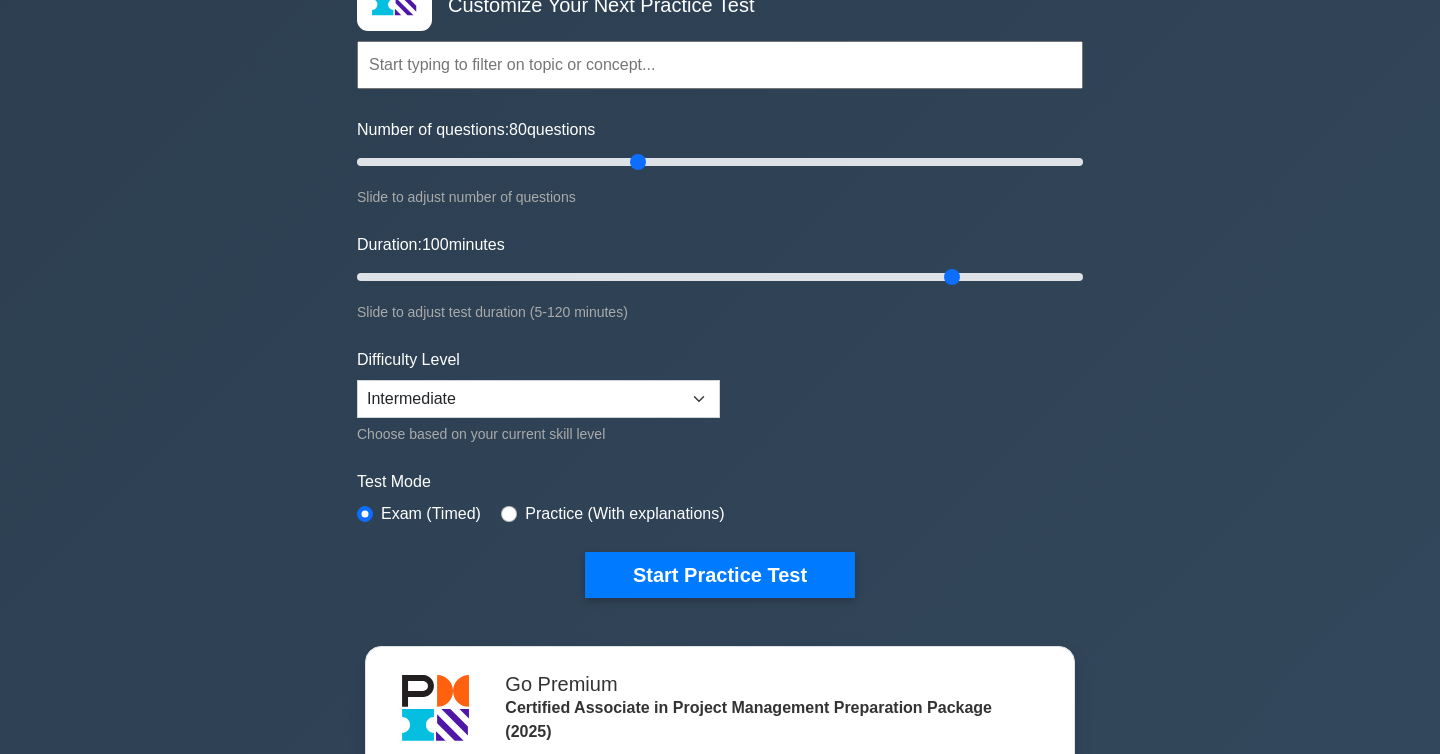 click on "Test Mode
Exam (Timed)
Practice (With explanations)" at bounding box center (720, 499) 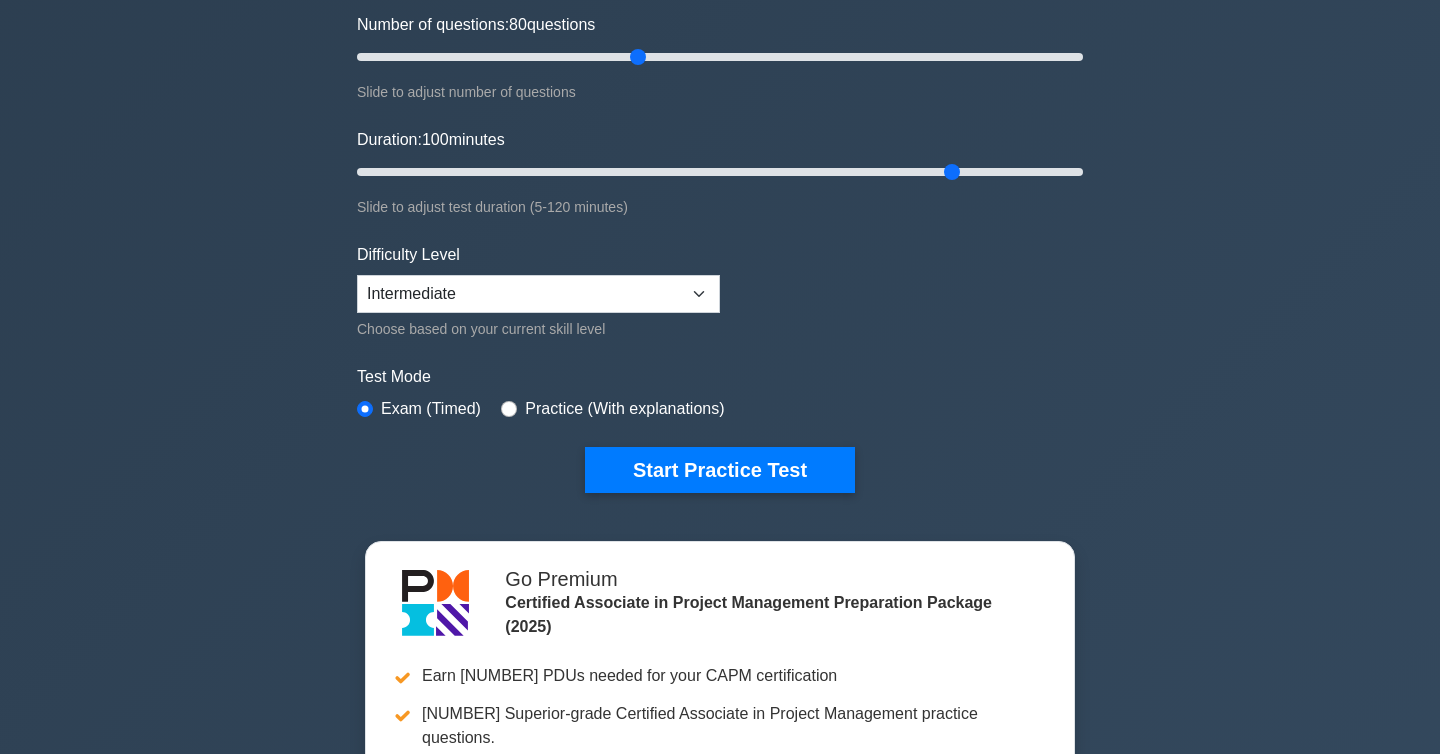 scroll, scrollTop: 292, scrollLeft: 0, axis: vertical 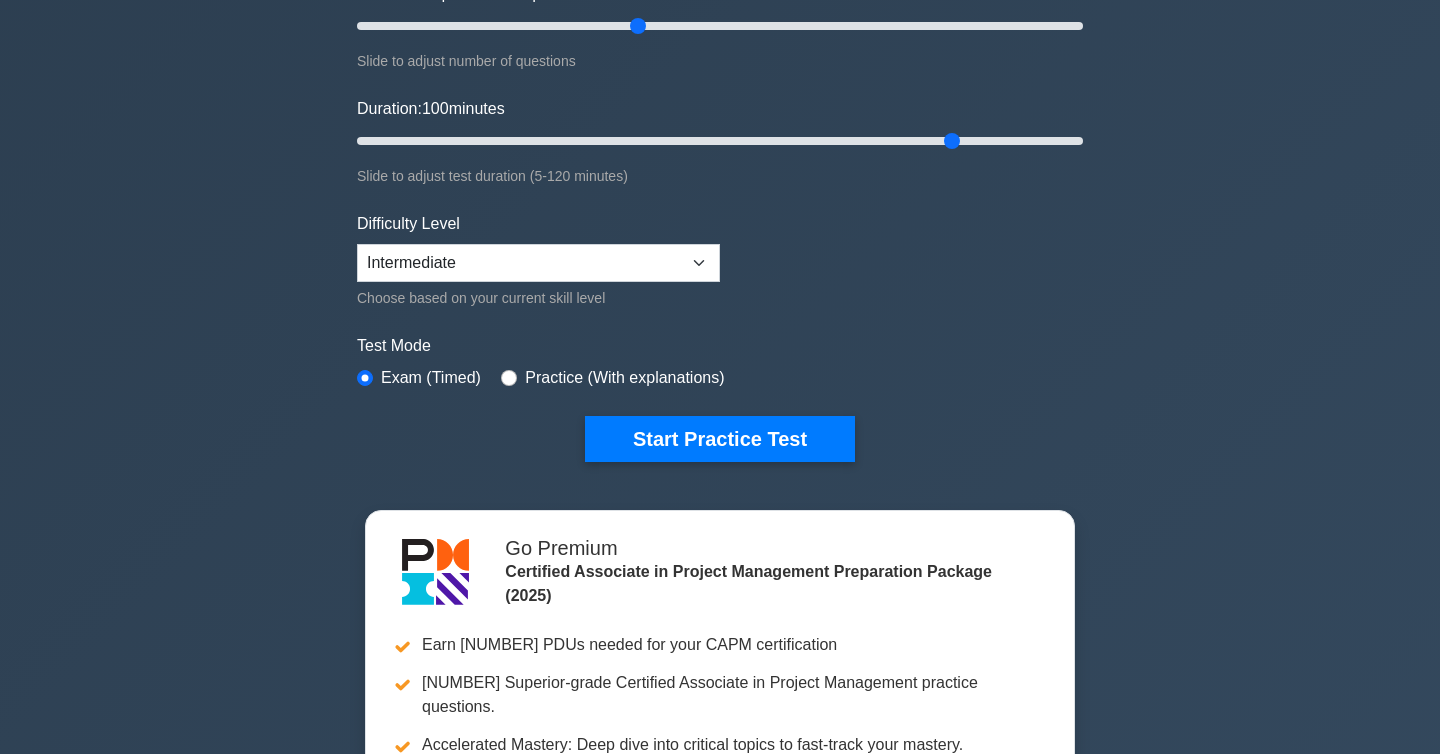 click on "Practice (With explanations)" at bounding box center [624, 378] 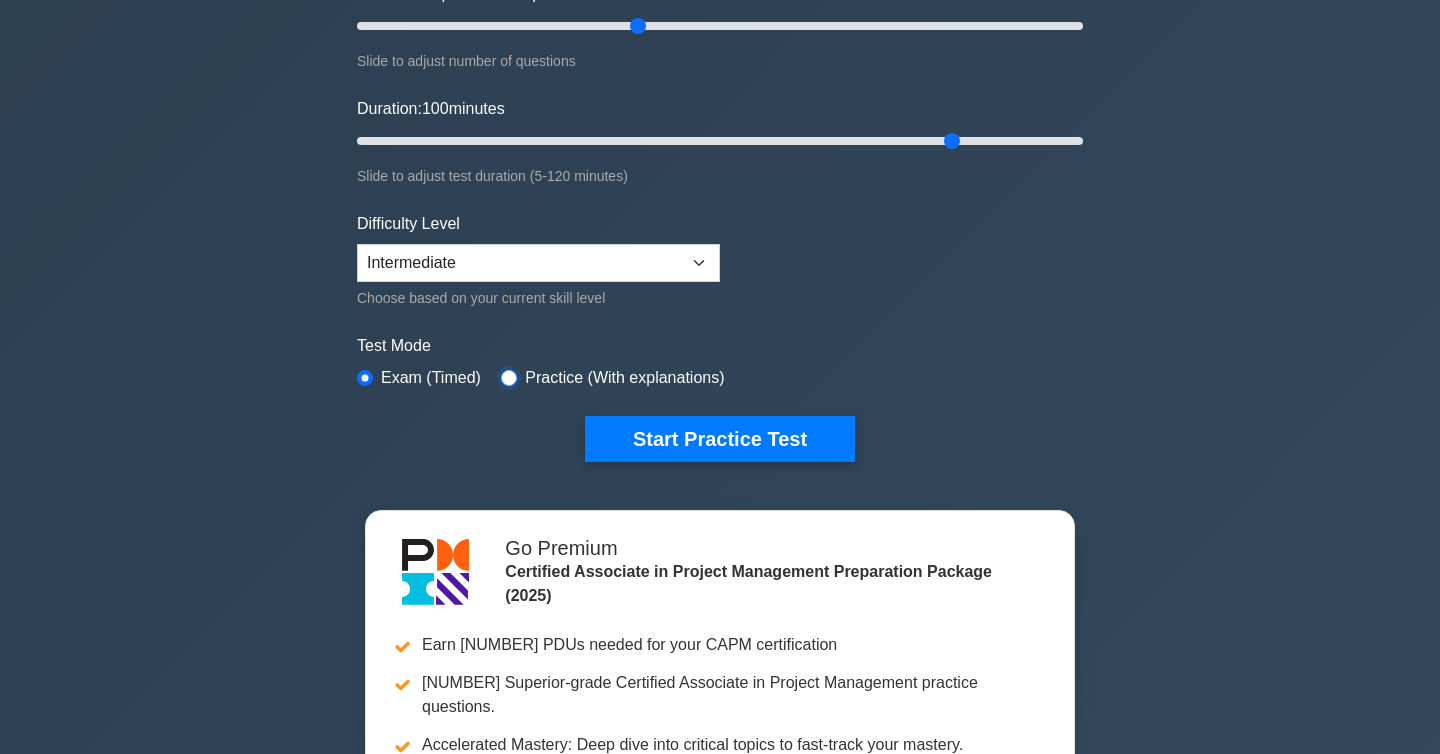 click at bounding box center (509, 378) 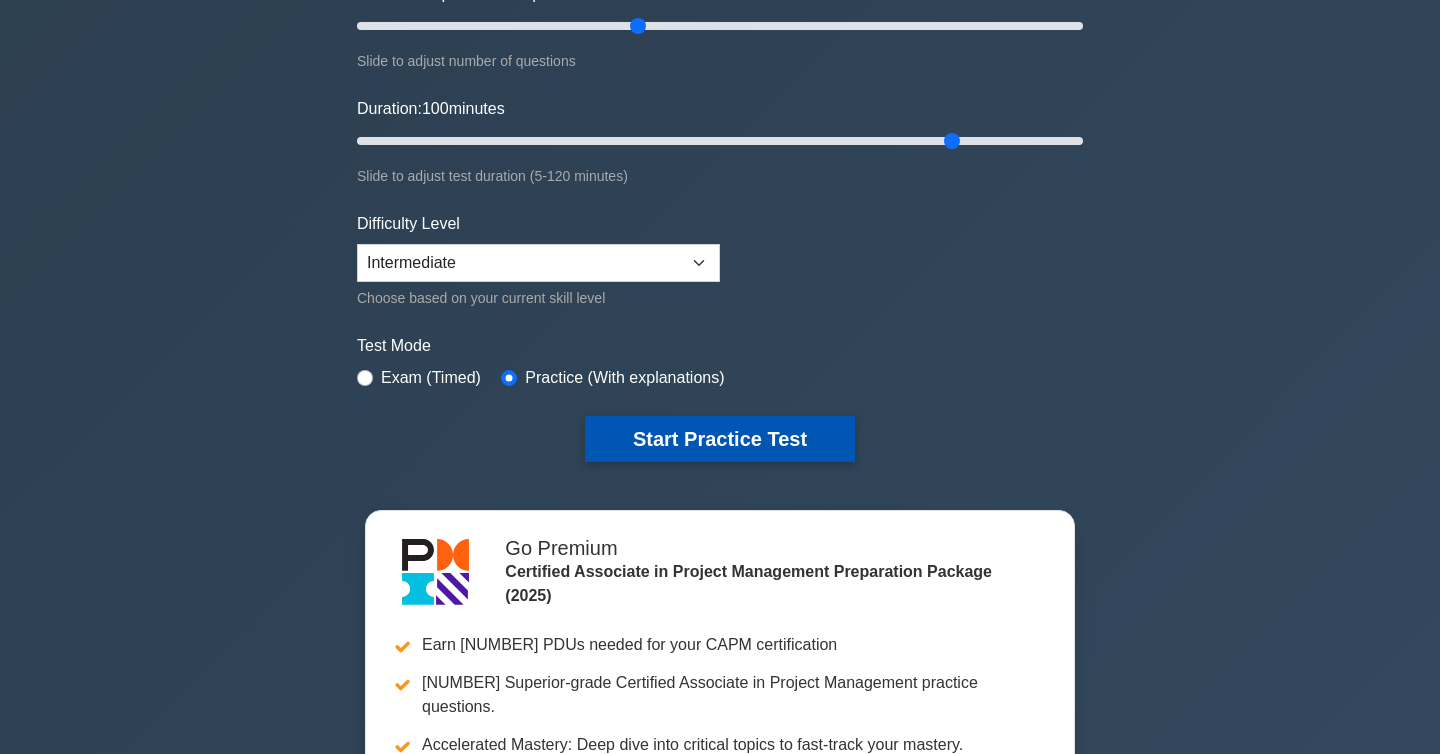click on "Start Practice Test" at bounding box center (720, 439) 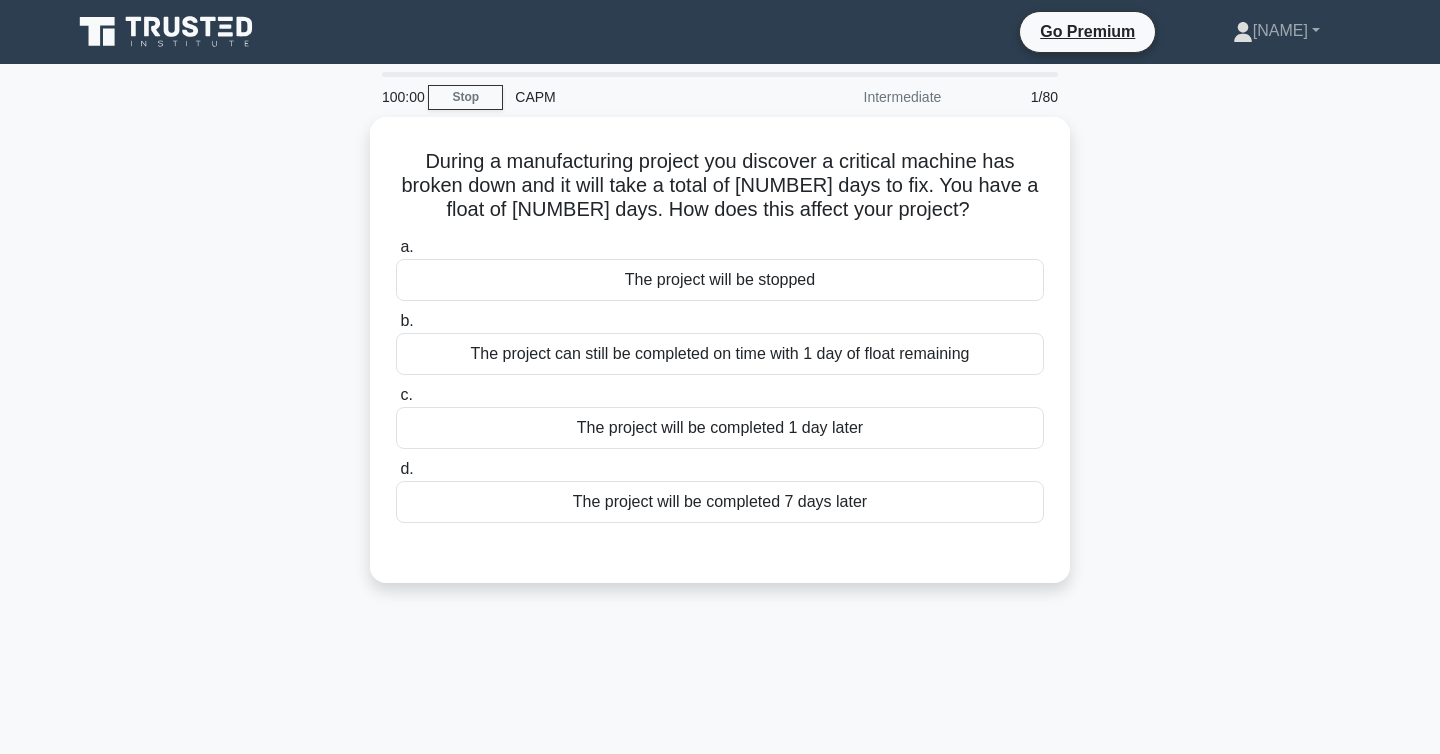 scroll, scrollTop: 0, scrollLeft: 0, axis: both 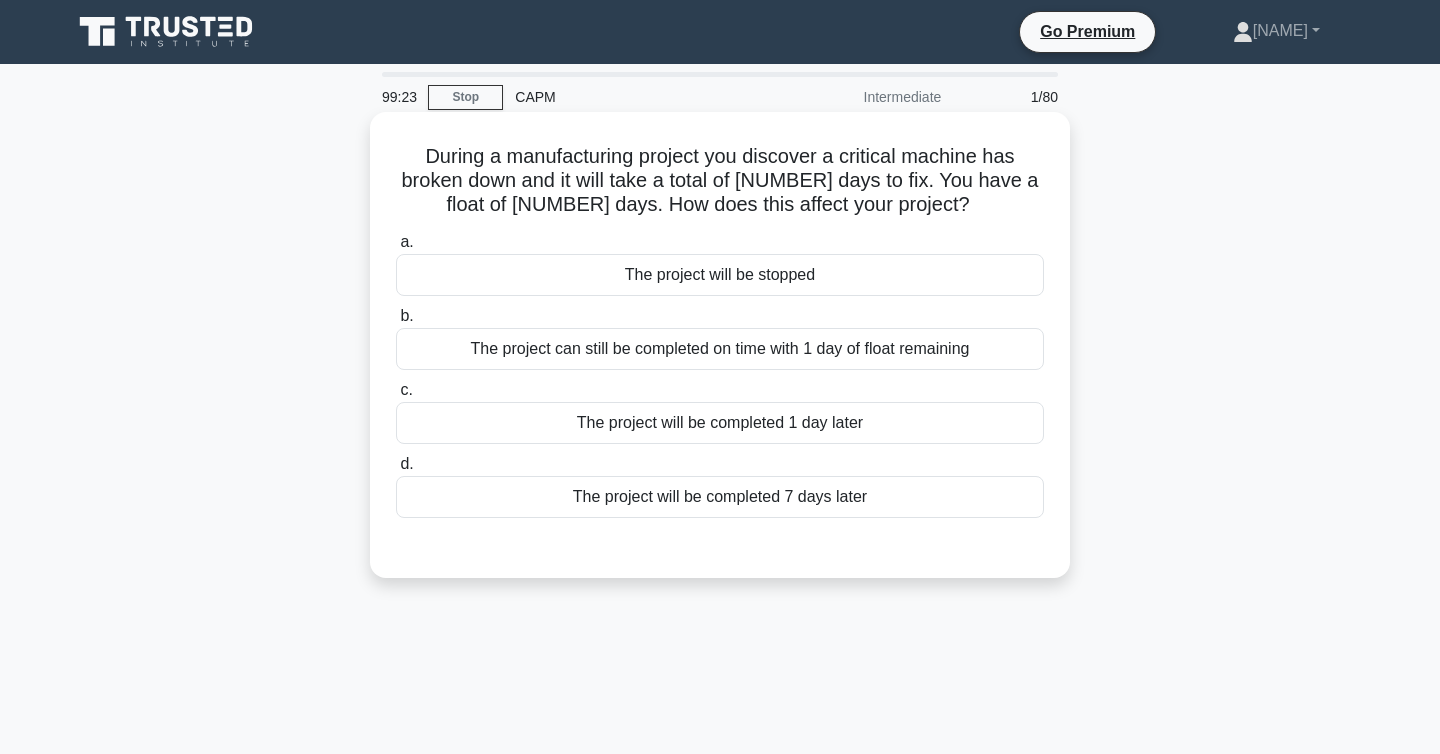 click on "The project will be completed 7 days later" at bounding box center (720, 497) 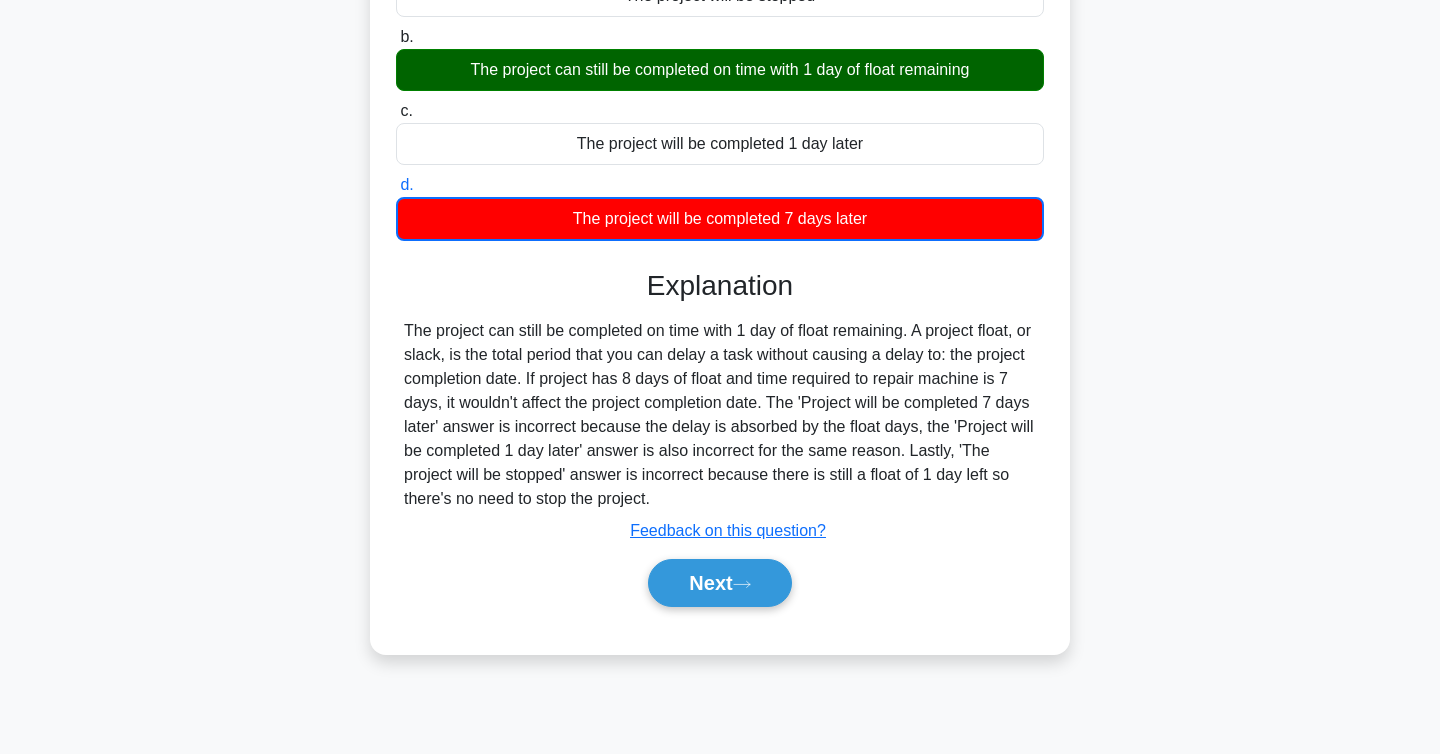 scroll, scrollTop: 285, scrollLeft: 0, axis: vertical 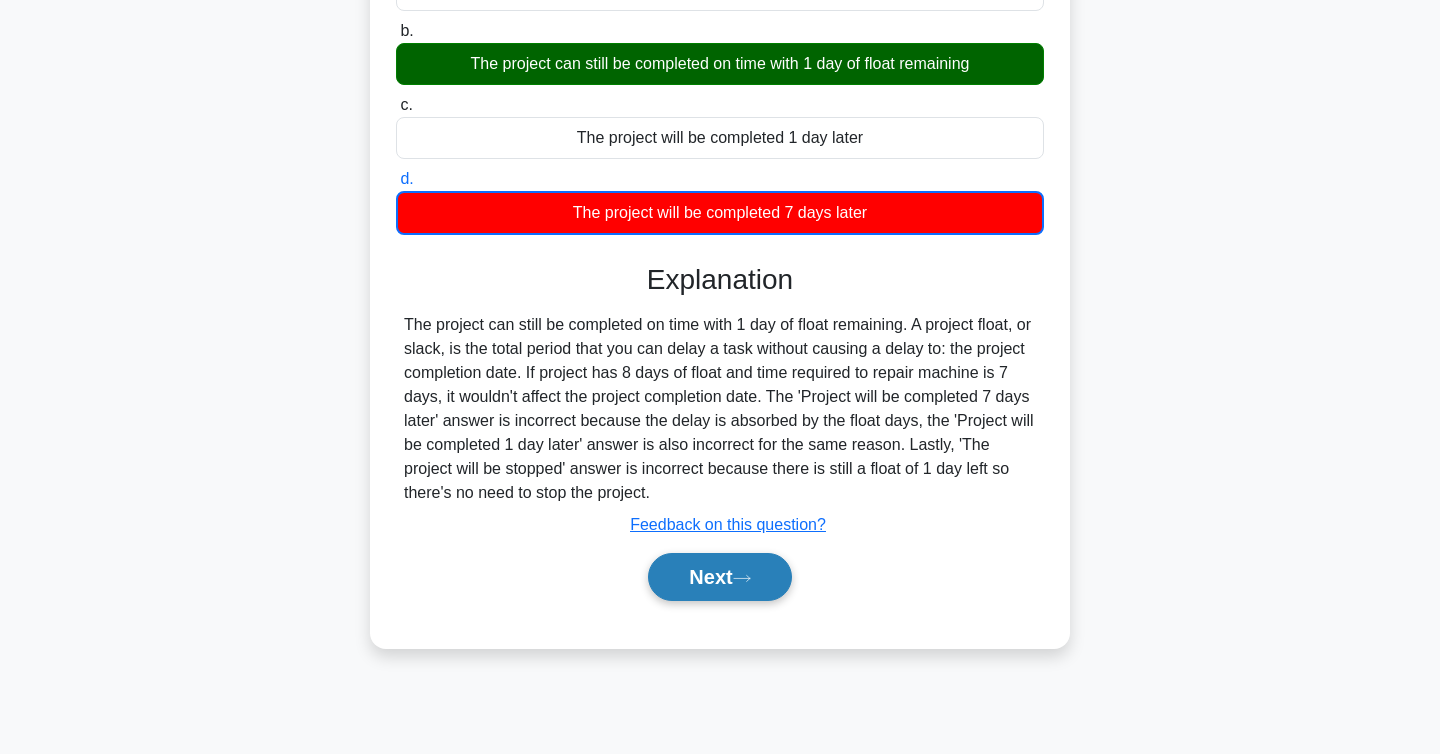 click on "Next" at bounding box center (719, 577) 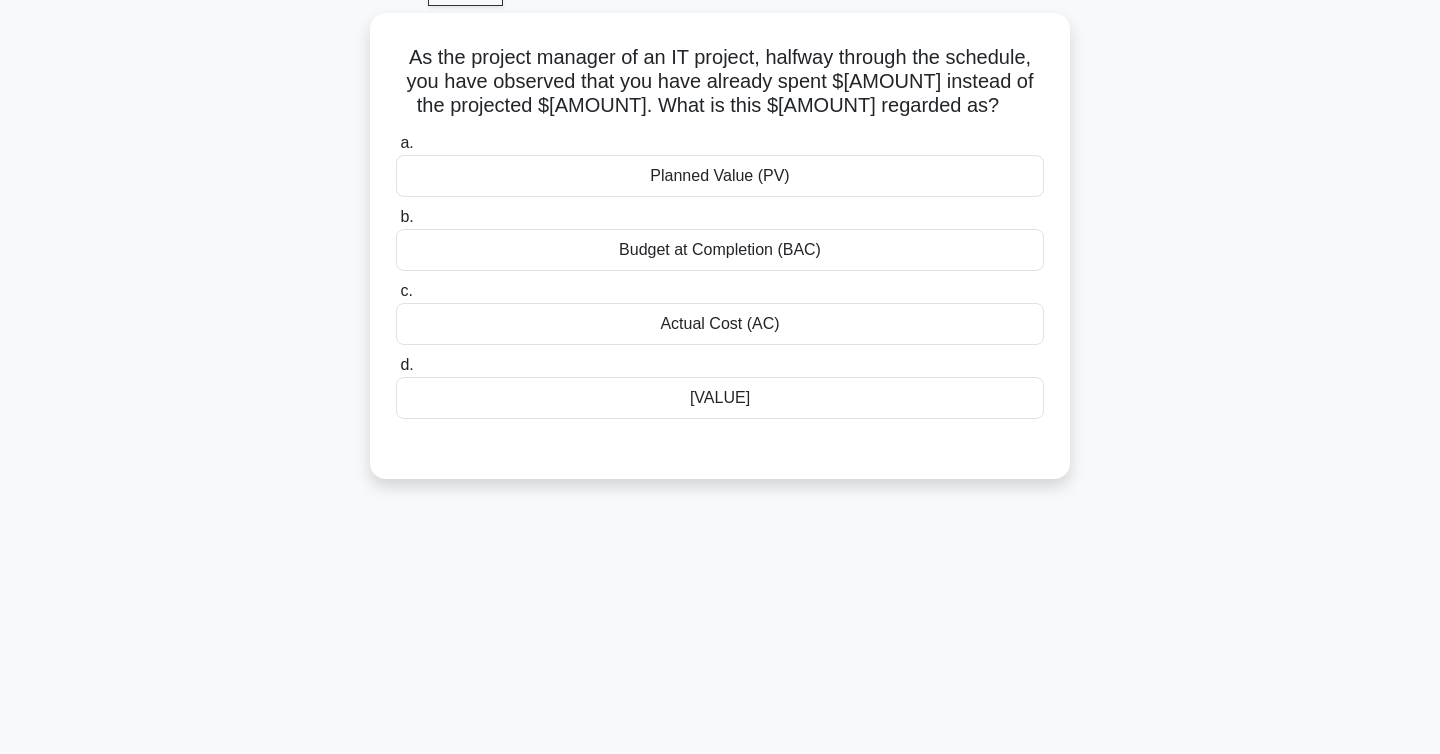 scroll, scrollTop: 101, scrollLeft: 0, axis: vertical 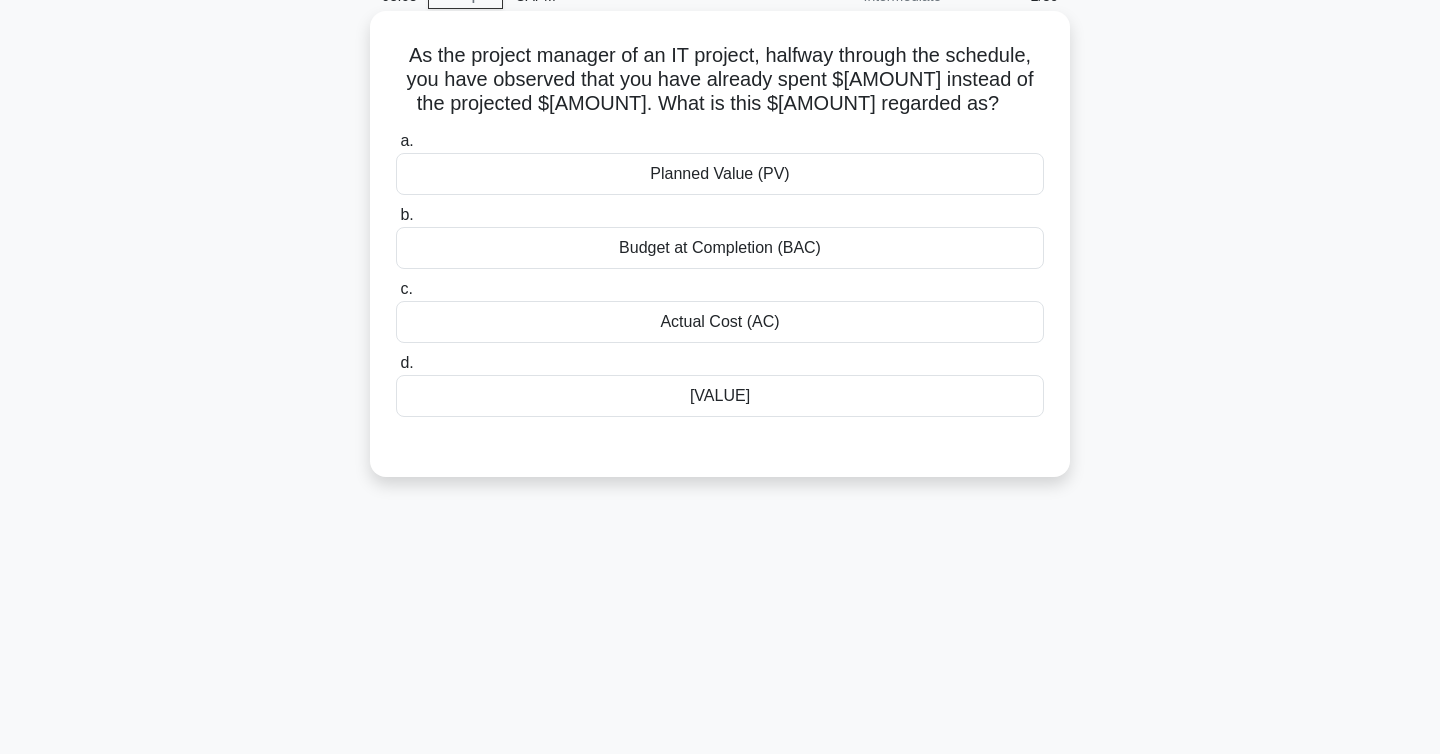 click on "Actual Cost (AC)" at bounding box center (720, 322) 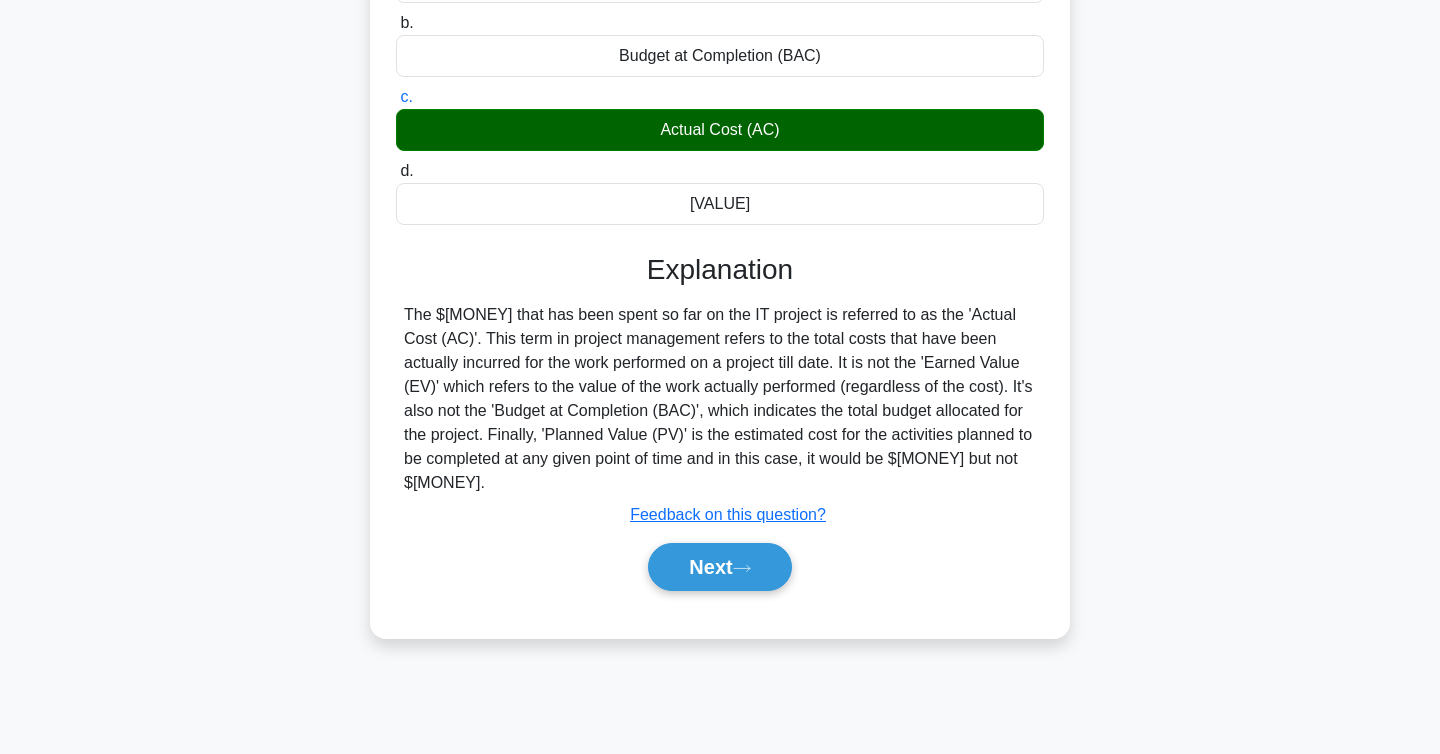 scroll, scrollTop: 326, scrollLeft: 0, axis: vertical 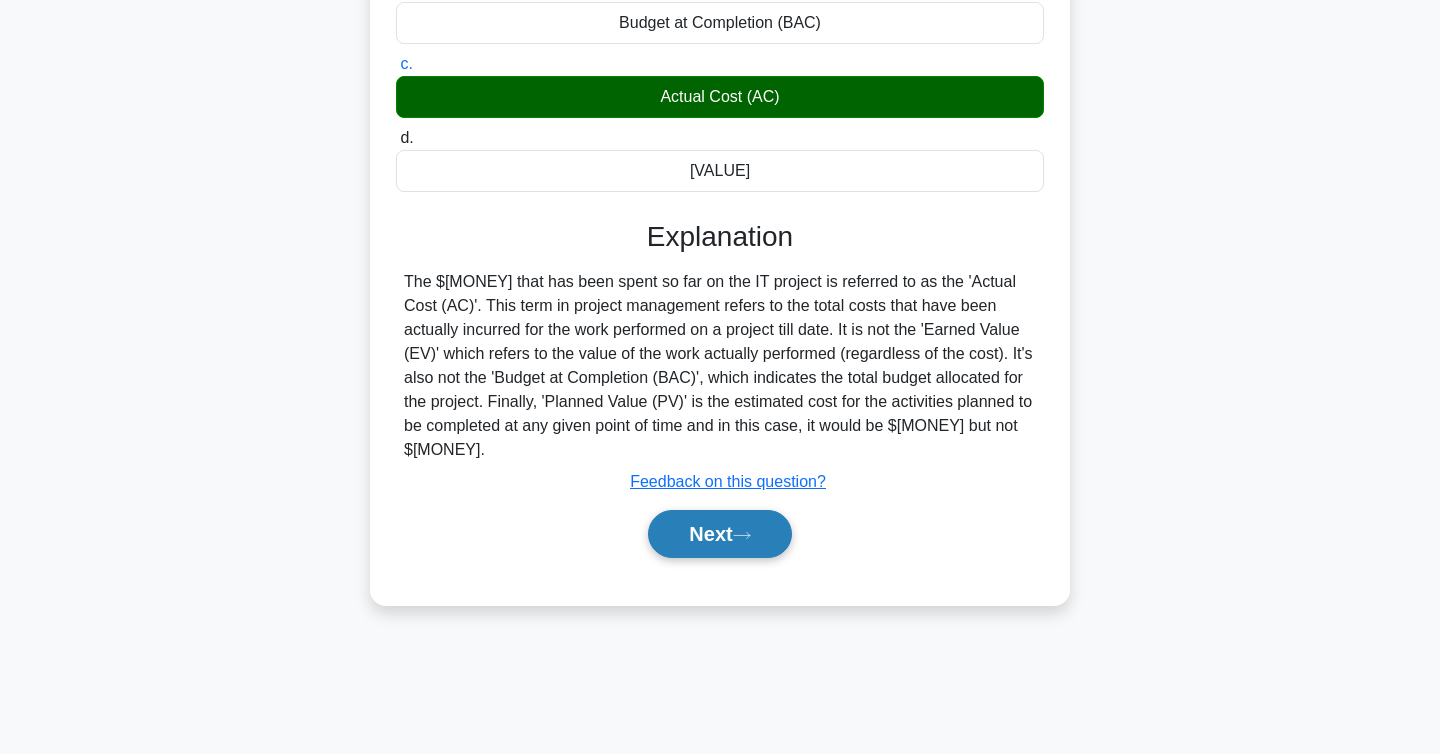 click on "Next" at bounding box center (719, 534) 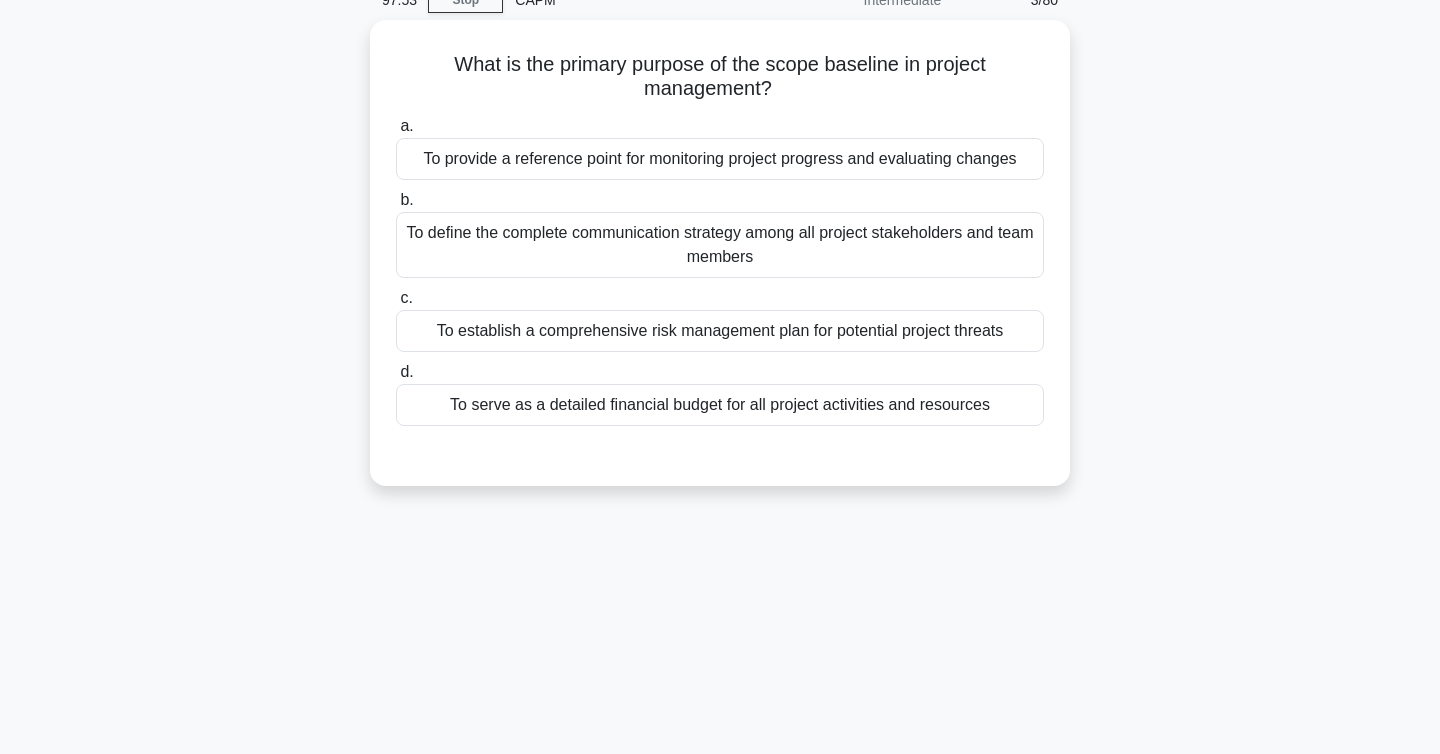 scroll, scrollTop: 96, scrollLeft: 0, axis: vertical 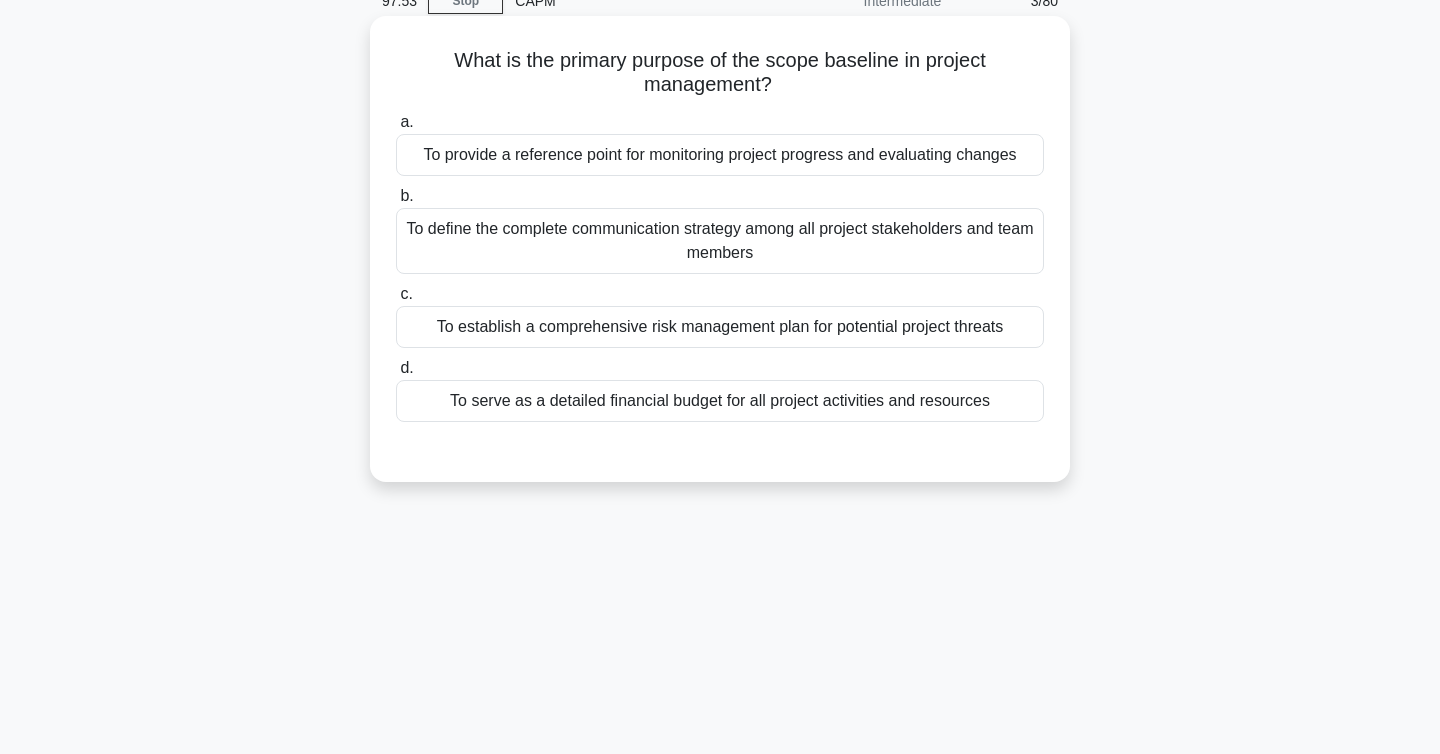 click on "What is the primary purpose of the scope baseline in project management?
.spinner_0XTQ{transform-origin:center;animation:spinner_y6GP .75s linear infinite}@keyframes spinner_y6GP{100%{transform:rotate(360deg)}}" at bounding box center (720, 73) 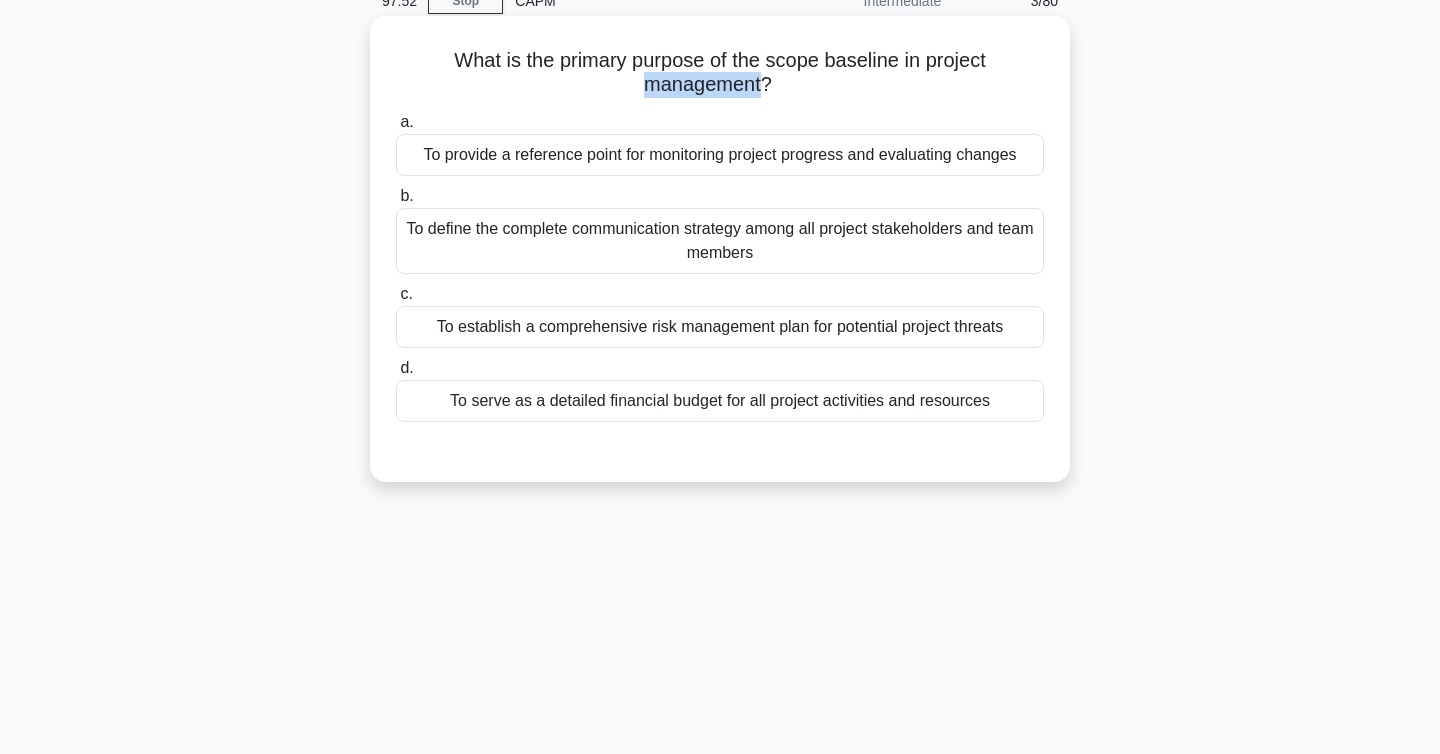 click on "What is the primary purpose of the scope baseline in project management?
.spinner_0XTQ{transform-origin:center;animation:spinner_y6GP .75s linear infinite}@keyframes spinner_y6GP{100%{transform:rotate(360deg)}}" at bounding box center [720, 73] 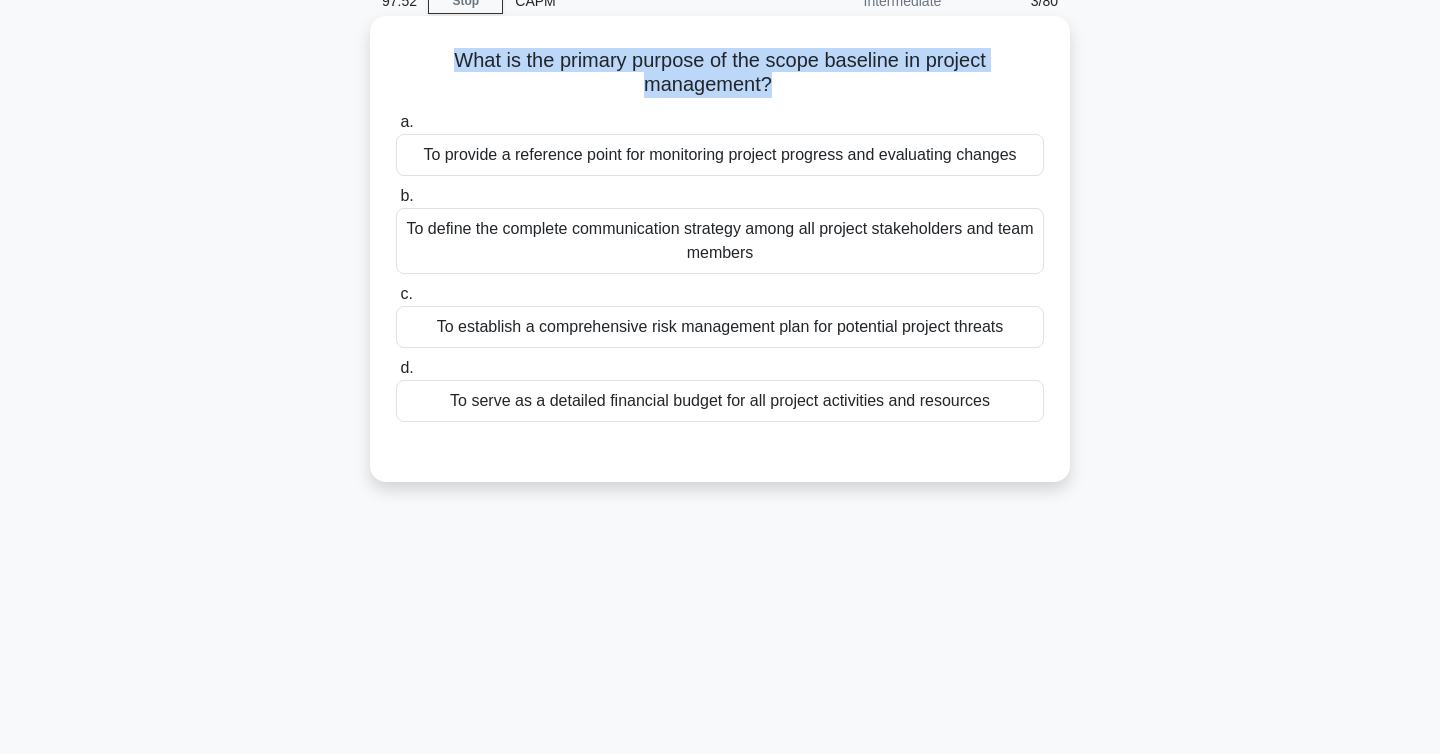 click on "What is the primary purpose of the scope baseline in project management?
.spinner_0XTQ{transform-origin:center;animation:spinner_y6GP .75s linear infinite}@keyframes spinner_y6GP{100%{transform:rotate(360deg)}}" at bounding box center [720, 73] 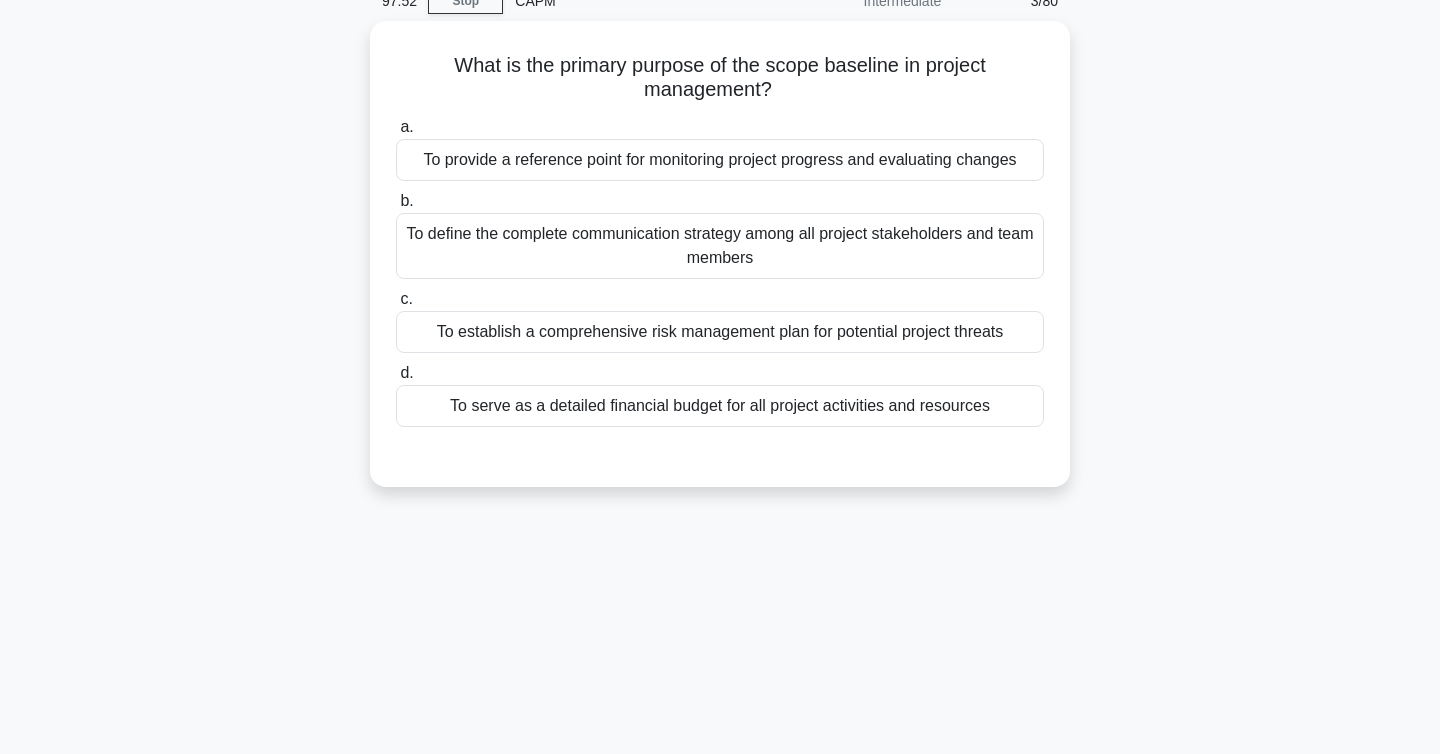 click at bounding box center [720, 984] 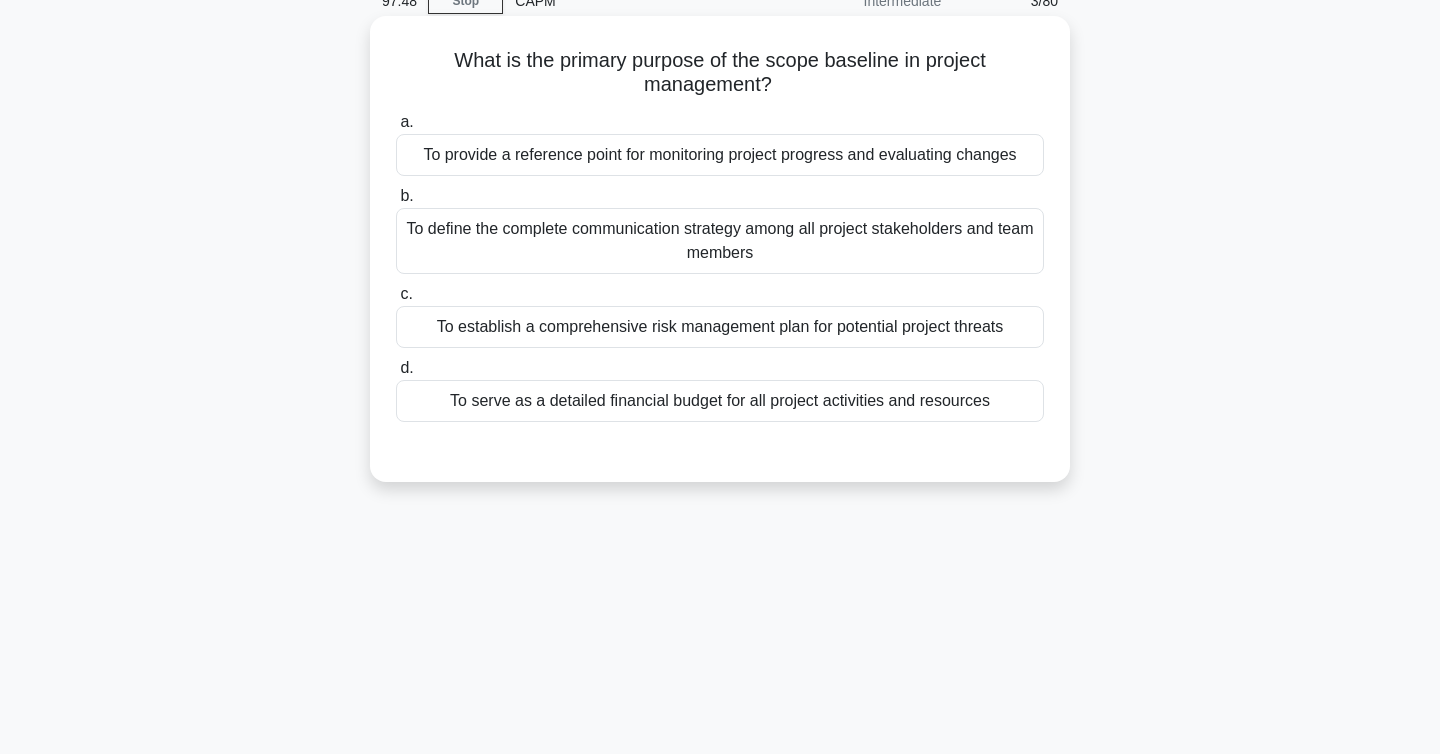 click on "What is the primary purpose of the scope baseline in project management?
.spinner_0XTQ{transform-origin:center;animation:spinner_y6GP .75s linear infinite}@keyframes spinner_y6GP{100%{transform:rotate(360deg)}}" at bounding box center (720, 73) 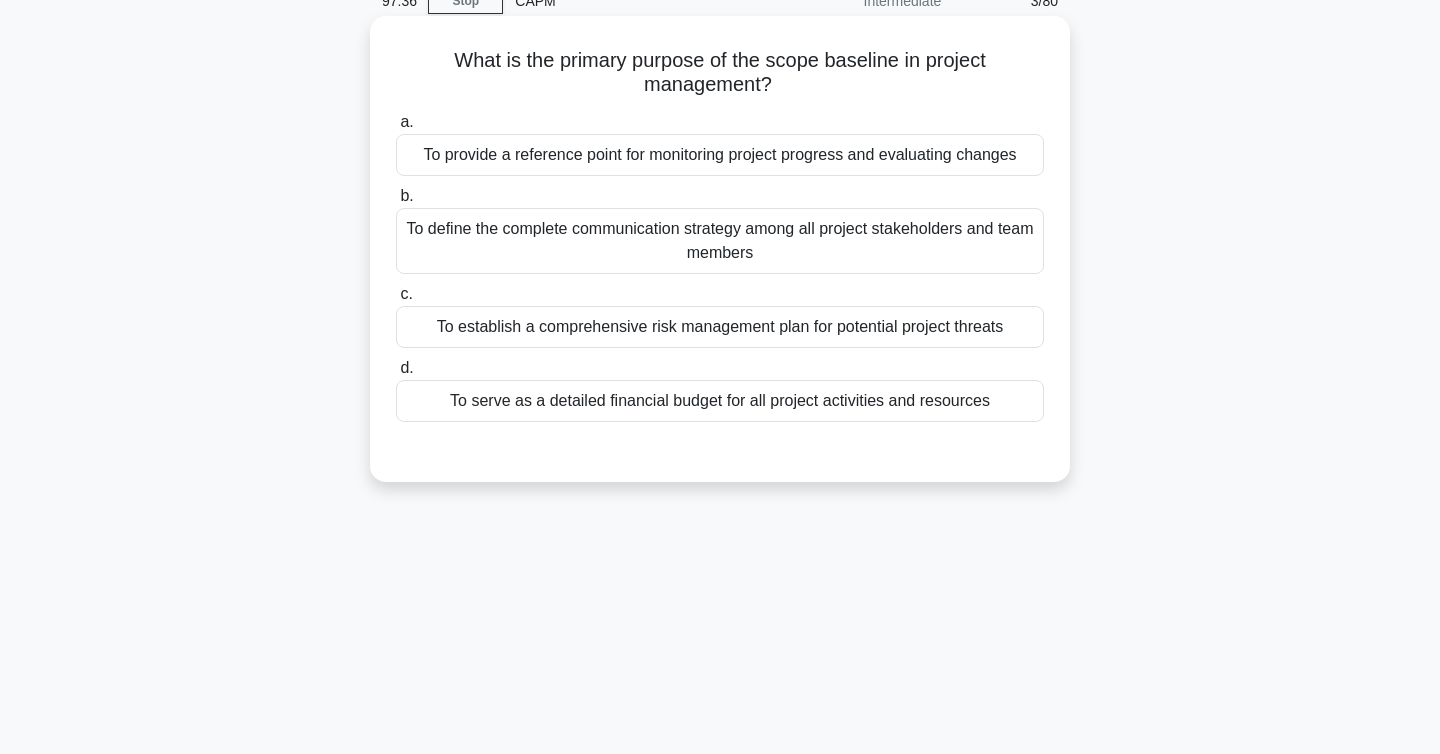 click on "To define the complete communication strategy among all project stakeholders and team members" at bounding box center (720, 241) 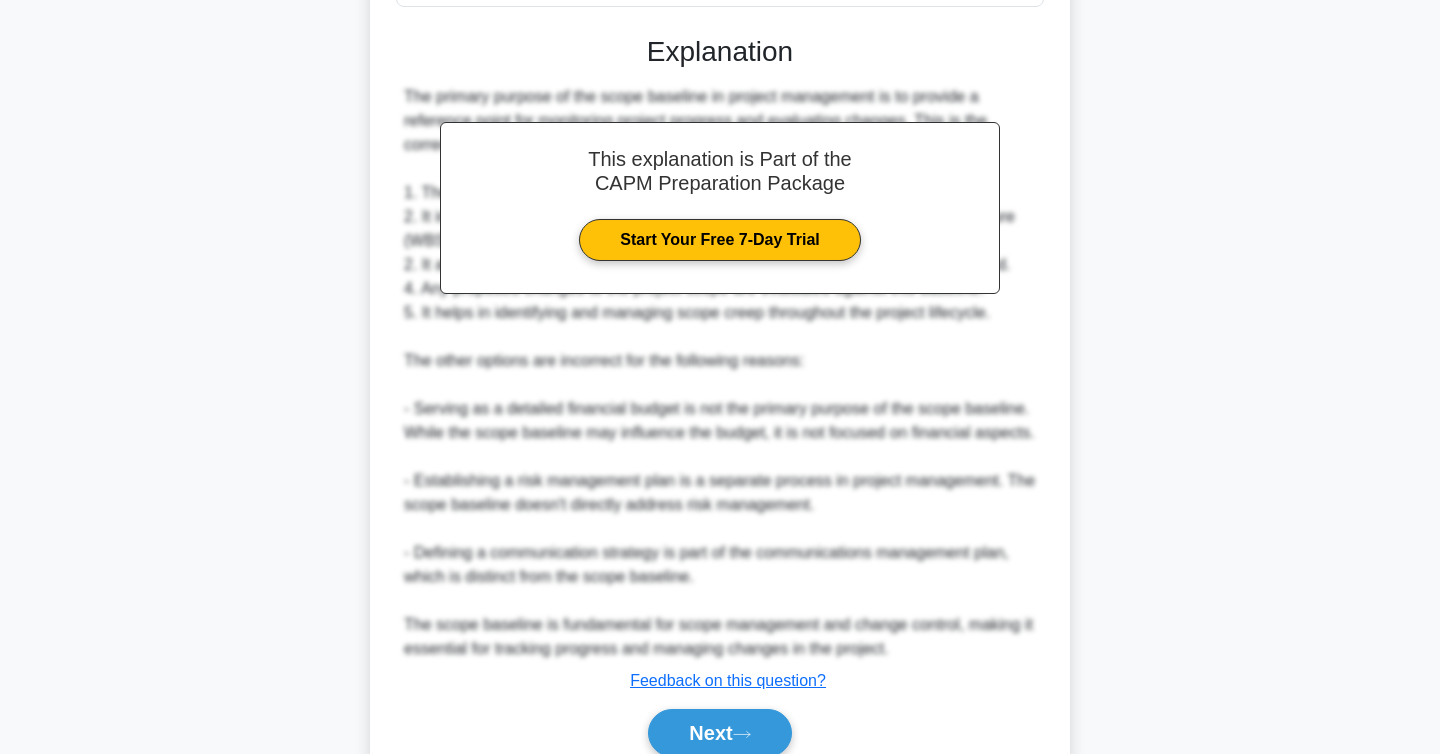 scroll, scrollTop: 601, scrollLeft: 0, axis: vertical 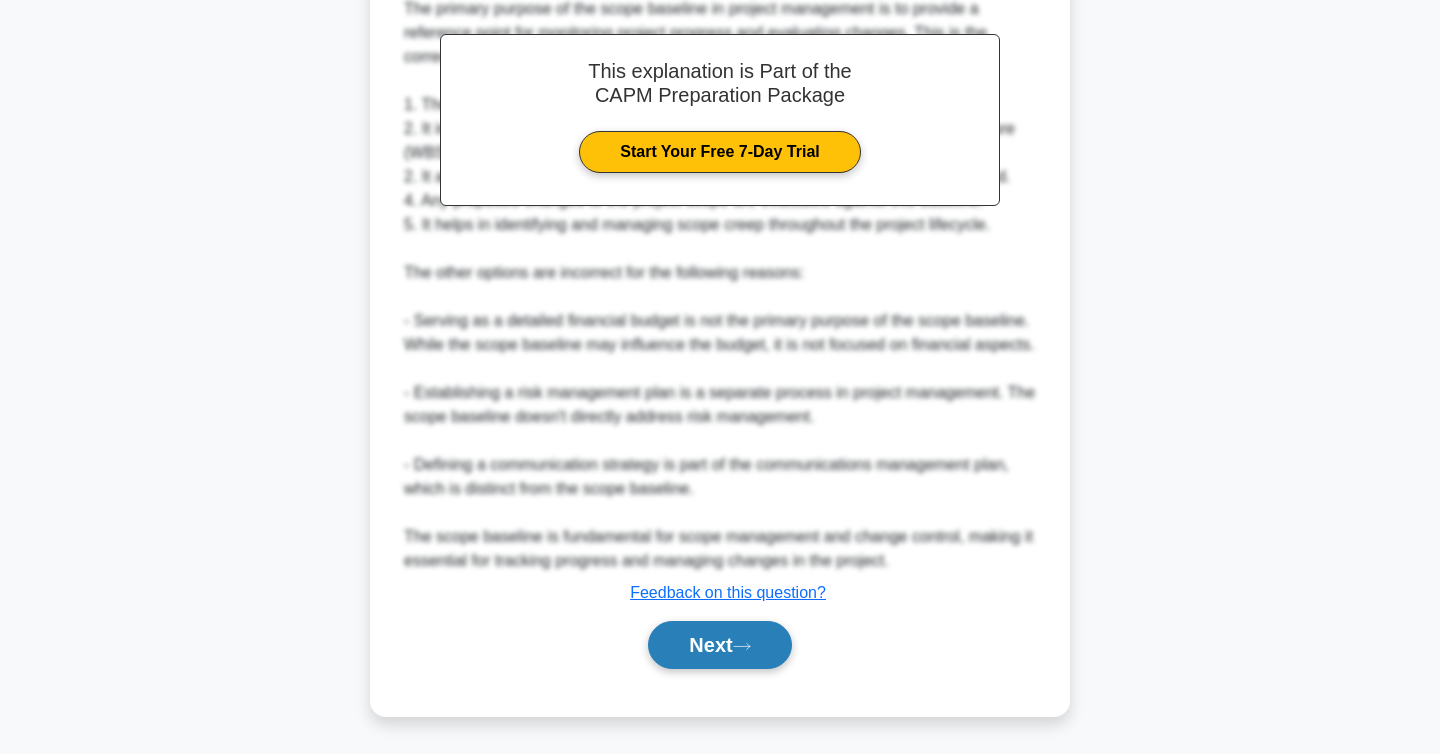 click on "Next" at bounding box center (719, 645) 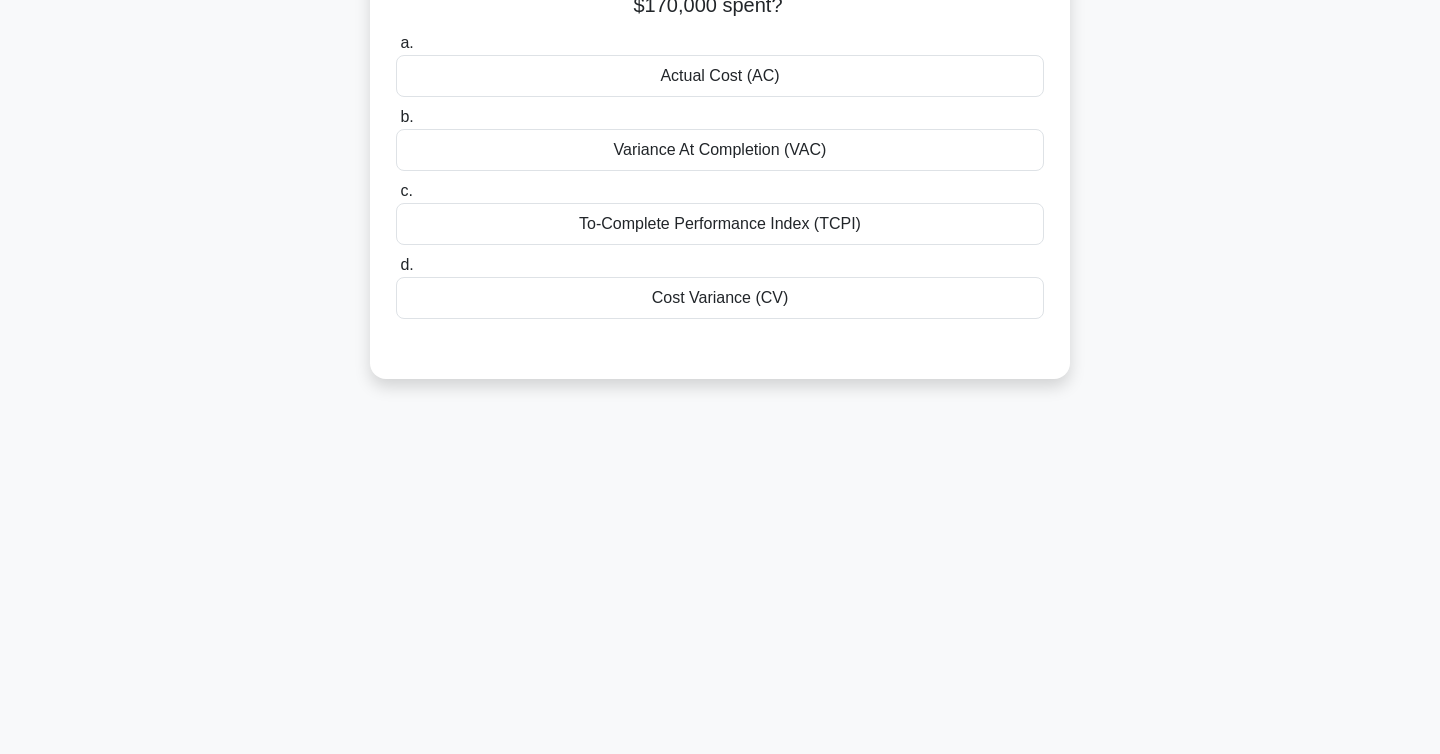 scroll, scrollTop: 0, scrollLeft: 0, axis: both 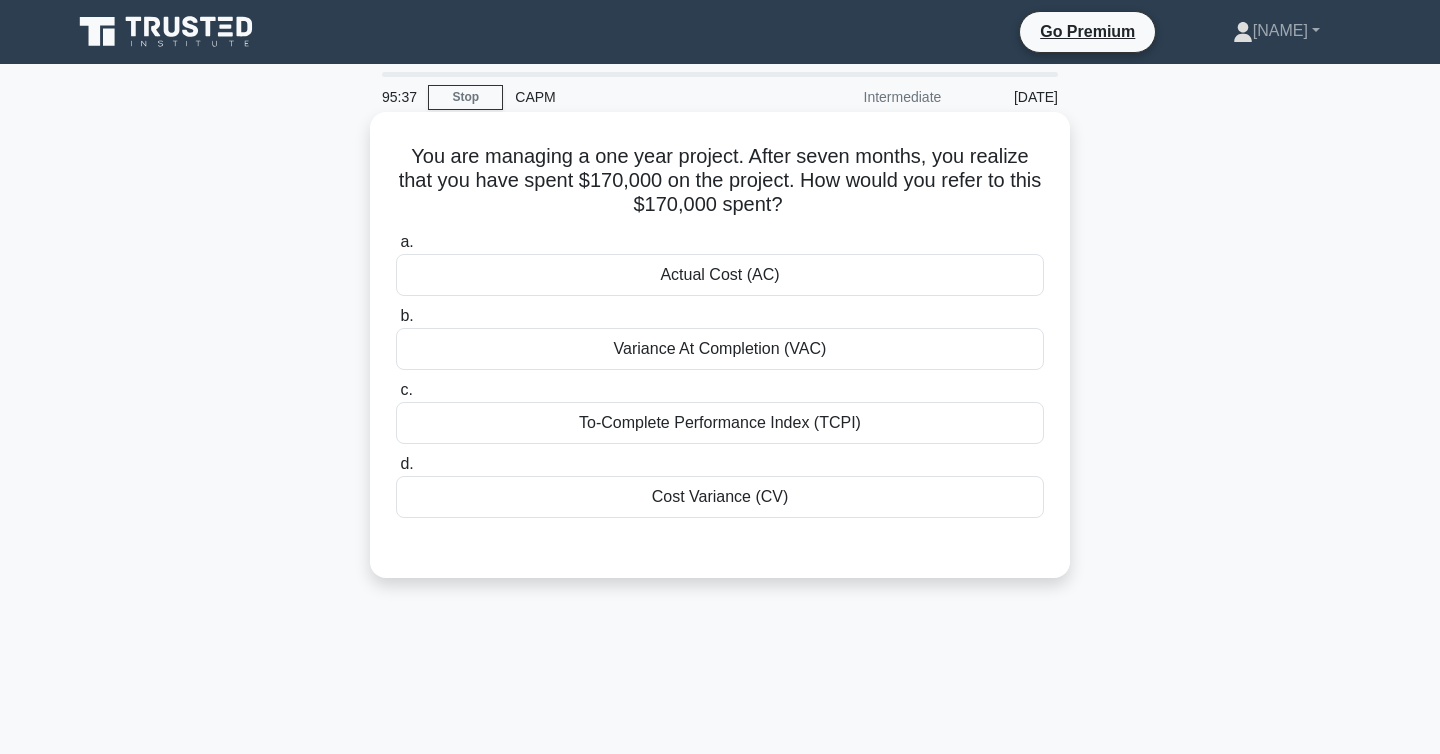 click on "Actual Cost (AC)" at bounding box center [720, 275] 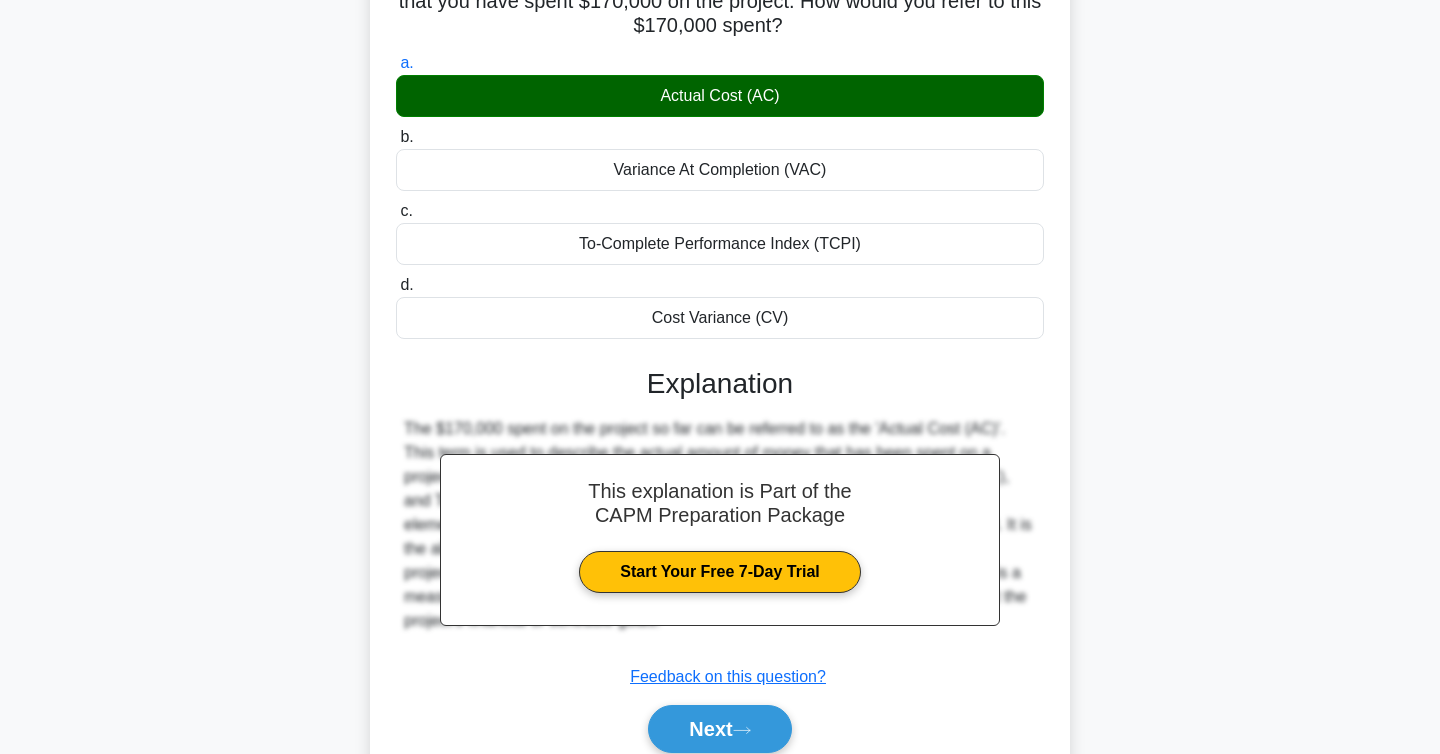 scroll, scrollTop: 326, scrollLeft: 0, axis: vertical 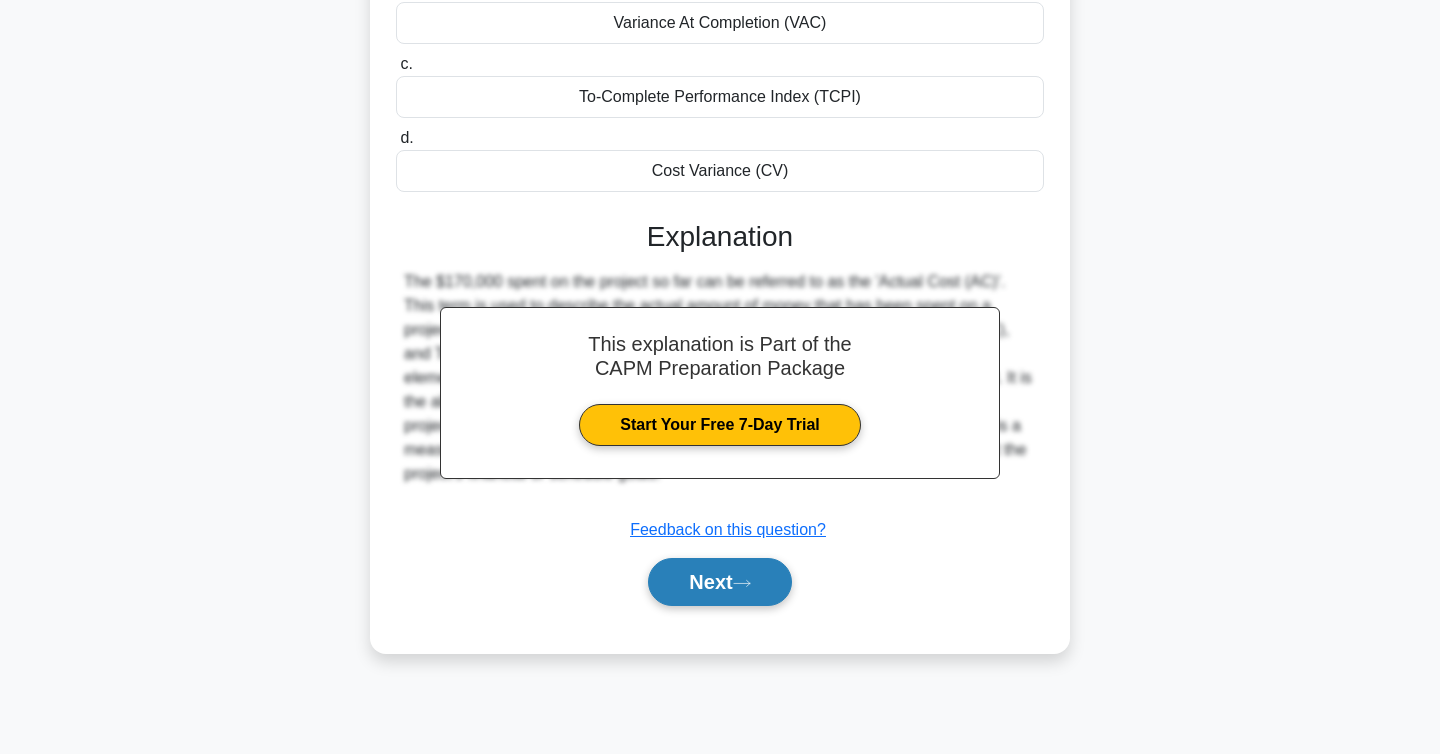 click on "Next" at bounding box center (719, 582) 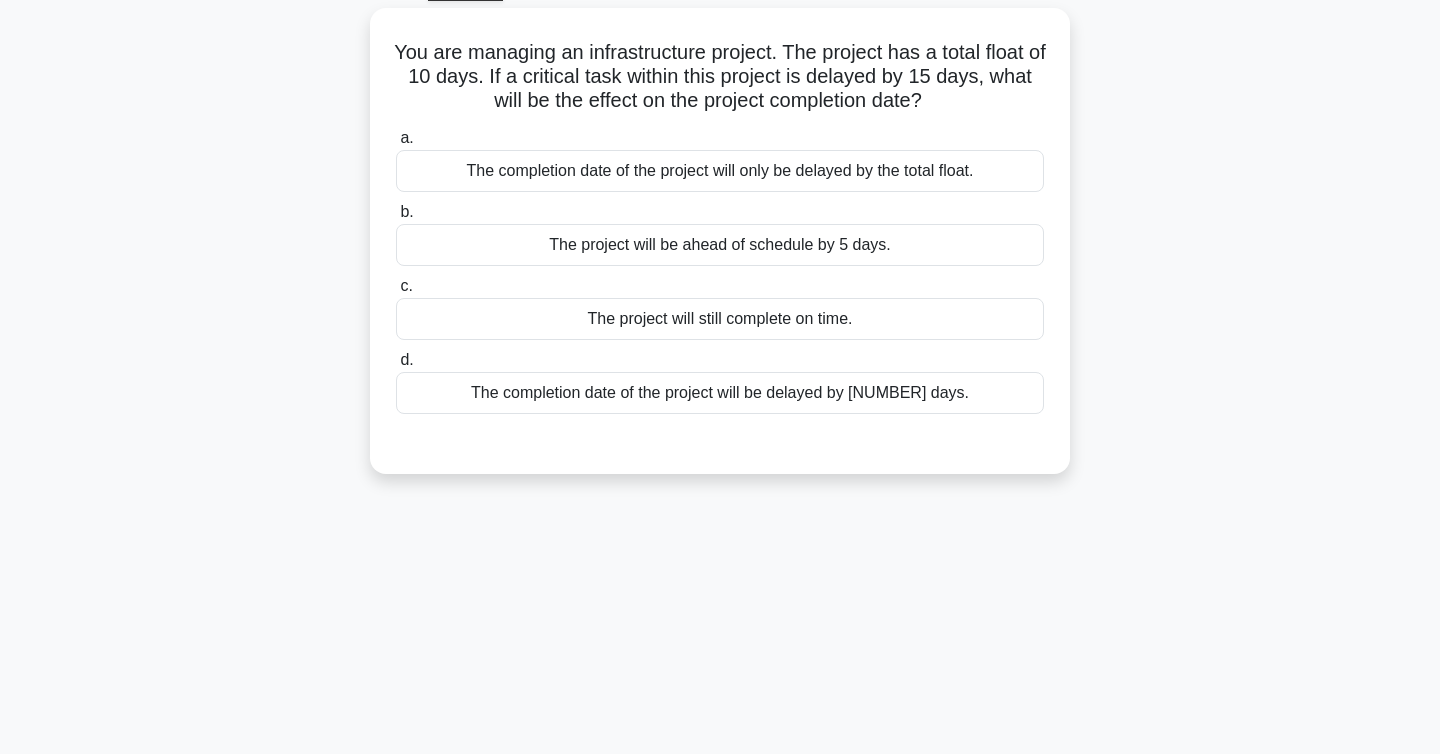 scroll, scrollTop: 90, scrollLeft: 0, axis: vertical 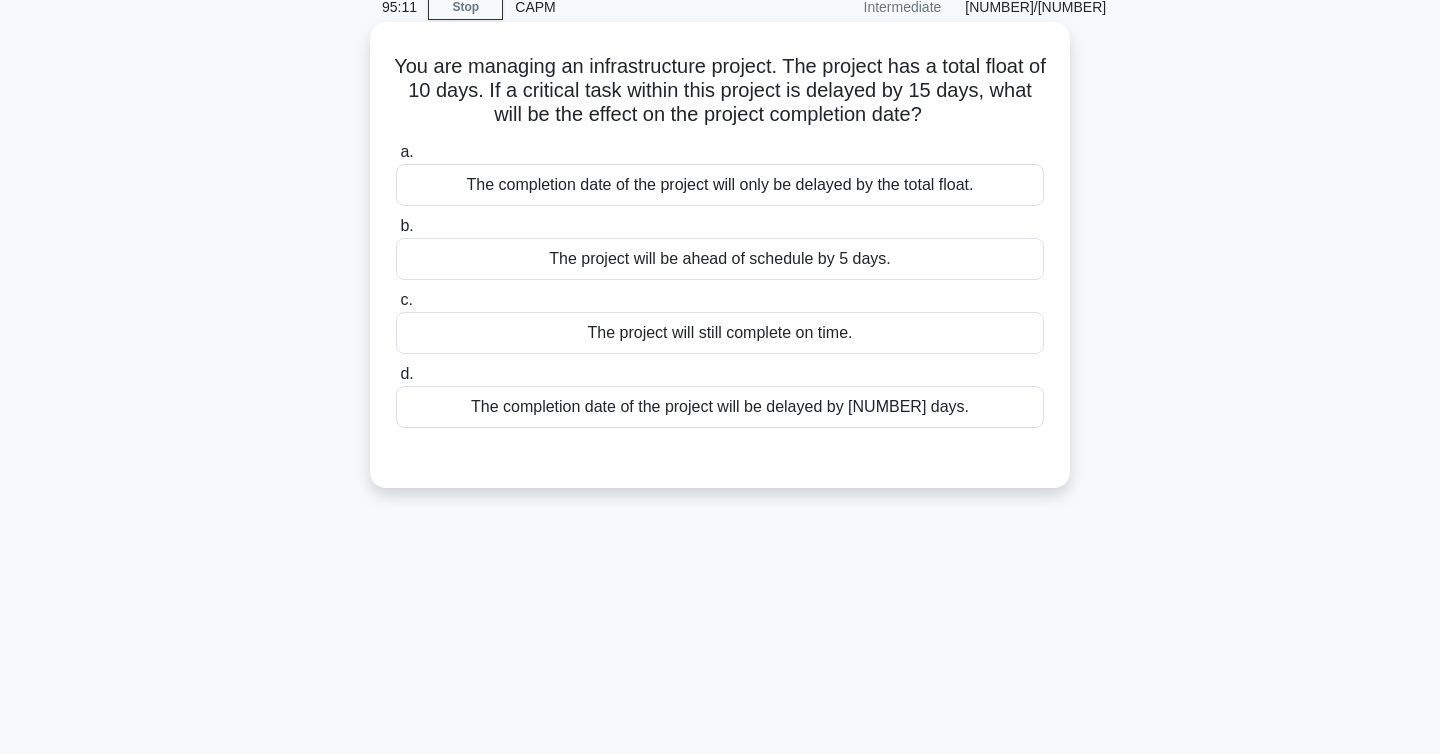 click on "The completion date of the project will be delayed by [NUMBER] days." at bounding box center (720, 407) 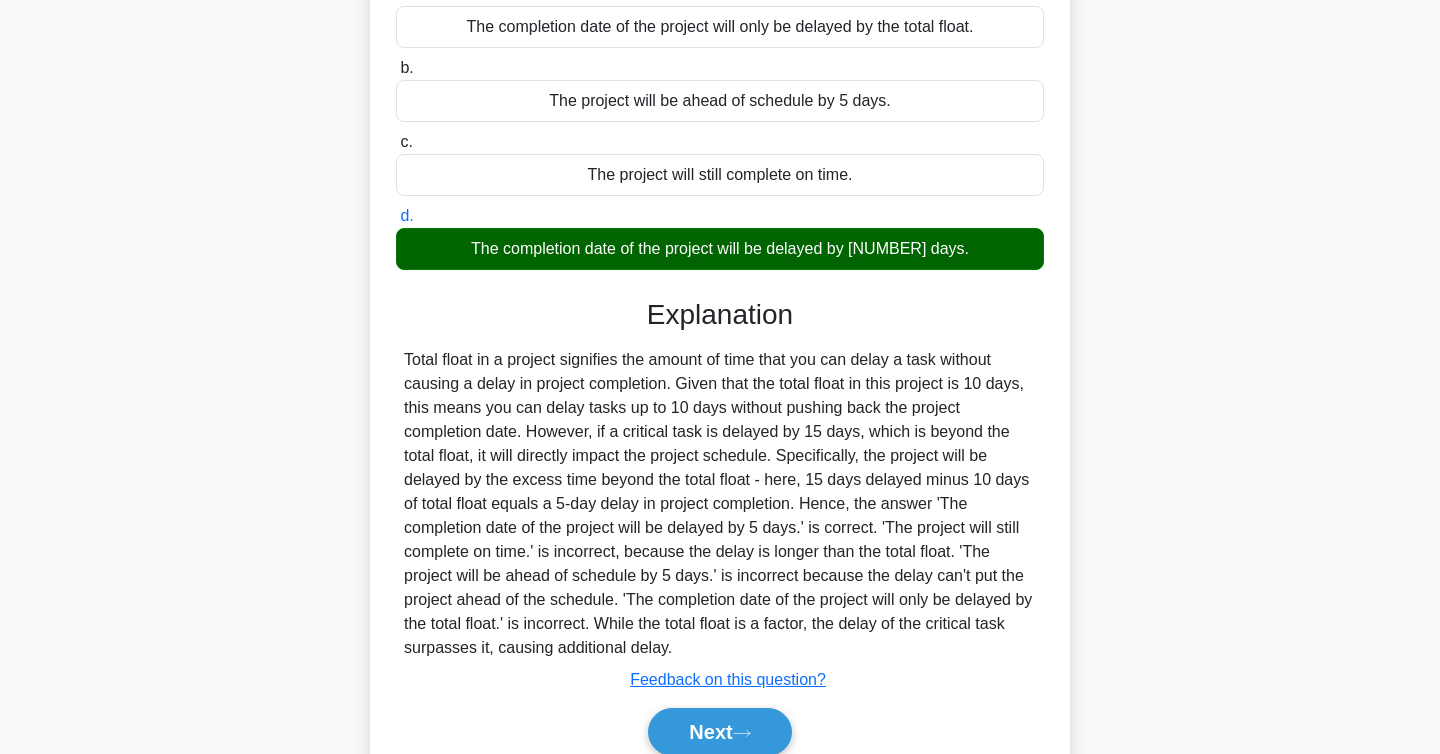 scroll, scrollTop: 335, scrollLeft: 0, axis: vertical 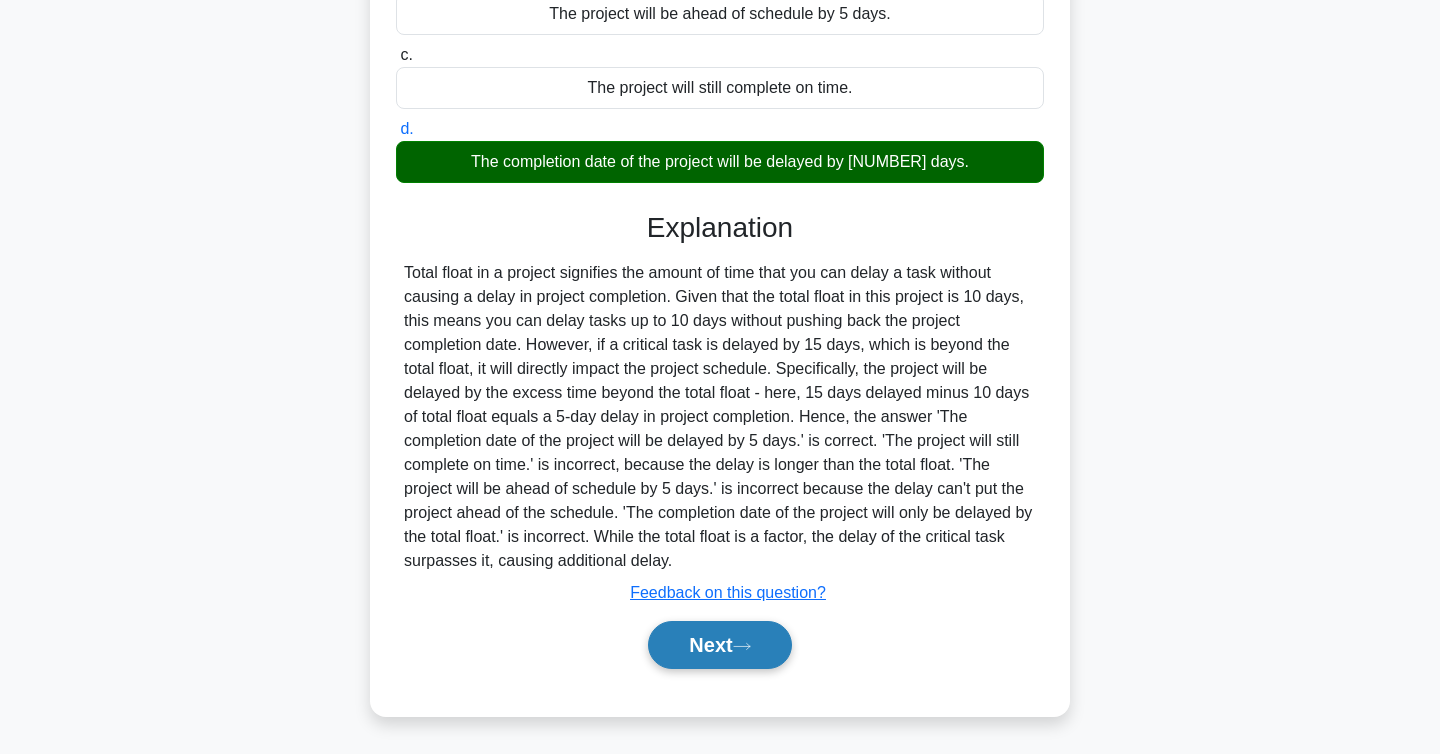 click on "Next" at bounding box center (719, 645) 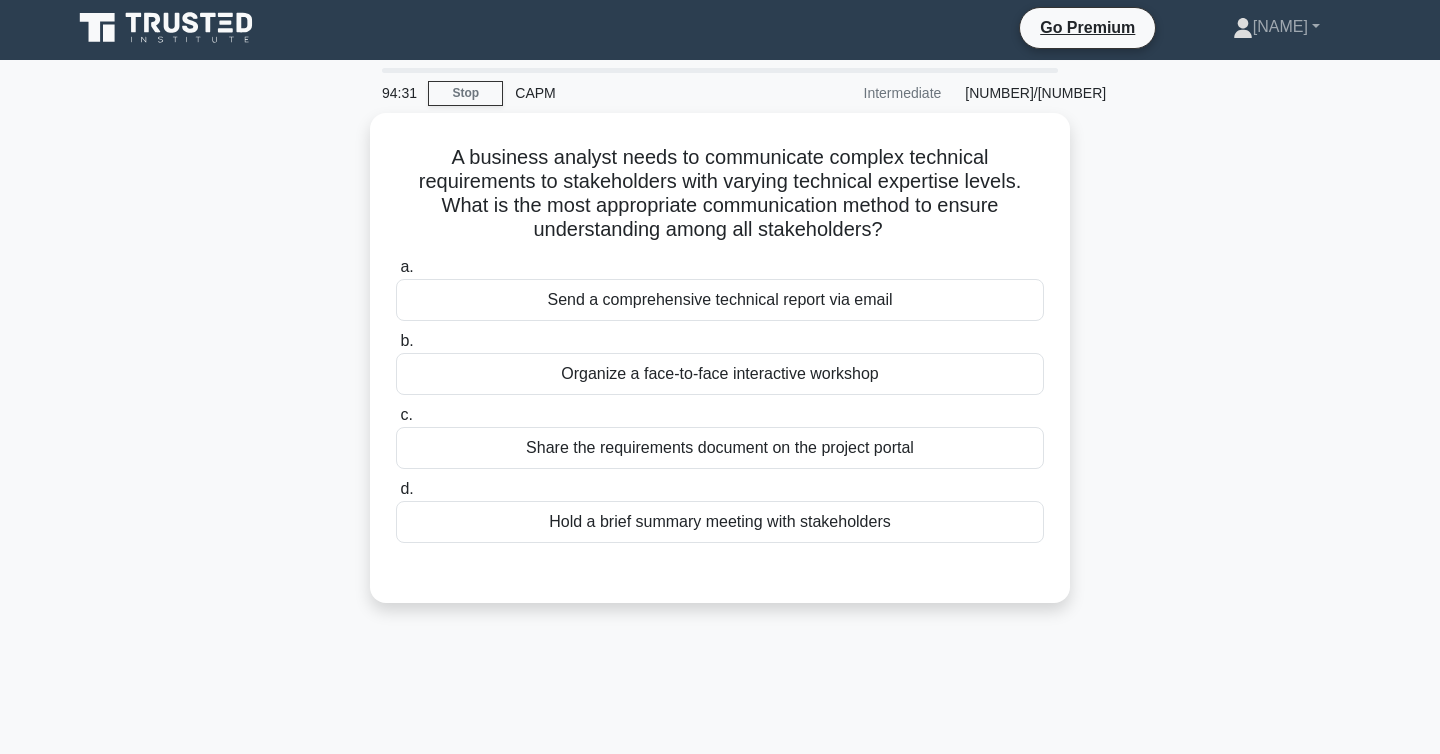 scroll, scrollTop: 3, scrollLeft: 0, axis: vertical 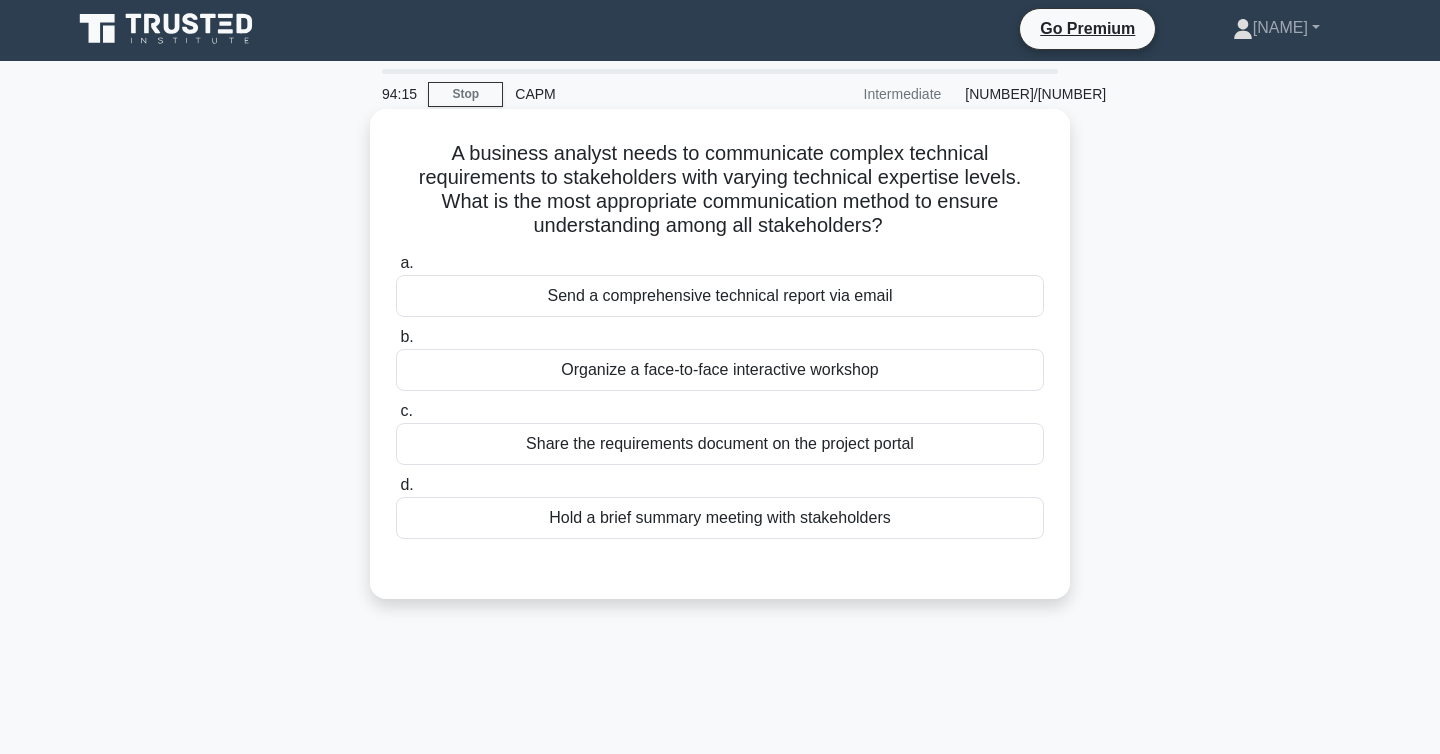click on "Hold a brief summary meeting with stakeholders" at bounding box center [720, 518] 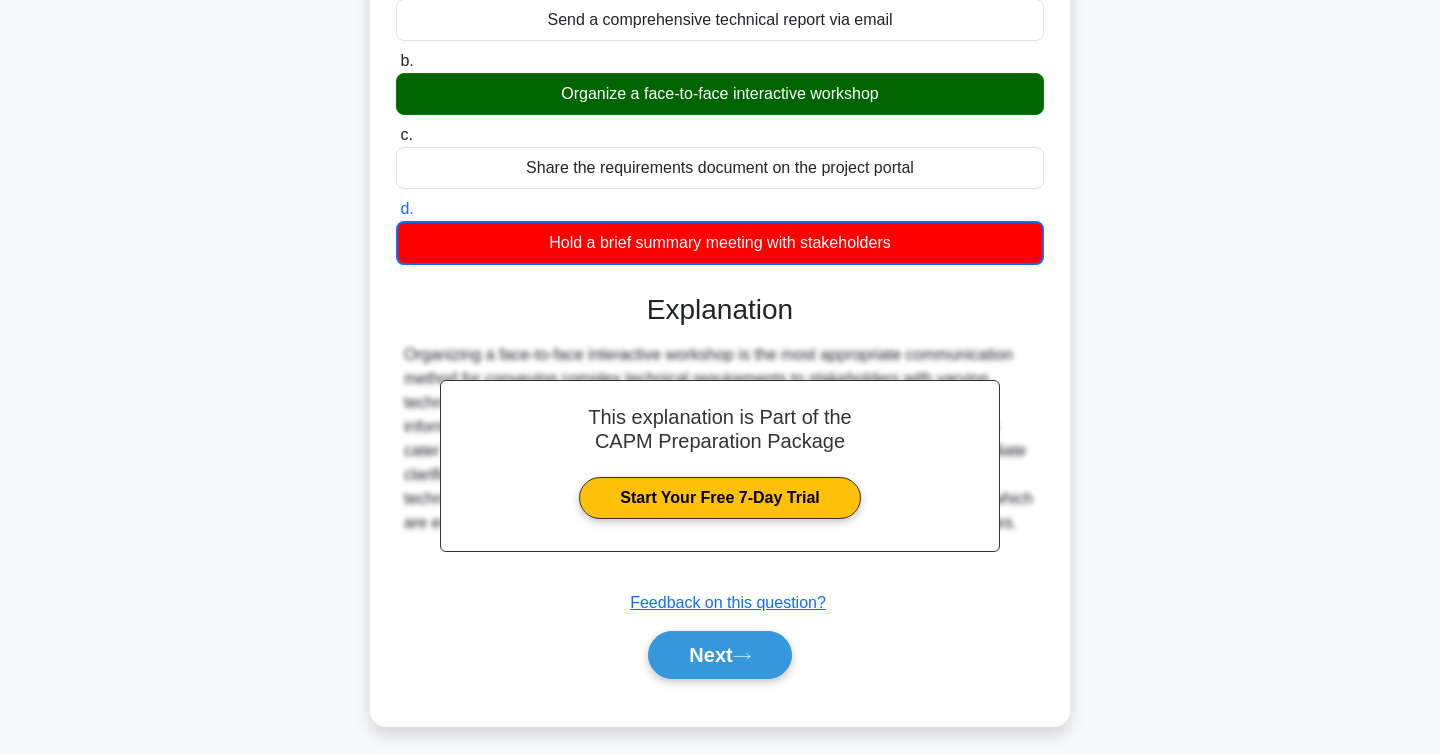 scroll, scrollTop: 326, scrollLeft: 0, axis: vertical 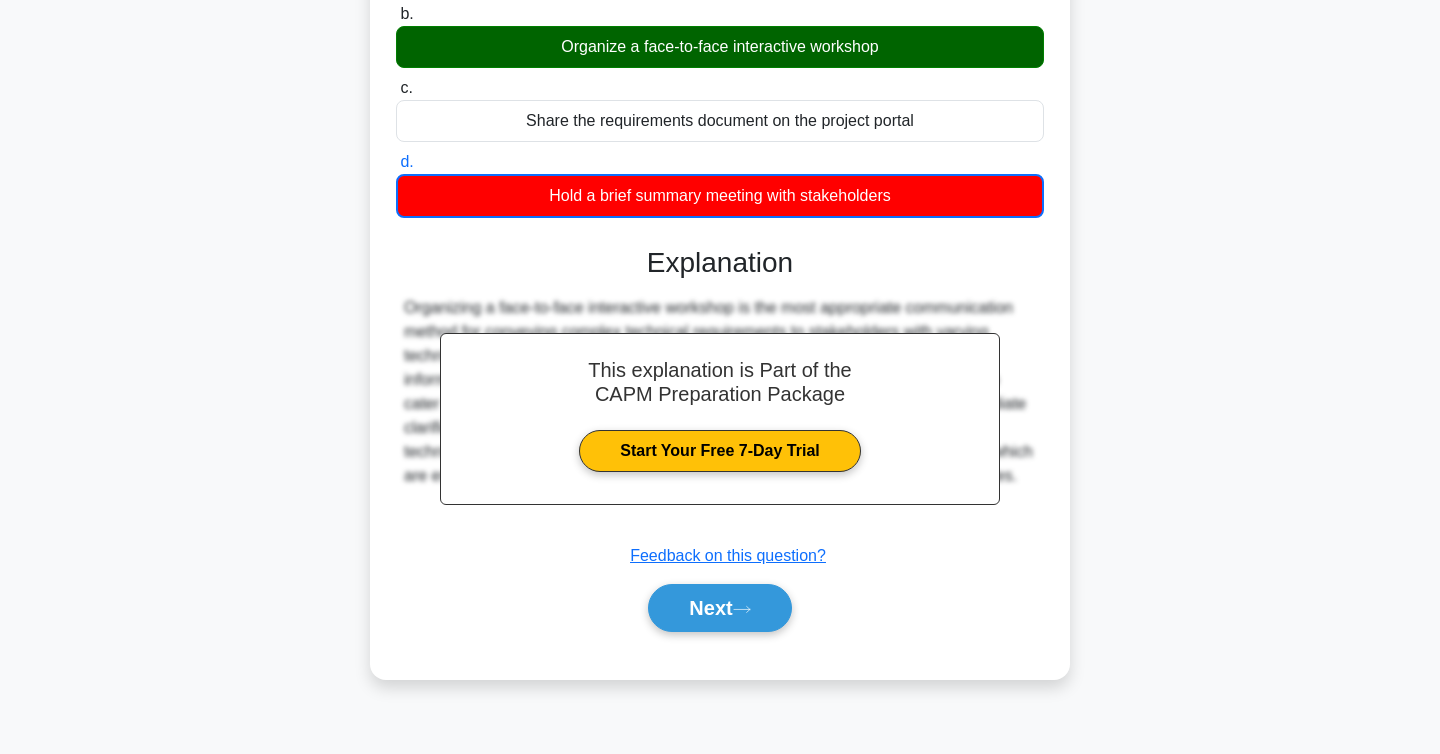 click on "Next" at bounding box center (720, 608) 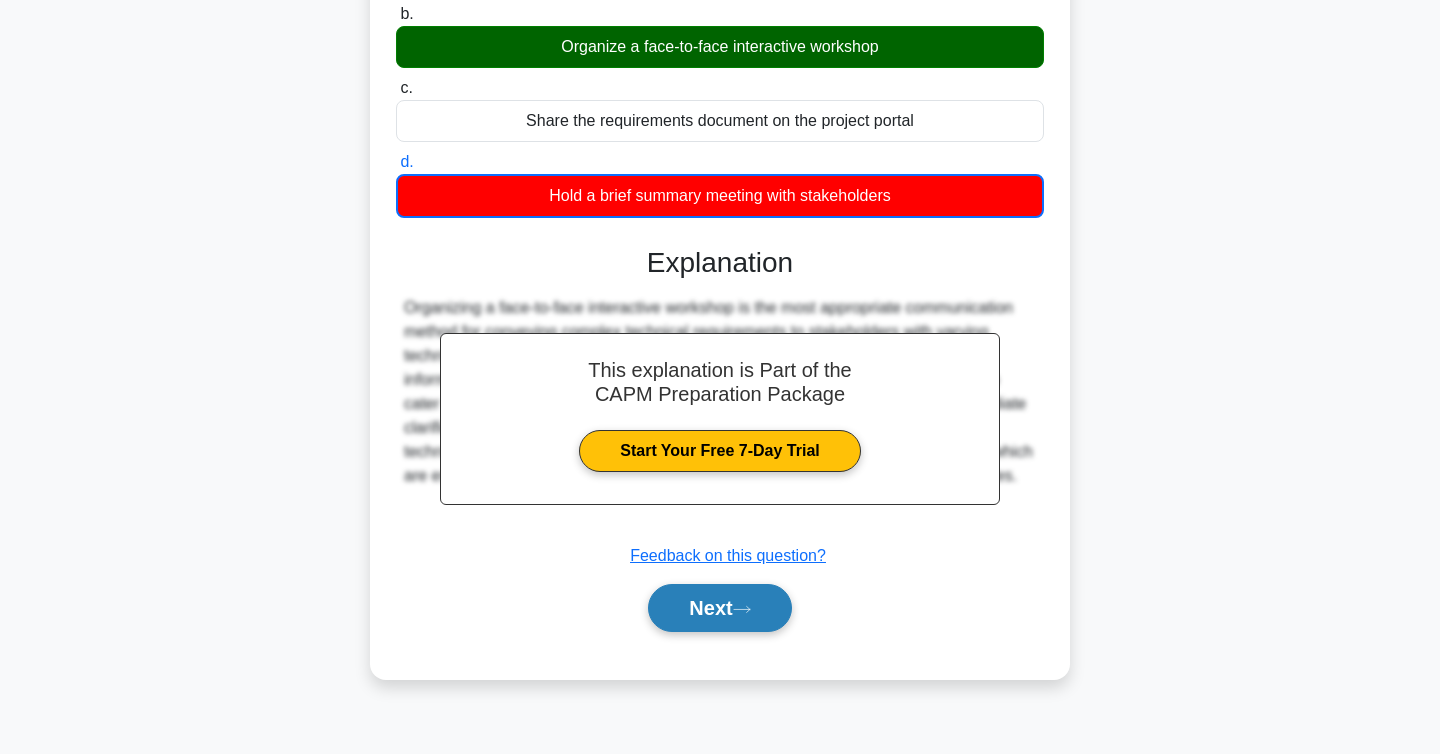 click on "Next" at bounding box center [719, 608] 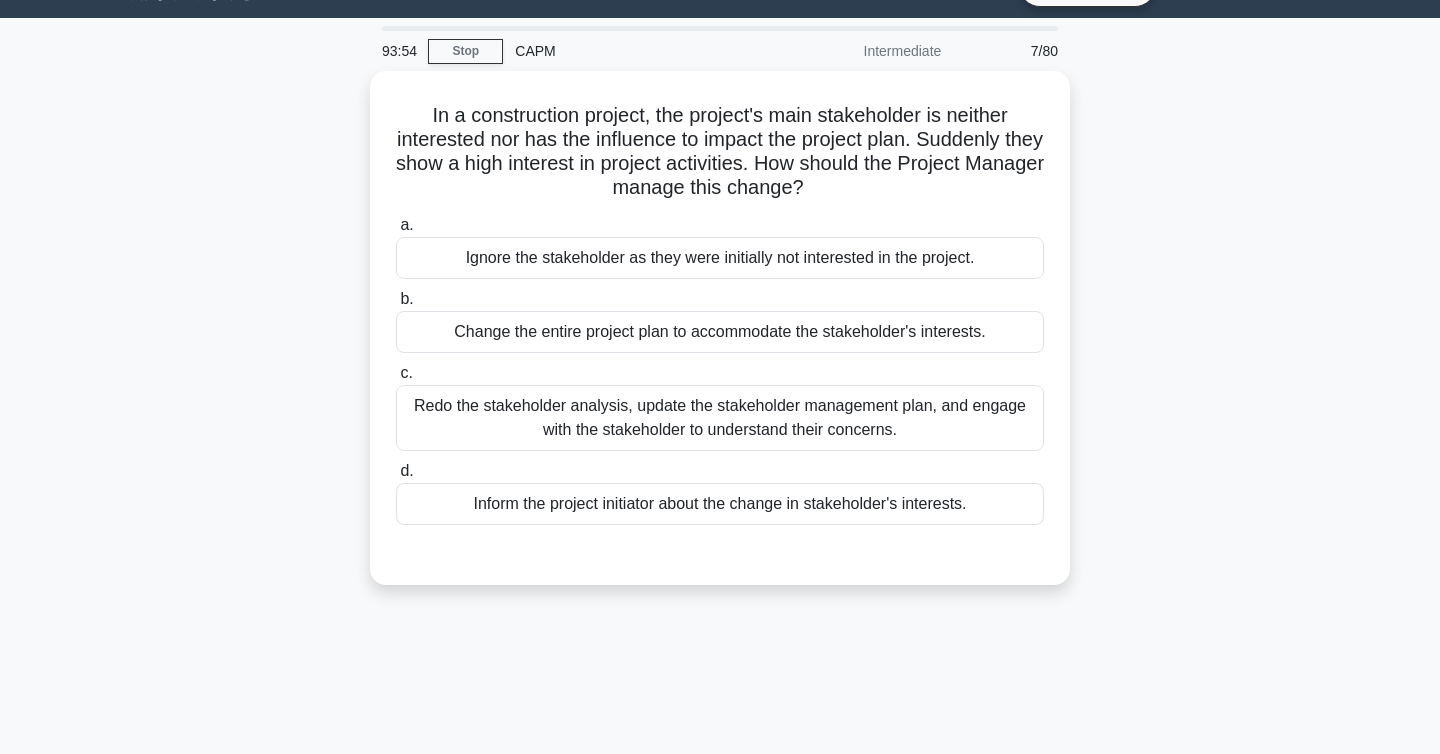 scroll, scrollTop: 44, scrollLeft: 0, axis: vertical 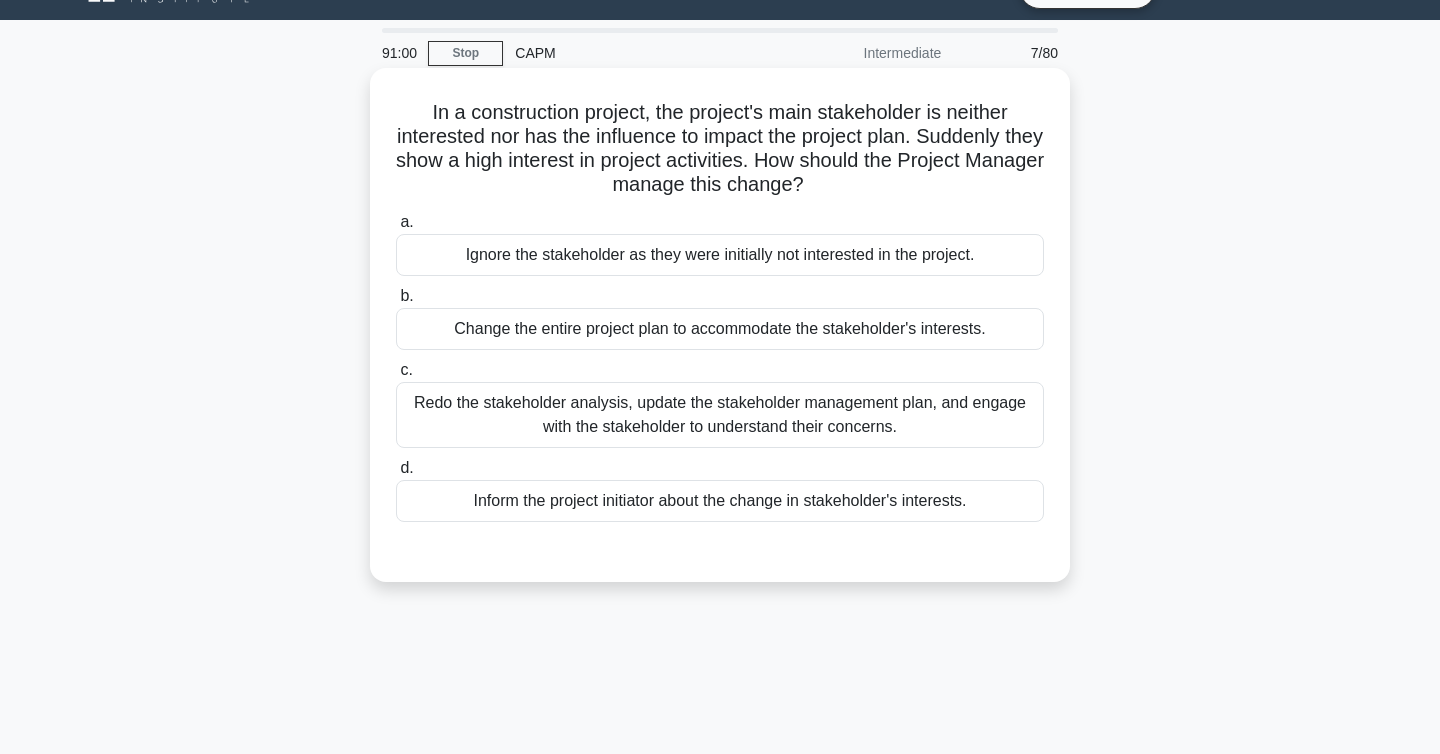 click on "Redo the stakeholder analysis, update the stakeholder management plan, and engage with the stakeholder to understand their concerns." at bounding box center [720, 415] 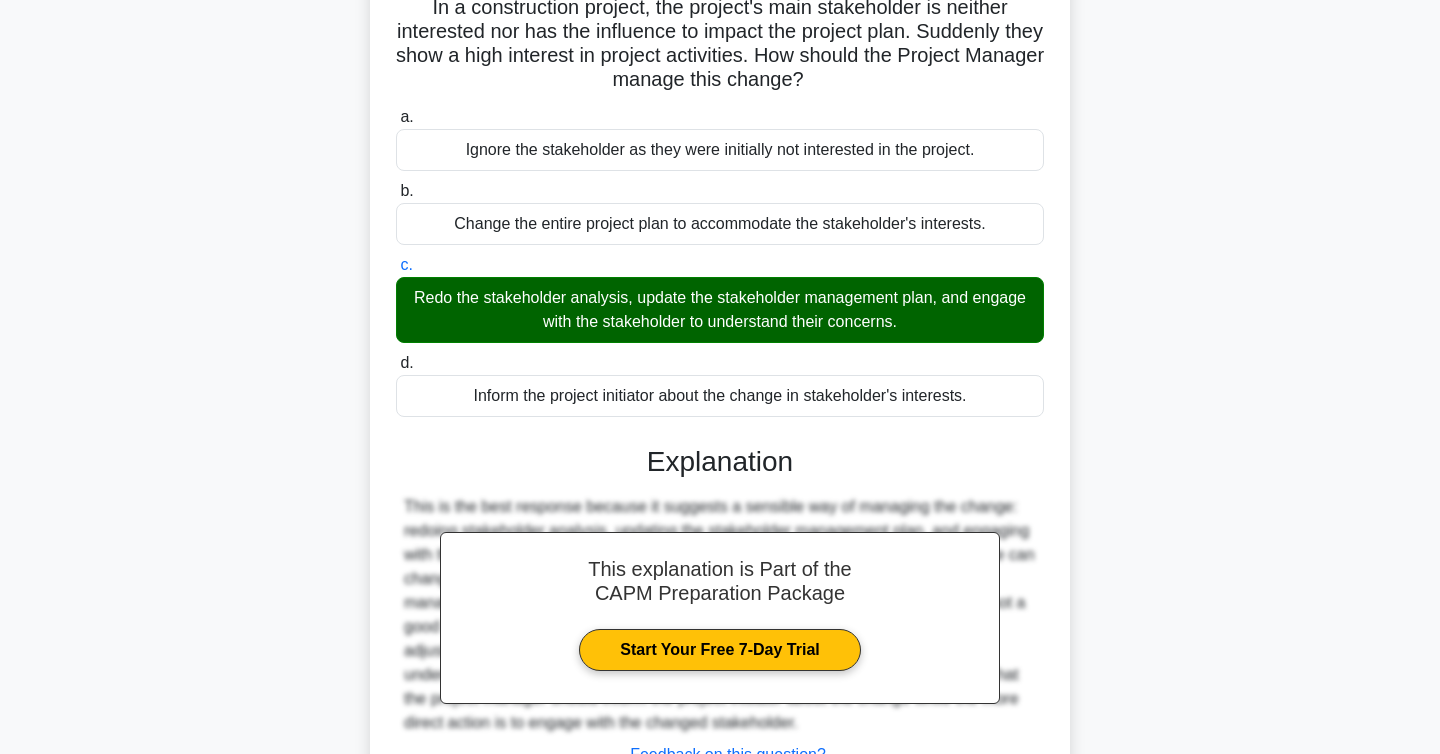 scroll, scrollTop: 326, scrollLeft: 0, axis: vertical 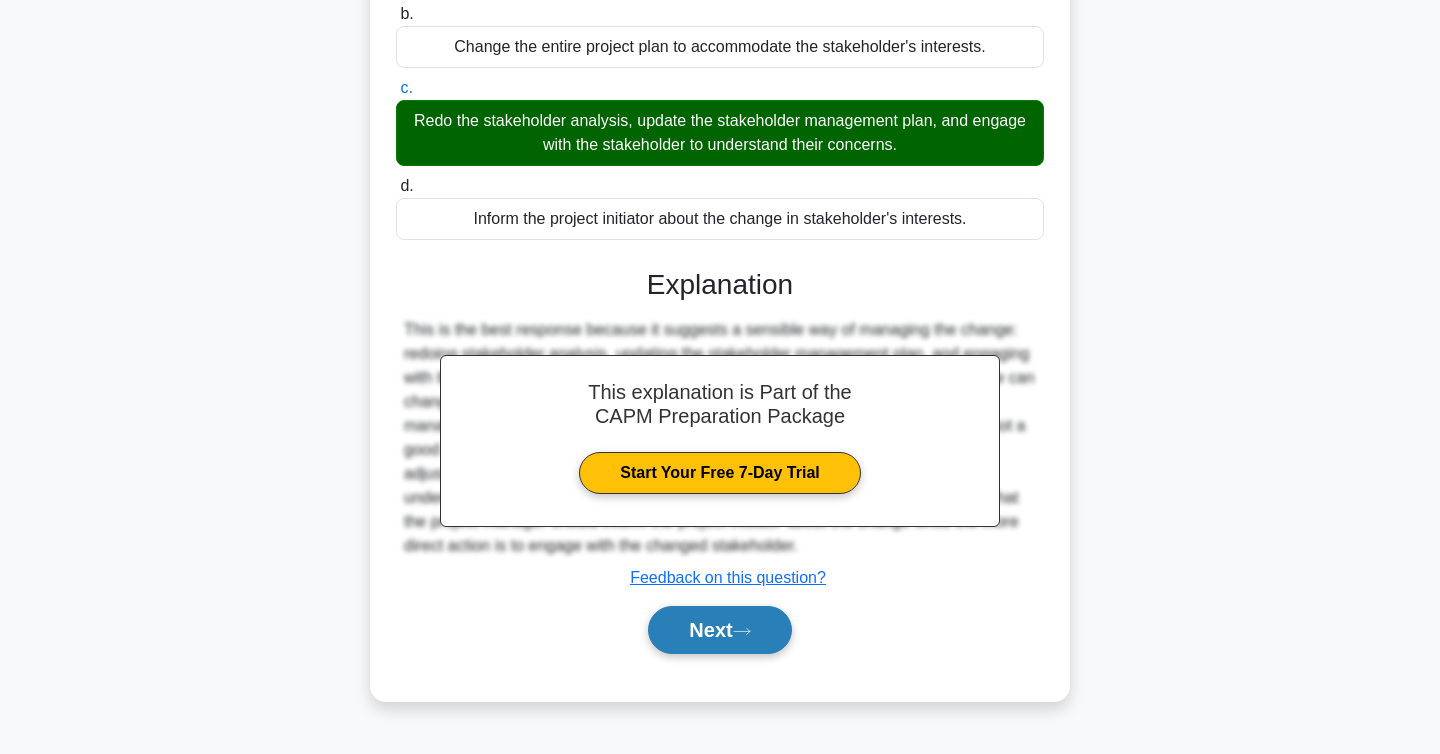 click on "Next" at bounding box center (719, 630) 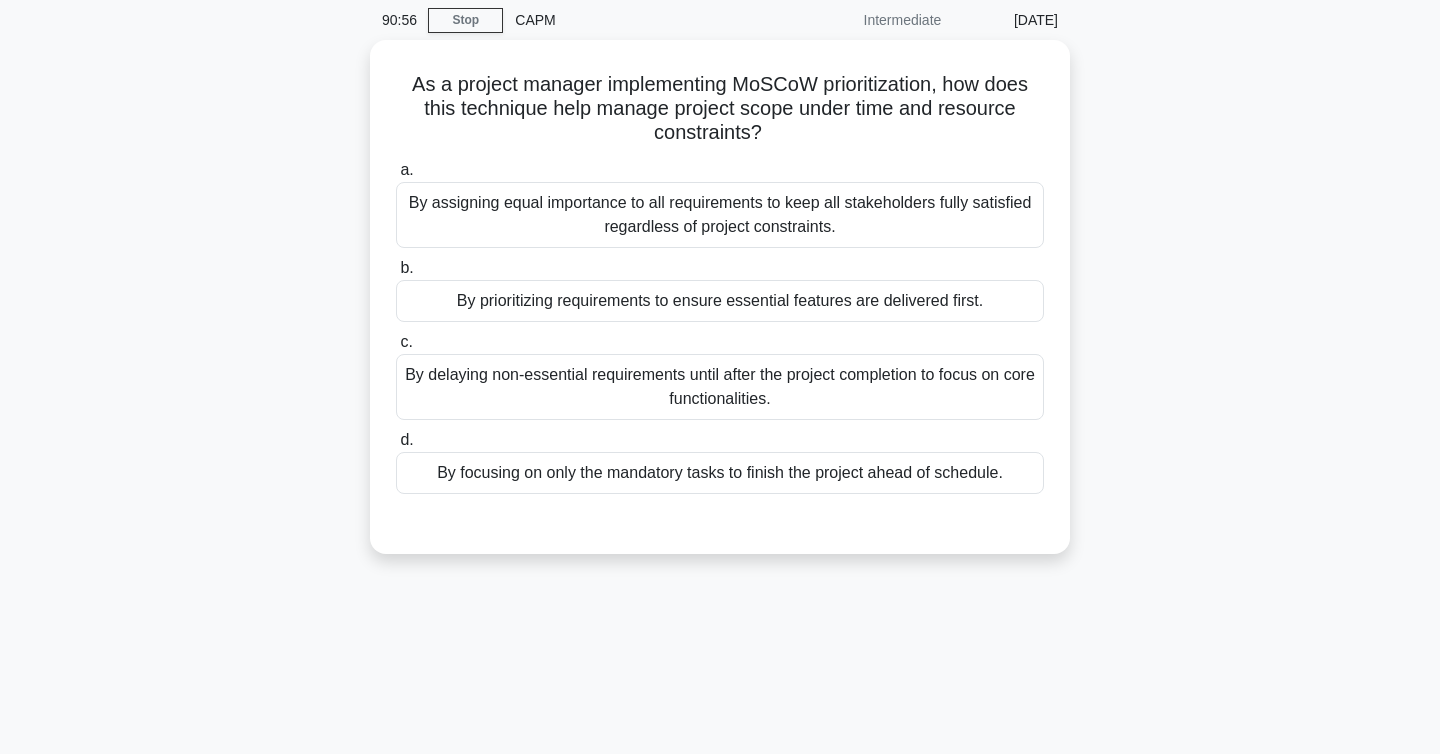 scroll, scrollTop: 68, scrollLeft: 0, axis: vertical 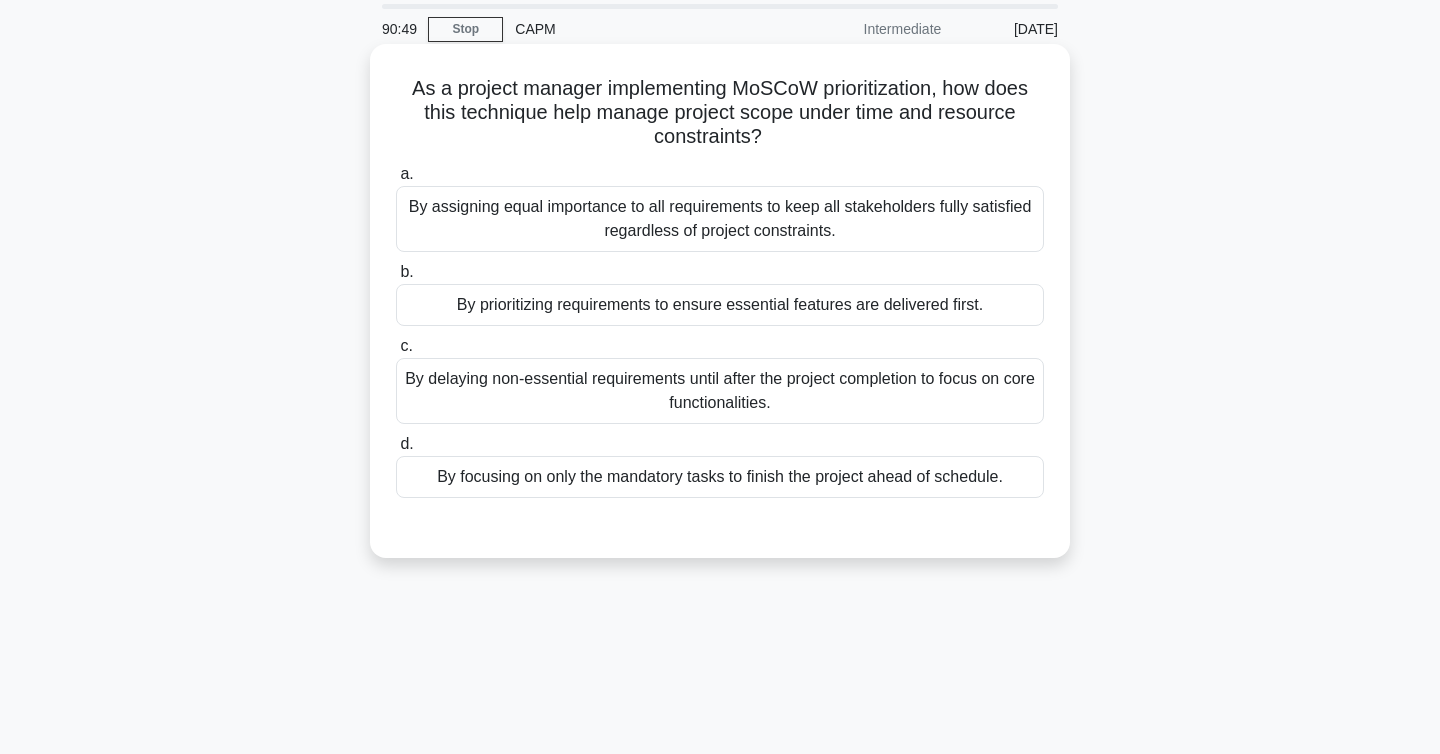 click on "As a project manager implementing MoSCoW prioritization, how does this technique help manage project scope under time and resource constraints?
.spinner_0XTQ{transform-origin:center;animation:spinner_y6GP .75s linear infinite}@keyframes spinner_y6GP{100%{transform:rotate(360deg)}}" at bounding box center (720, 113) 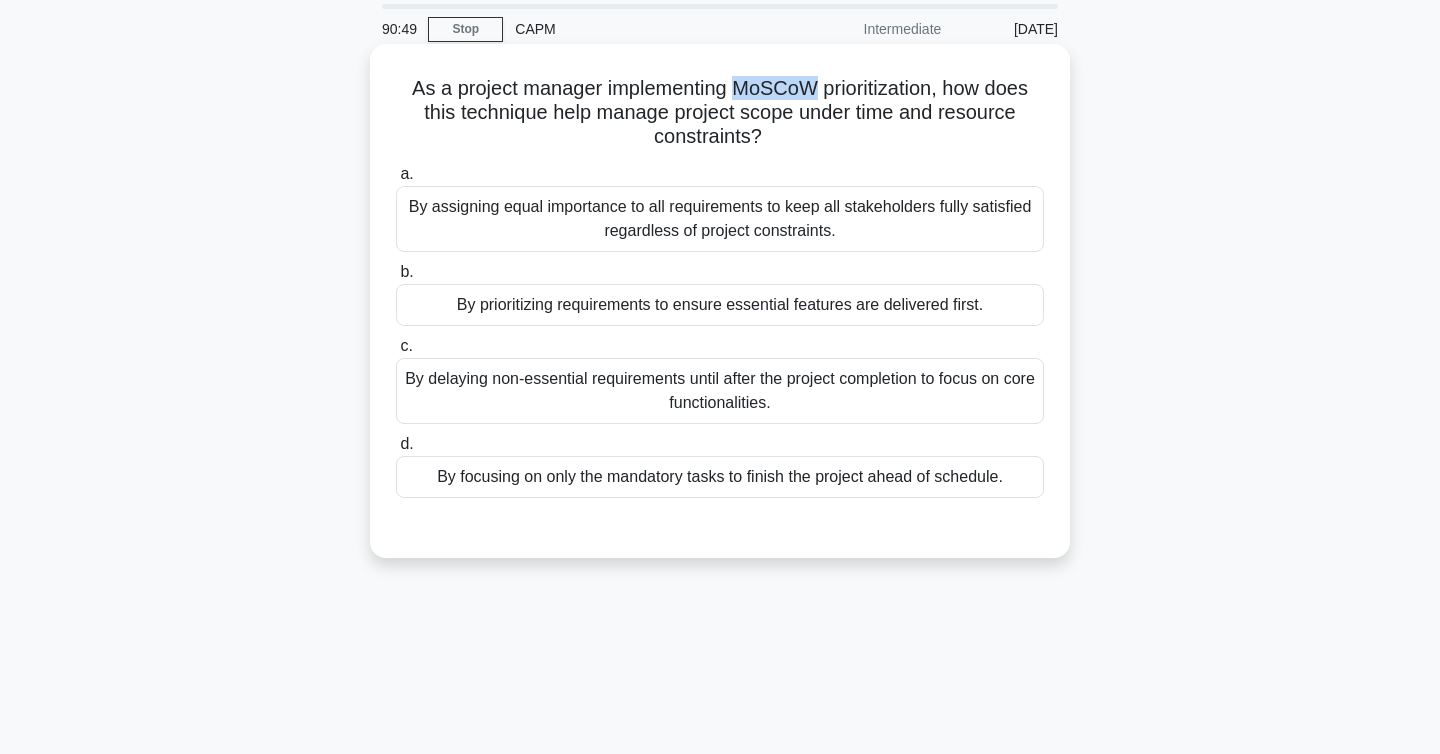 click on "As a project manager implementing MoSCoW prioritization, how does this technique help manage project scope under time and resource constraints?
.spinner_0XTQ{transform-origin:center;animation:spinner_y6GP .75s linear infinite}@keyframes spinner_y6GP{100%{transform:rotate(360deg)}}" at bounding box center (720, 113) 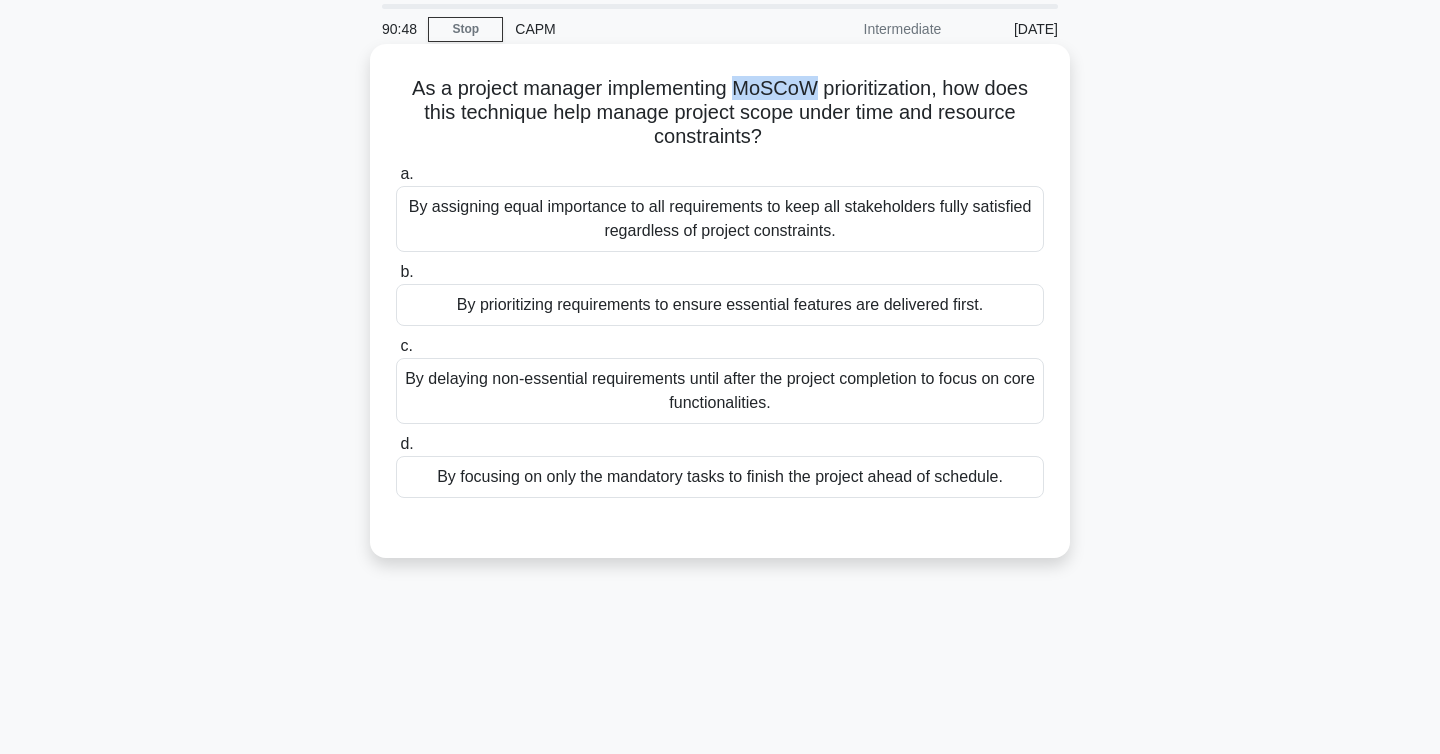 copy on "MoSCoW" 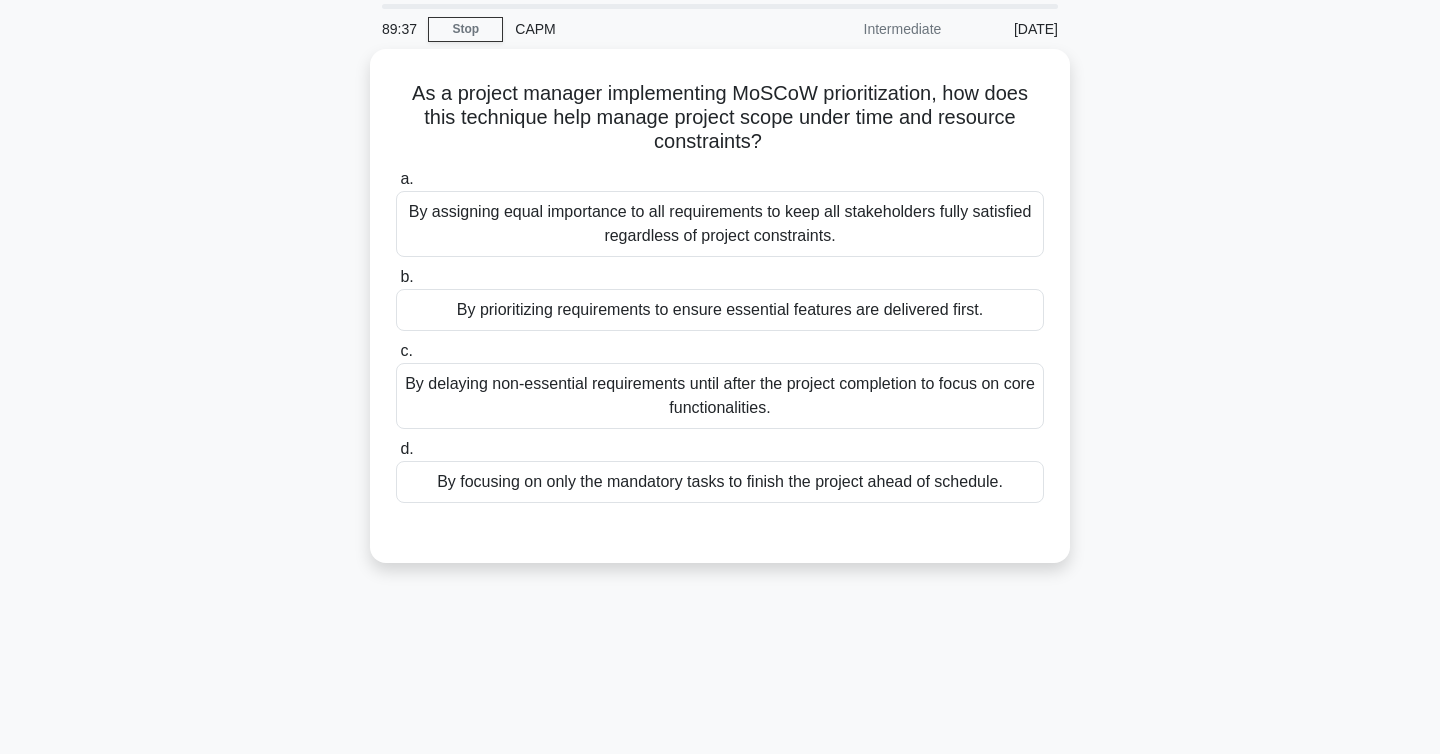 click on "89:37
Stop
CAPM
Intermediate
8/80
As a project manager implementing MoSCoW prioritization, how does this technique help manage project scope under time and resource constraints?
.spinner_0XTQ{transform-origin:center;animation:spinner_y6GP .75s linear infinite}@keyframes spinner_y6GP{100%{transform:rotate(360deg)}}
a.
b. c. d." at bounding box center (720, 504) 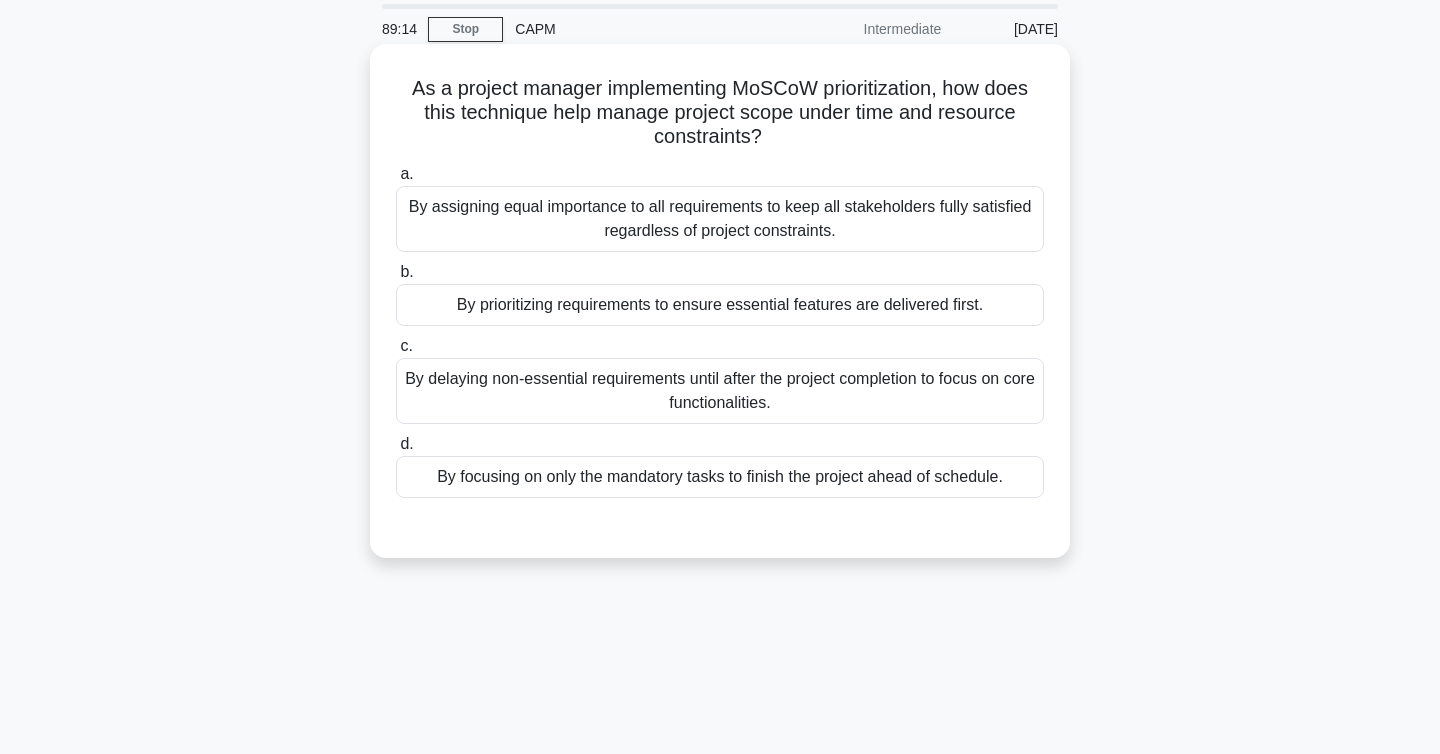 click on "By assigning equal importance to all requirements to keep all stakeholders fully satisfied regardless of project constraints." at bounding box center [720, 219] 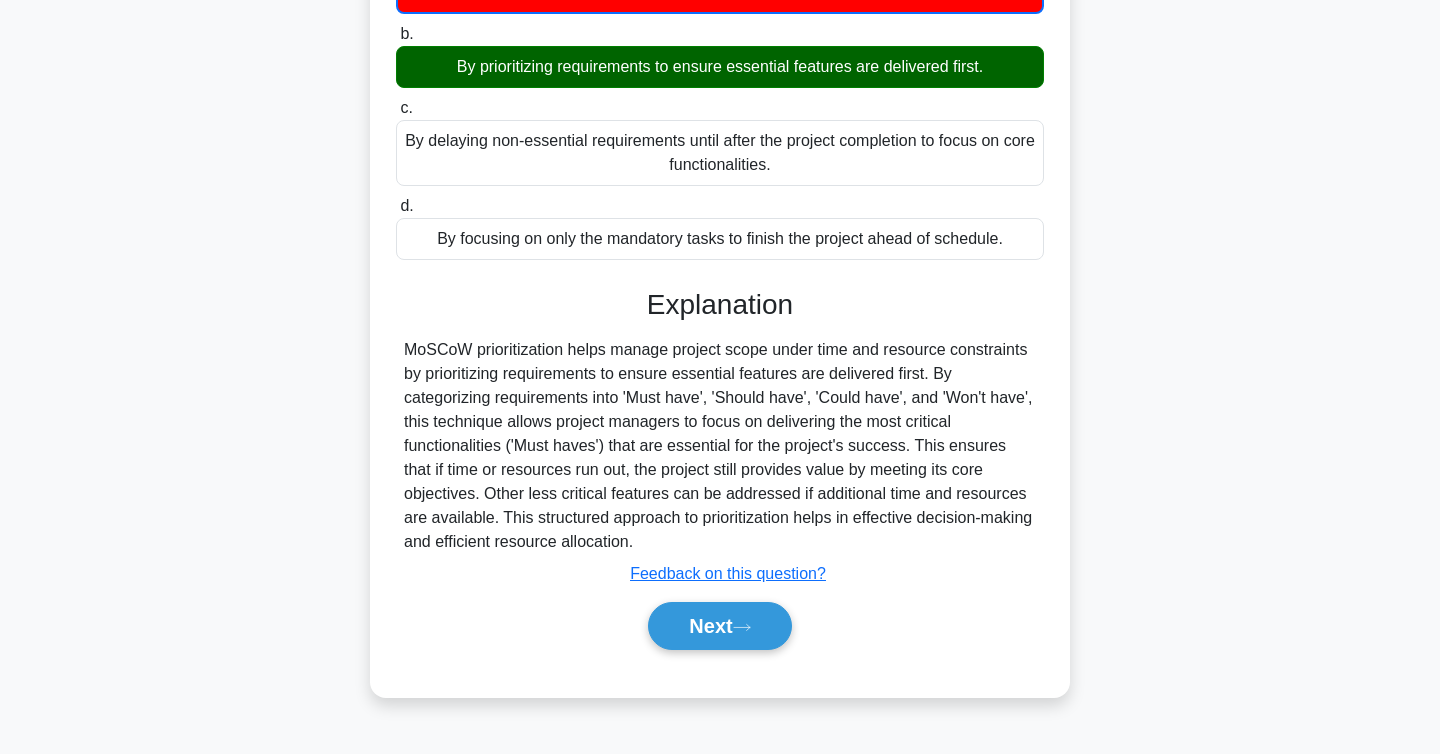 scroll, scrollTop: 326, scrollLeft: 0, axis: vertical 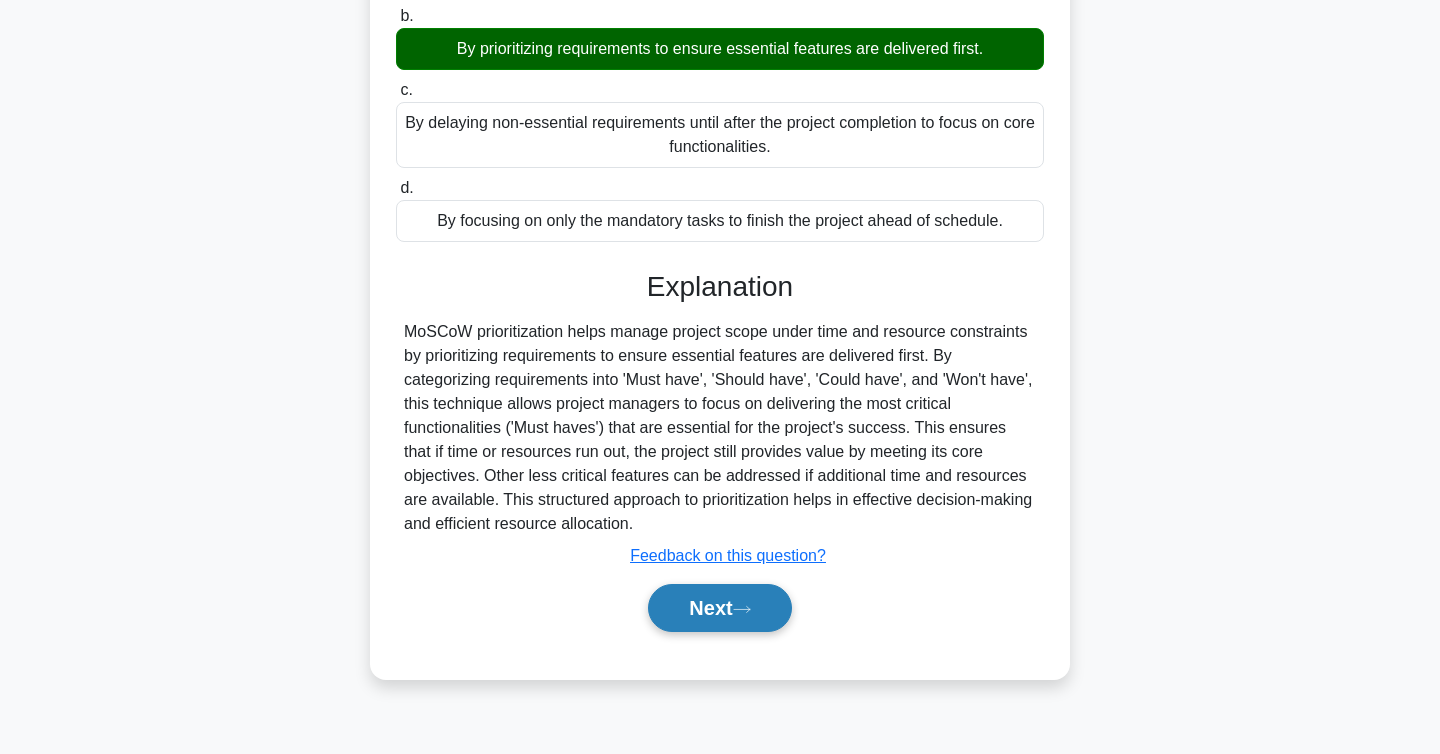 click on "Next" at bounding box center [719, 608] 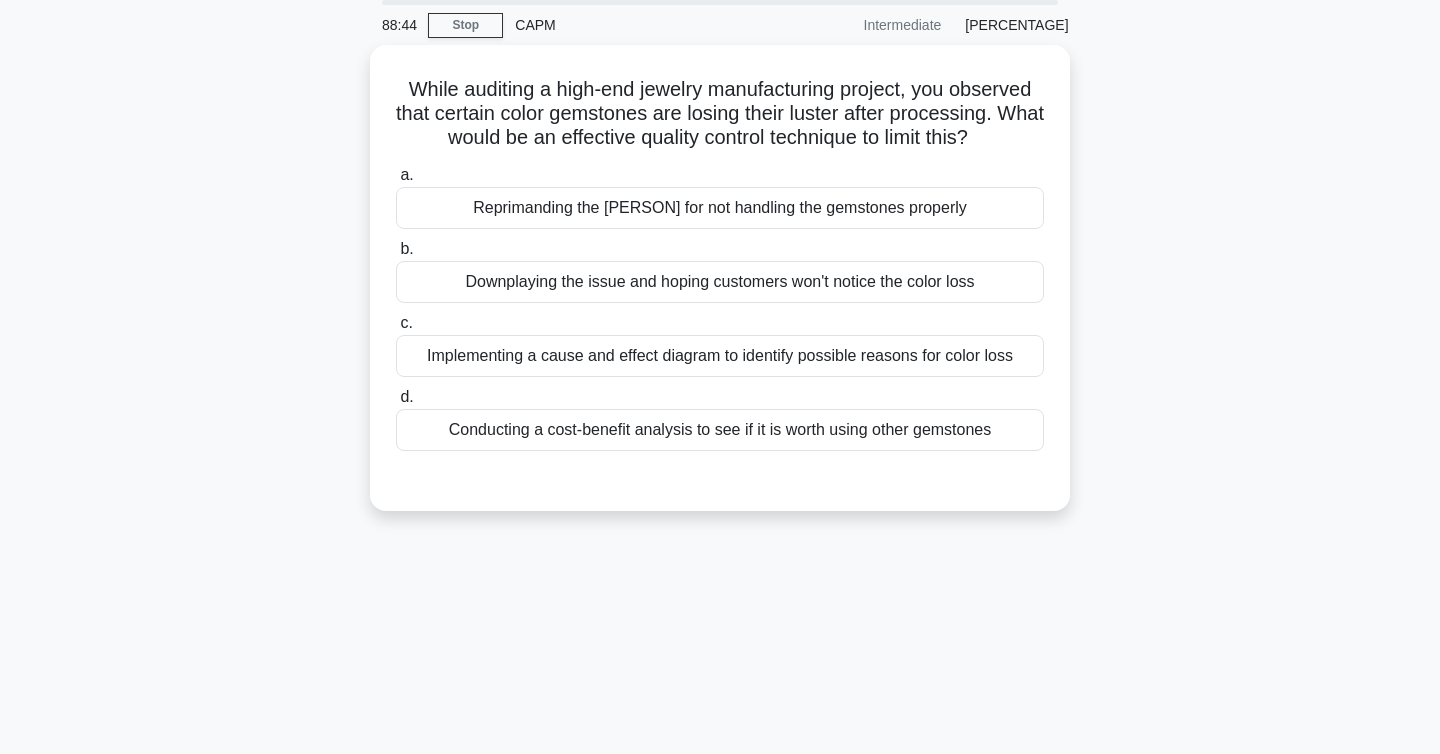 scroll, scrollTop: 68, scrollLeft: 0, axis: vertical 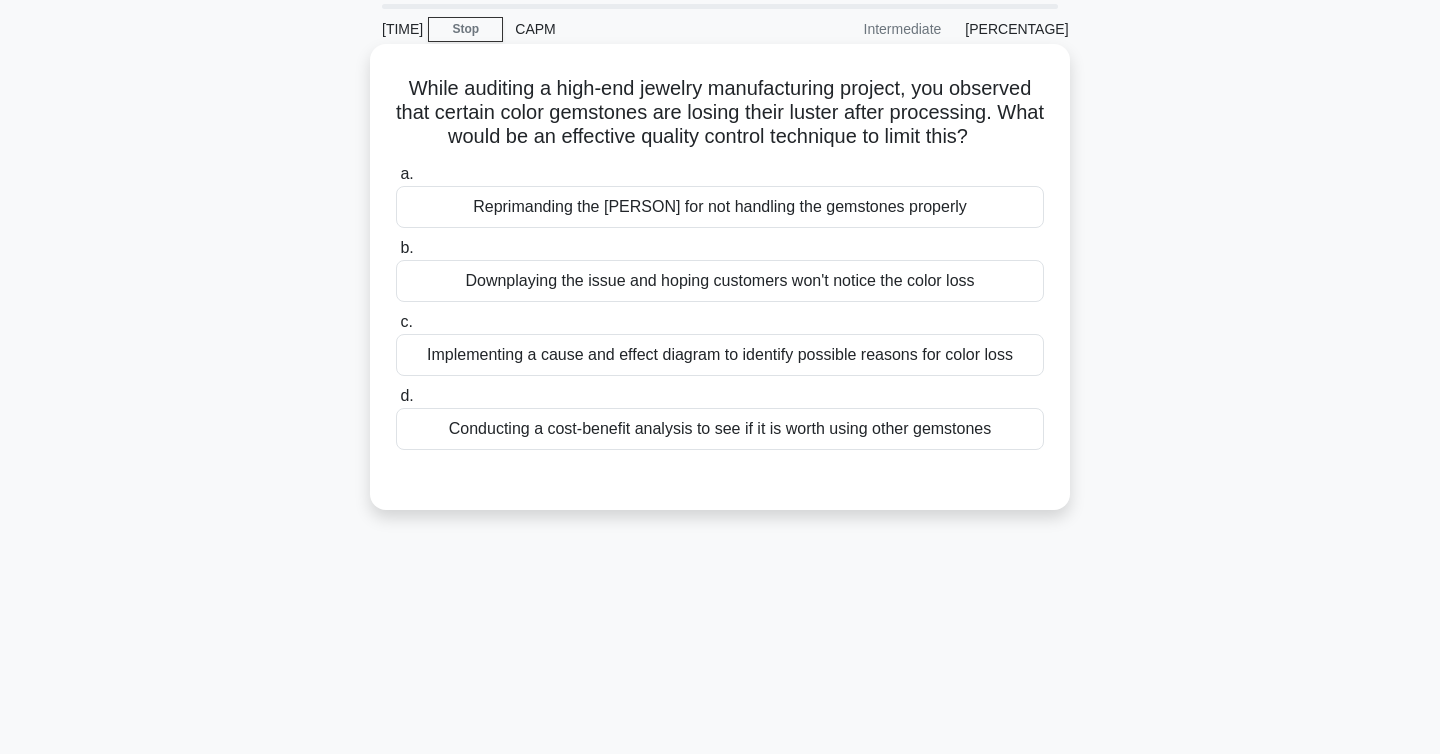 click on "Implementing a cause and effect diagram to identify possible reasons for color loss" at bounding box center [720, 355] 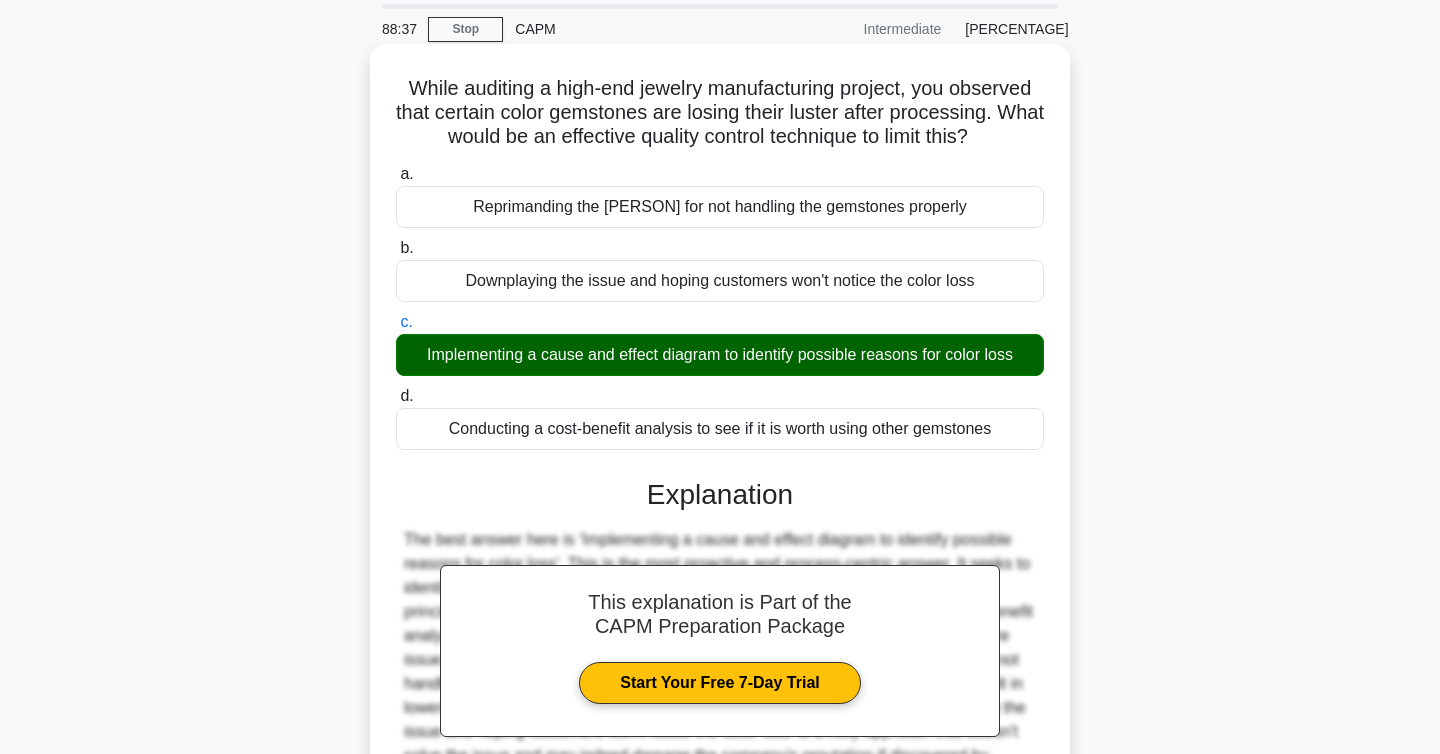 scroll, scrollTop: 326, scrollLeft: 0, axis: vertical 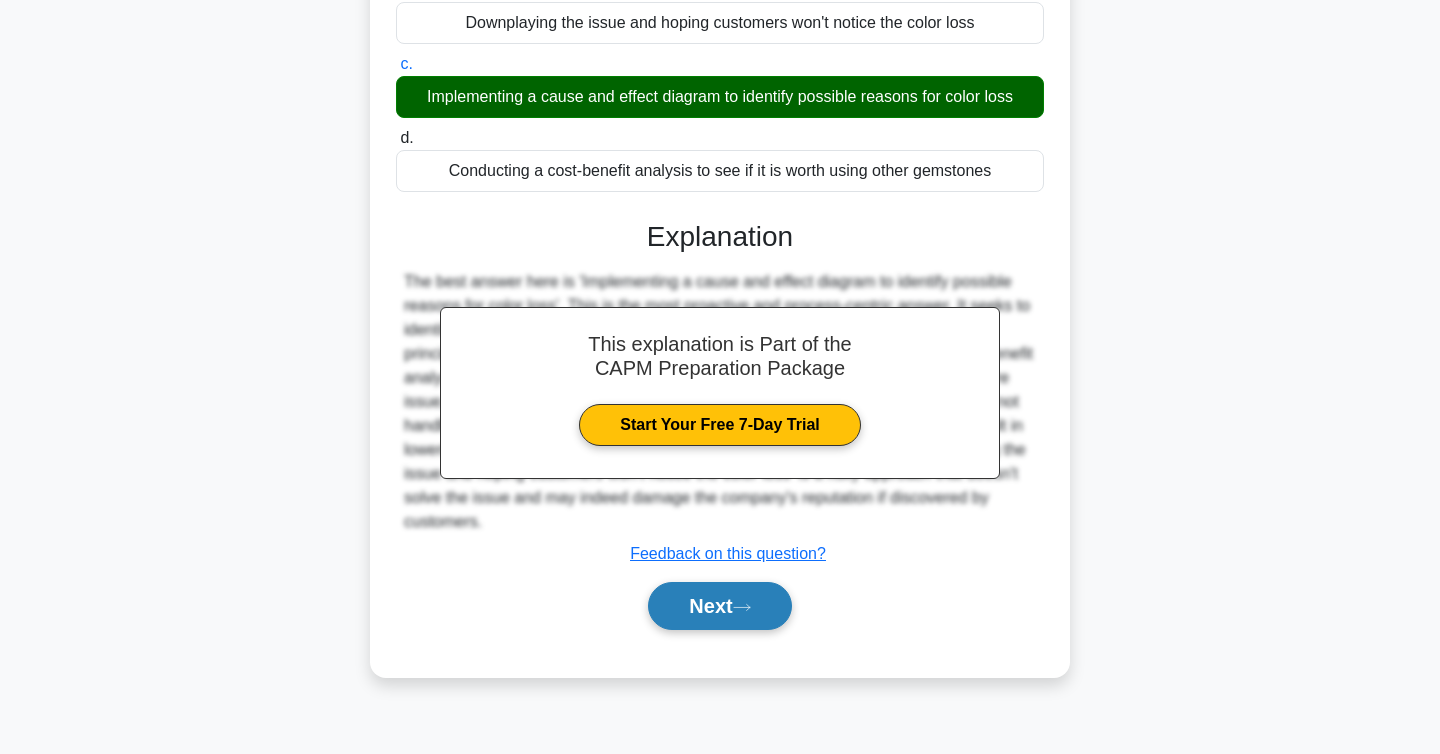 click on "Next" at bounding box center (719, 606) 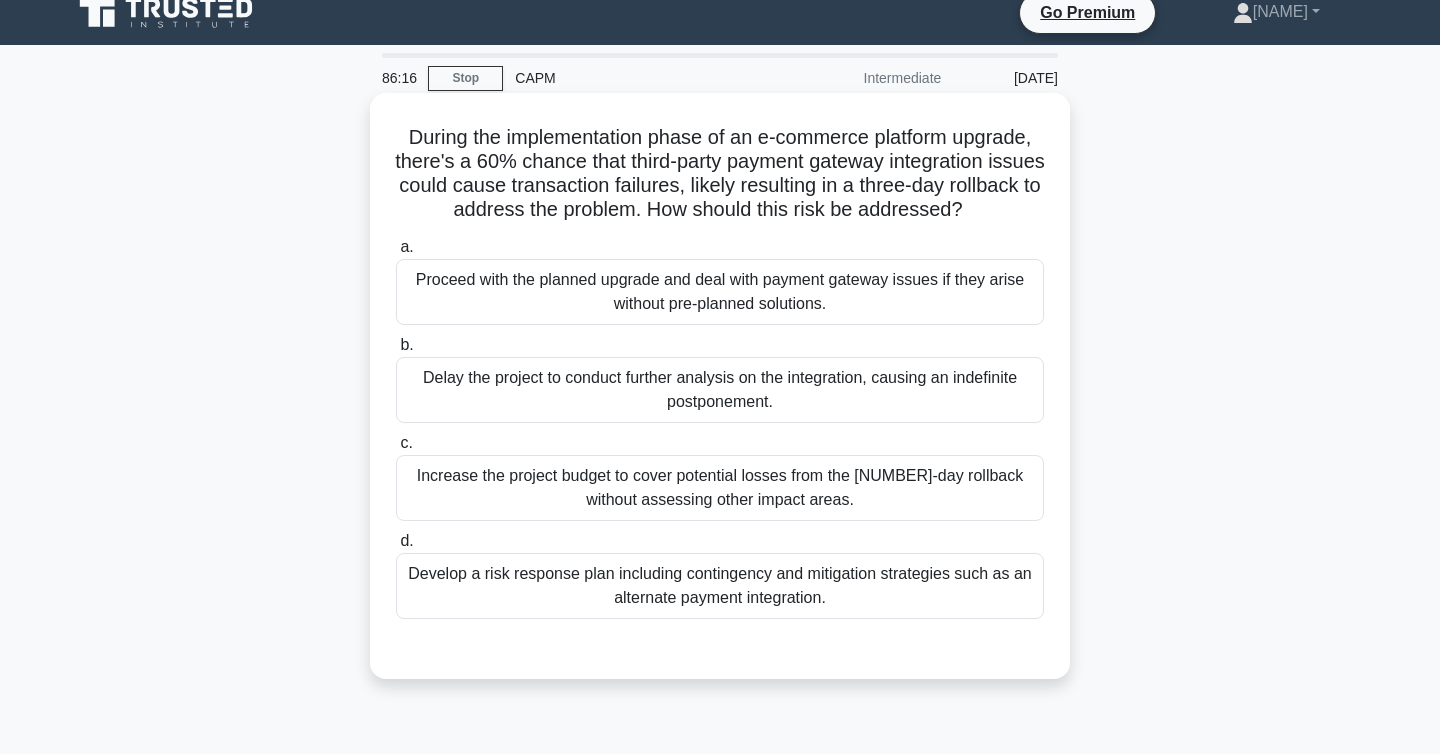 scroll, scrollTop: 0, scrollLeft: 0, axis: both 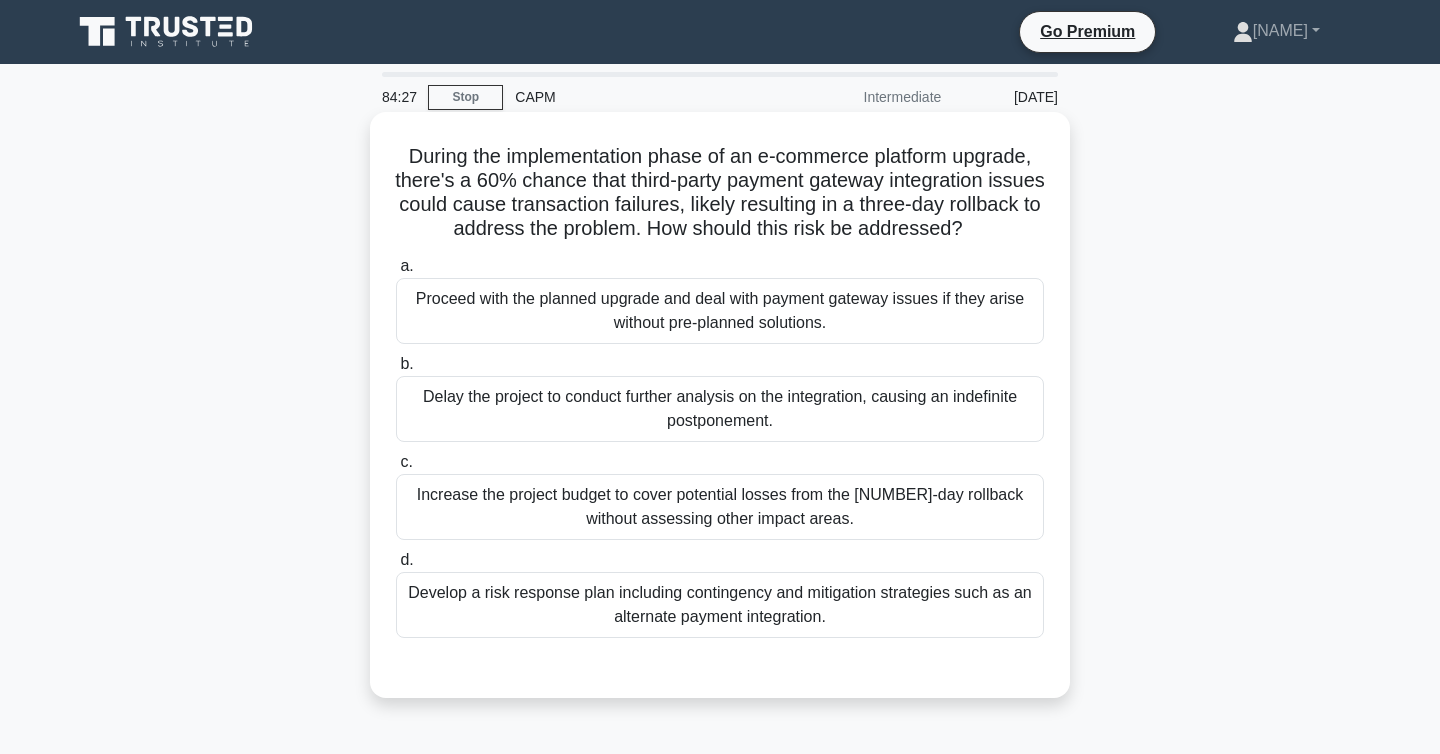 click on "During the implementation phase of an e-commerce platform upgrade, there's a [PERCENTAGE]% chance that third-party payment gateway integration issues could cause transaction failures, likely resulting in a [NUMBER]-day rollback to address the problem. How should this risk be addressed?
.spinner_0XTQ{transform-origin:center;animation:spinner_y6GP .75s linear infinite}@keyframes spinner_y6GP{100%{transform:rotate(360deg)}}" at bounding box center (720, 193) 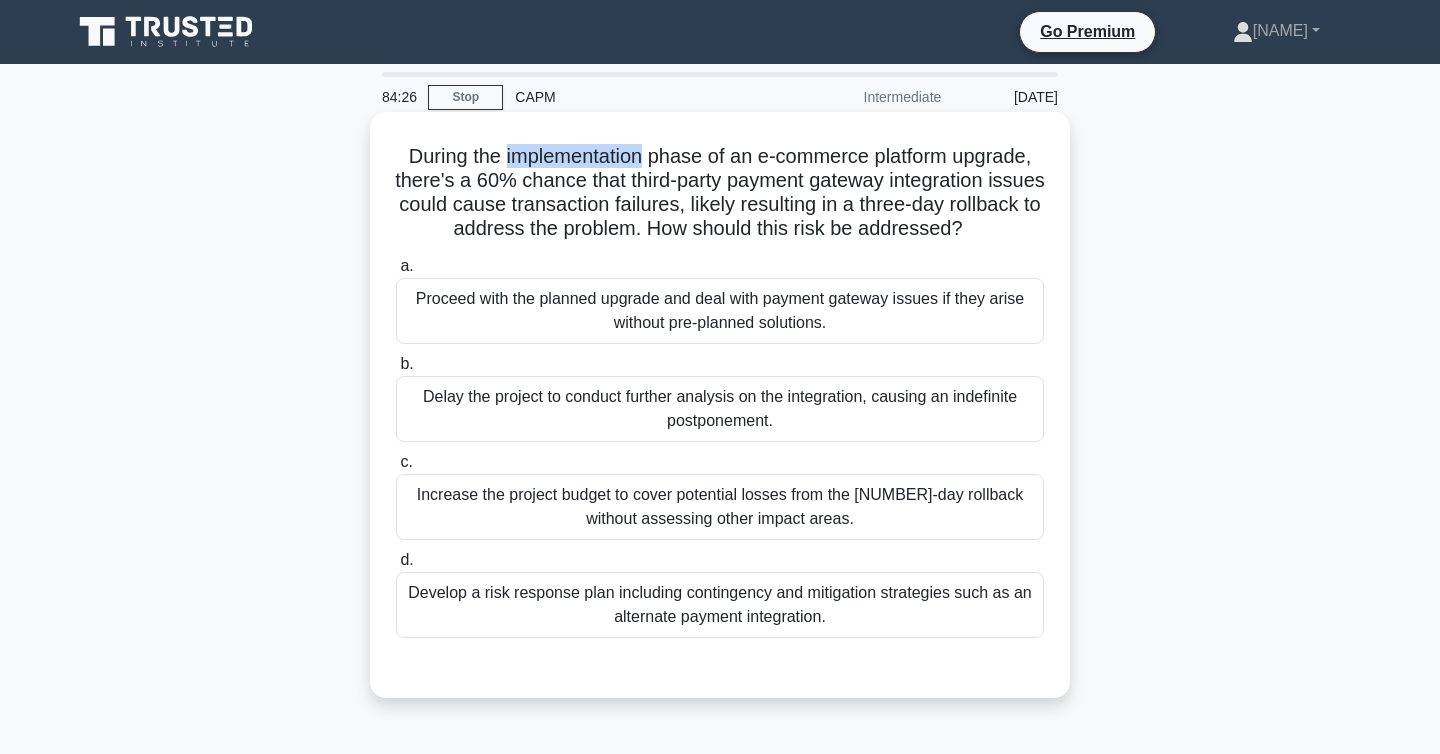 click on "During the implementation phase of an e-commerce platform upgrade, there's a [PERCENTAGE]% chance that third-party payment gateway integration issues could cause transaction failures, likely resulting in a [NUMBER]-day rollback to address the problem. How should this risk be addressed?
.spinner_0XTQ{transform-origin:center;animation:spinner_y6GP .75s linear infinite}@keyframes spinner_y6GP{100%{transform:rotate(360deg)}}" at bounding box center (720, 193) 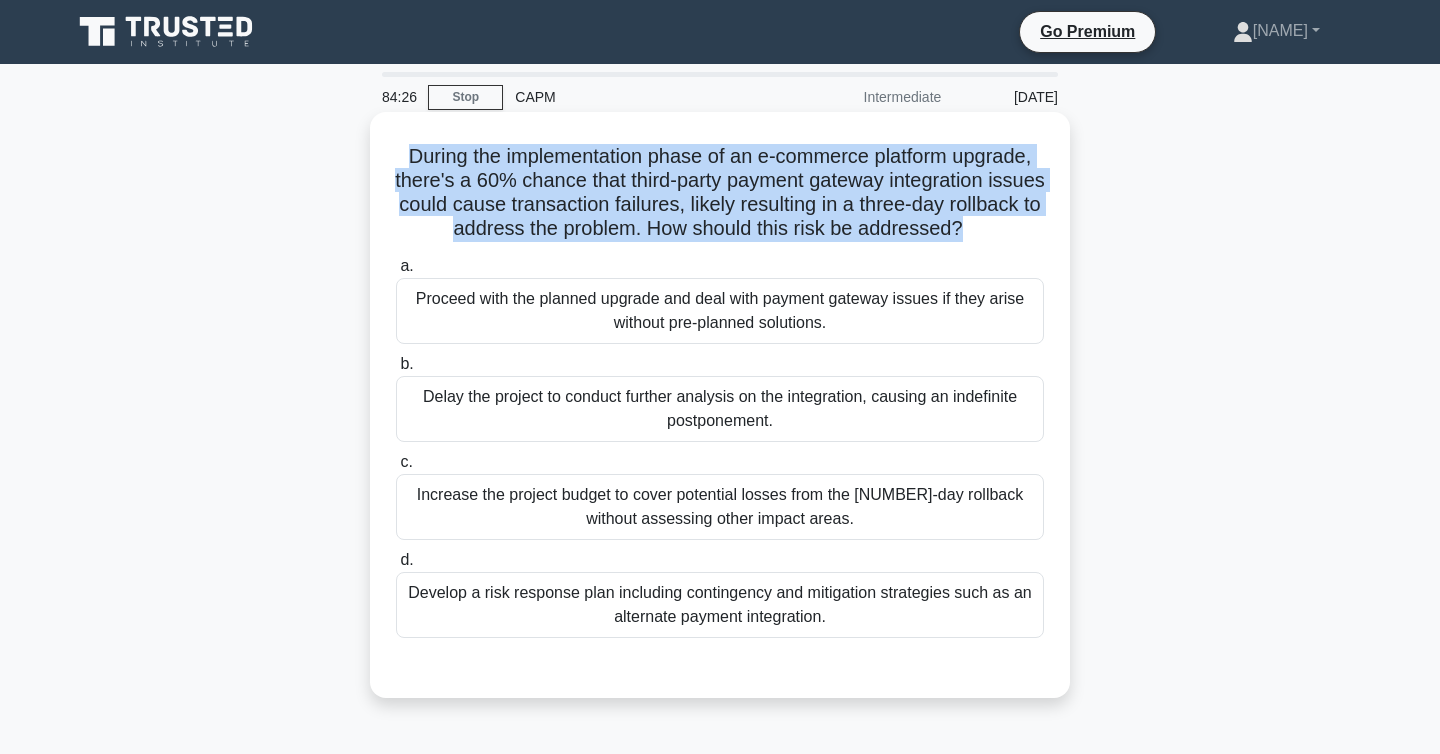 click on "During the implementation phase of an e-commerce platform upgrade, there's a [PERCENTAGE]% chance that third-party payment gateway integration issues could cause transaction failures, likely resulting in a [NUMBER]-day rollback to address the problem. How should this risk be addressed?
.spinner_0XTQ{transform-origin:center;animation:spinner_y6GP .75s linear infinite}@keyframes spinner_y6GP{100%{transform:rotate(360deg)}}" at bounding box center [720, 193] 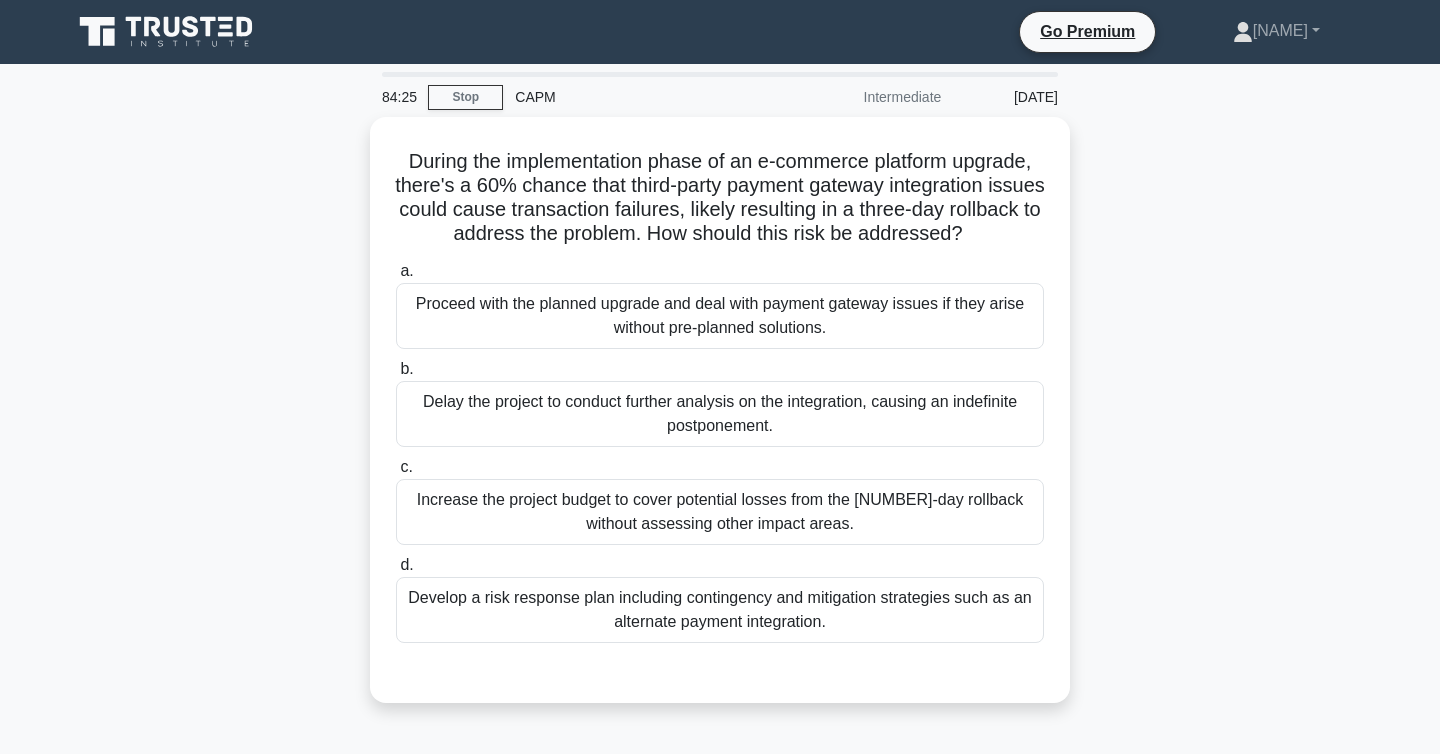 click at bounding box center [720, 1080] 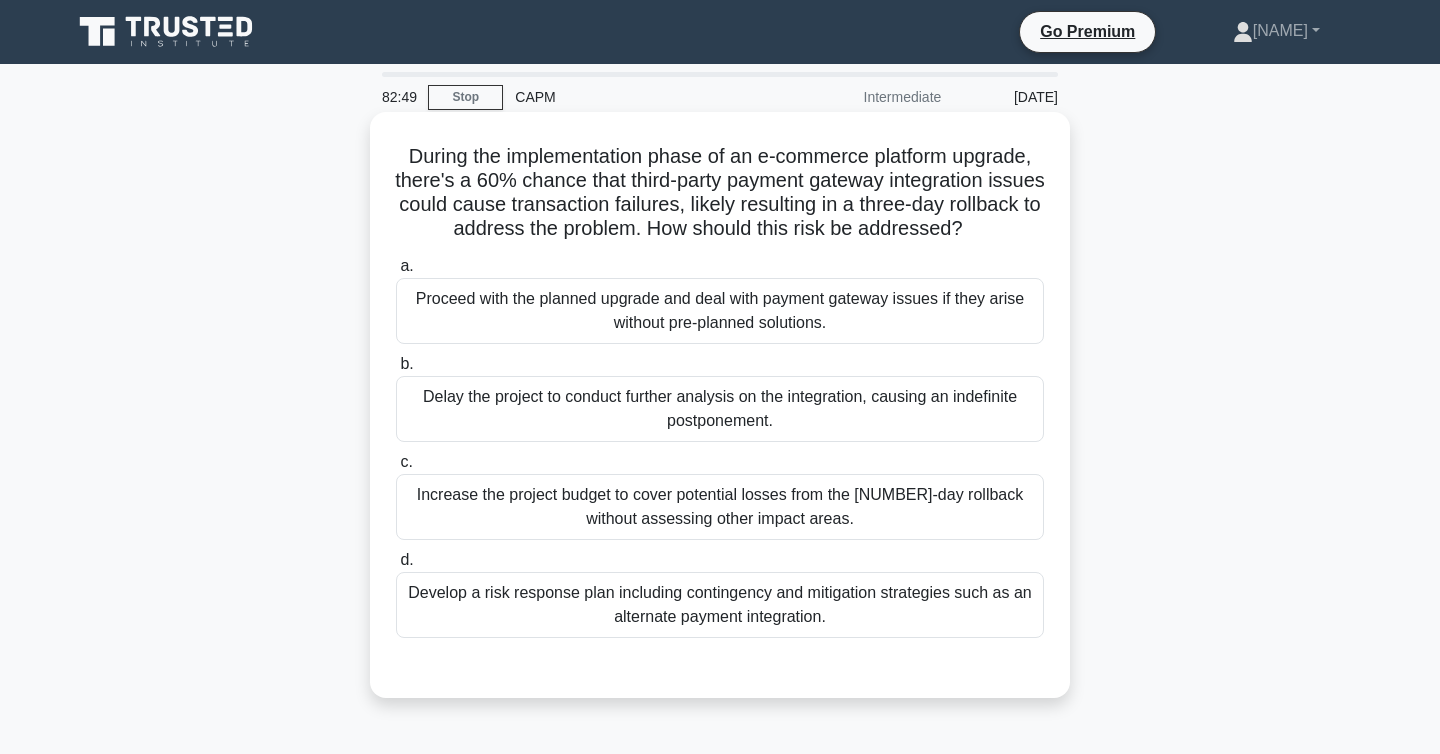 click on "During the implementation phase of an e-commerce platform upgrade, there's a [PERCENTAGE]% chance that third-party payment gateway integration issues could cause transaction failures, likely resulting in a [NUMBER]-day rollback to address the problem. How should this risk be addressed?
.spinner_0XTQ{transform-origin:center;animation:spinner_y6GP .75s linear infinite}@keyframes spinner_y6GP{100%{transform:rotate(360deg)}}" at bounding box center (720, 193) 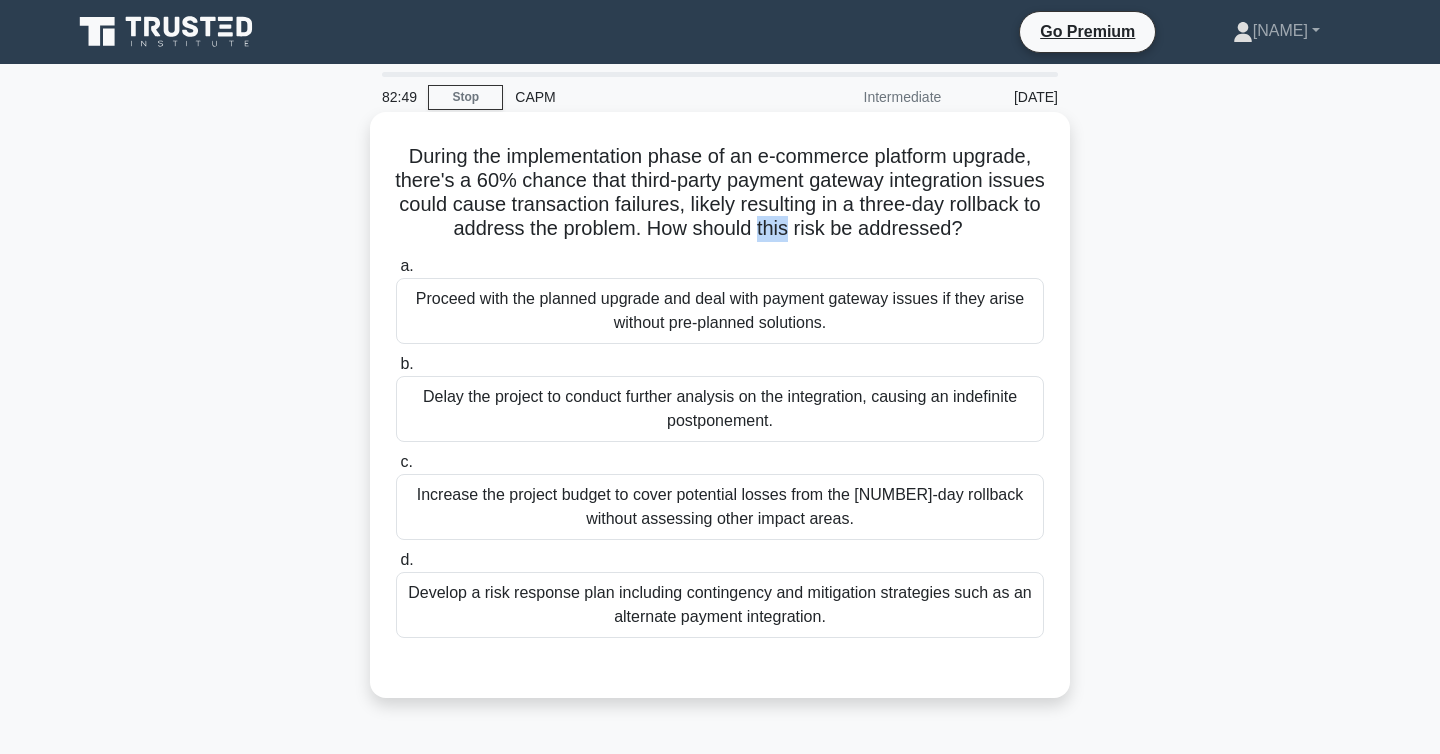 click on "During the implementation phase of an e-commerce platform upgrade, there's a [PERCENTAGE]% chance that third-party payment gateway integration issues could cause transaction failures, likely resulting in a [NUMBER]-day rollback to address the problem. How should this risk be addressed?
.spinner_0XTQ{transform-origin:center;animation:spinner_y6GP .75s linear infinite}@keyframes spinner_y6GP{100%{transform:rotate(360deg)}}" at bounding box center [720, 193] 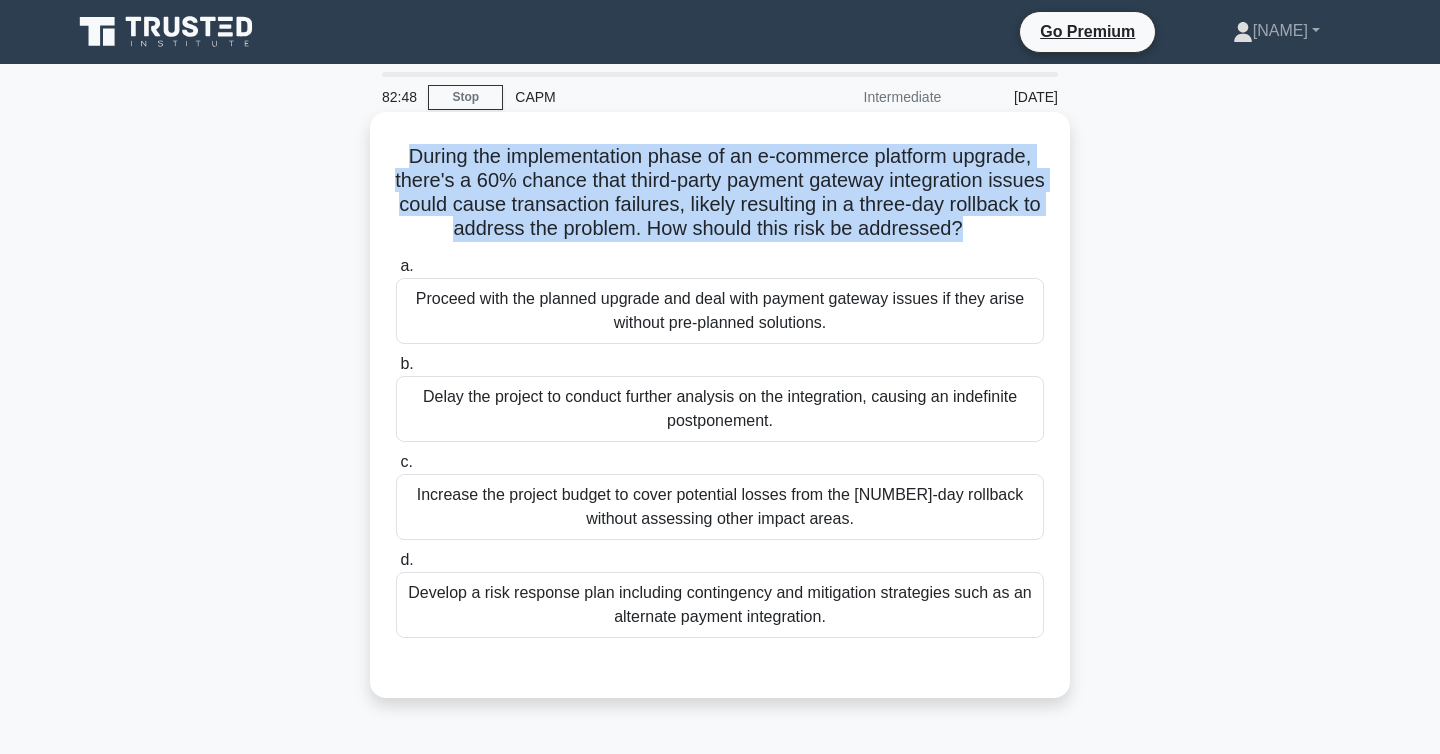 click on "During the implementation phase of an e-commerce platform upgrade, there's a [PERCENTAGE]% chance that third-party payment gateway integration issues could cause transaction failures, likely resulting in a [NUMBER]-day rollback to address the problem. How should this risk be addressed?
.spinner_0XTQ{transform-origin:center;animation:spinner_y6GP .75s linear infinite}@keyframes spinner_y6GP{100%{transform:rotate(360deg)}}" at bounding box center (720, 193) 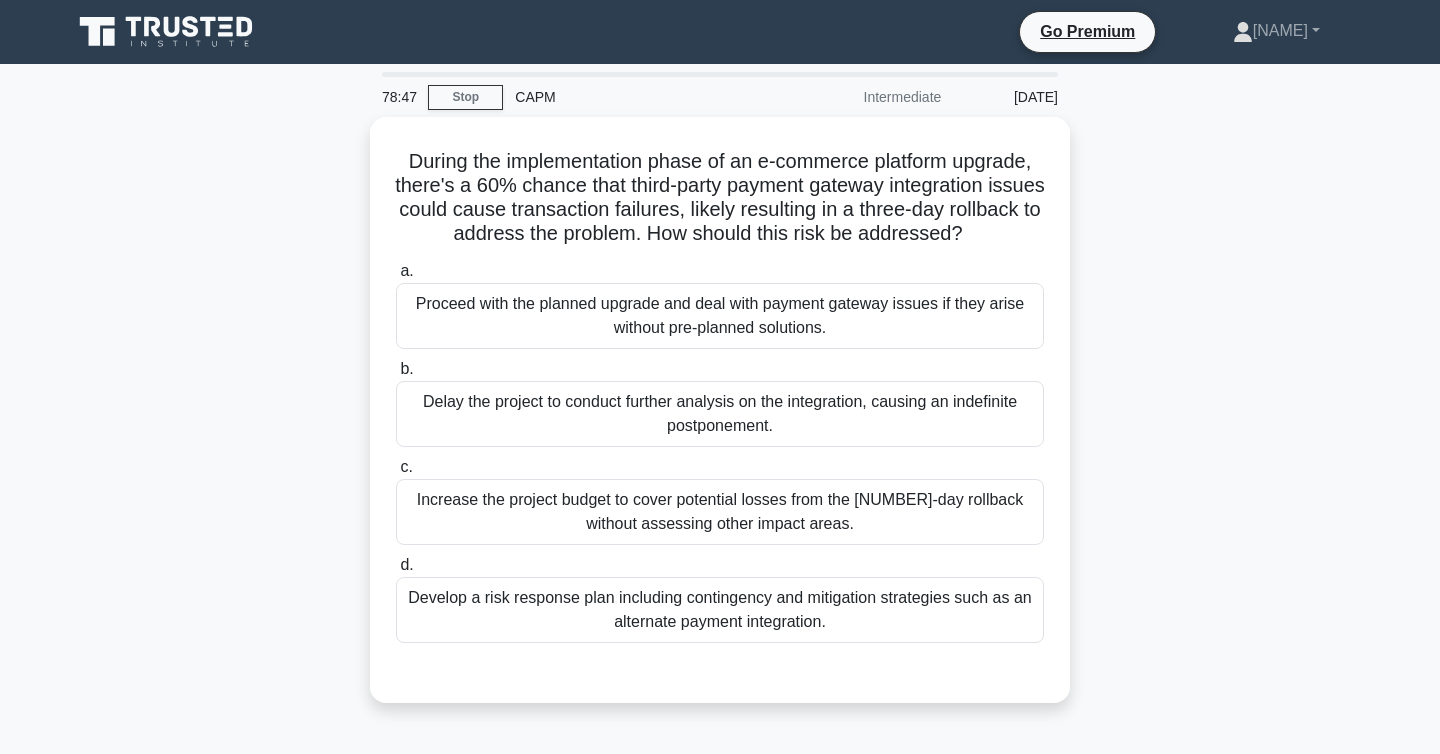 click at bounding box center [720, 1080] 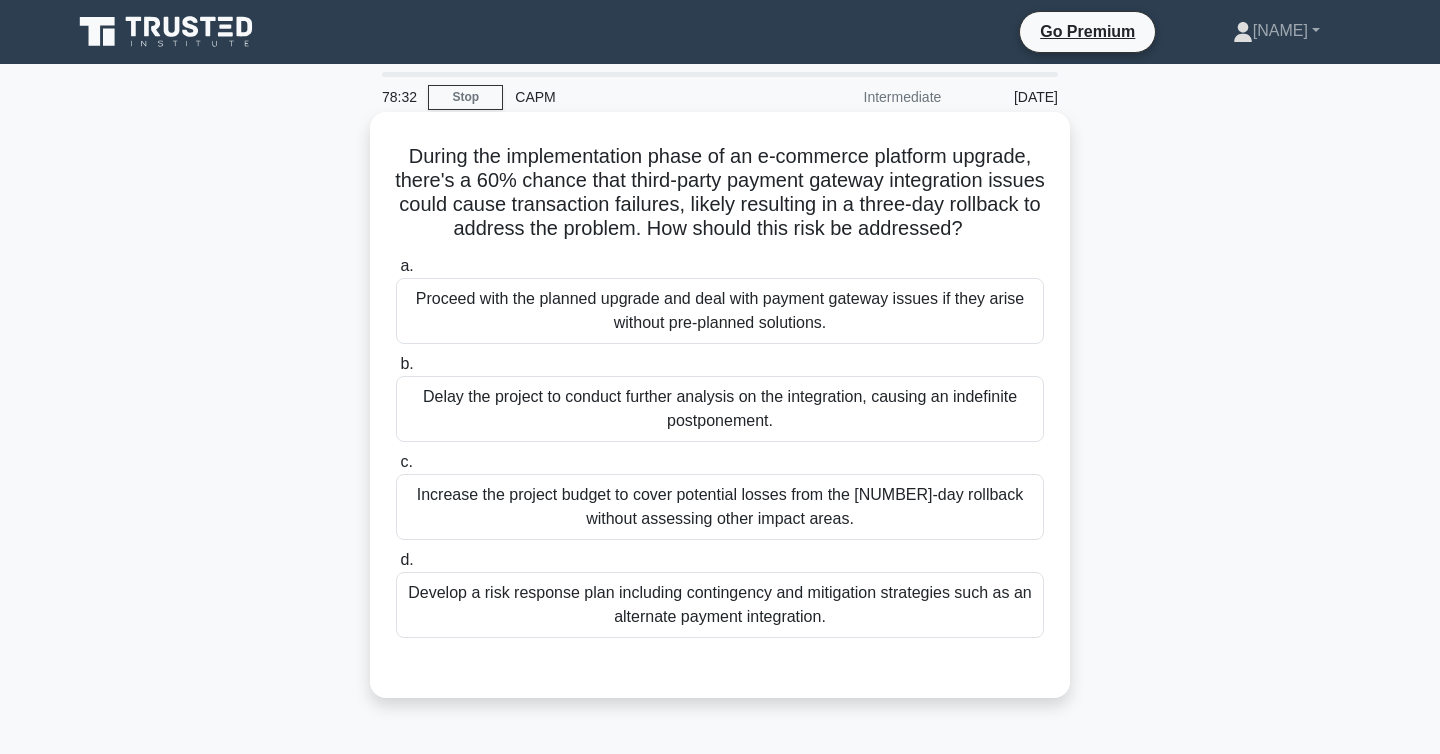 click on "c.
Increase the project budget to cover potential losses from the three-day rollback without assessing other impact areas." at bounding box center (720, 495) 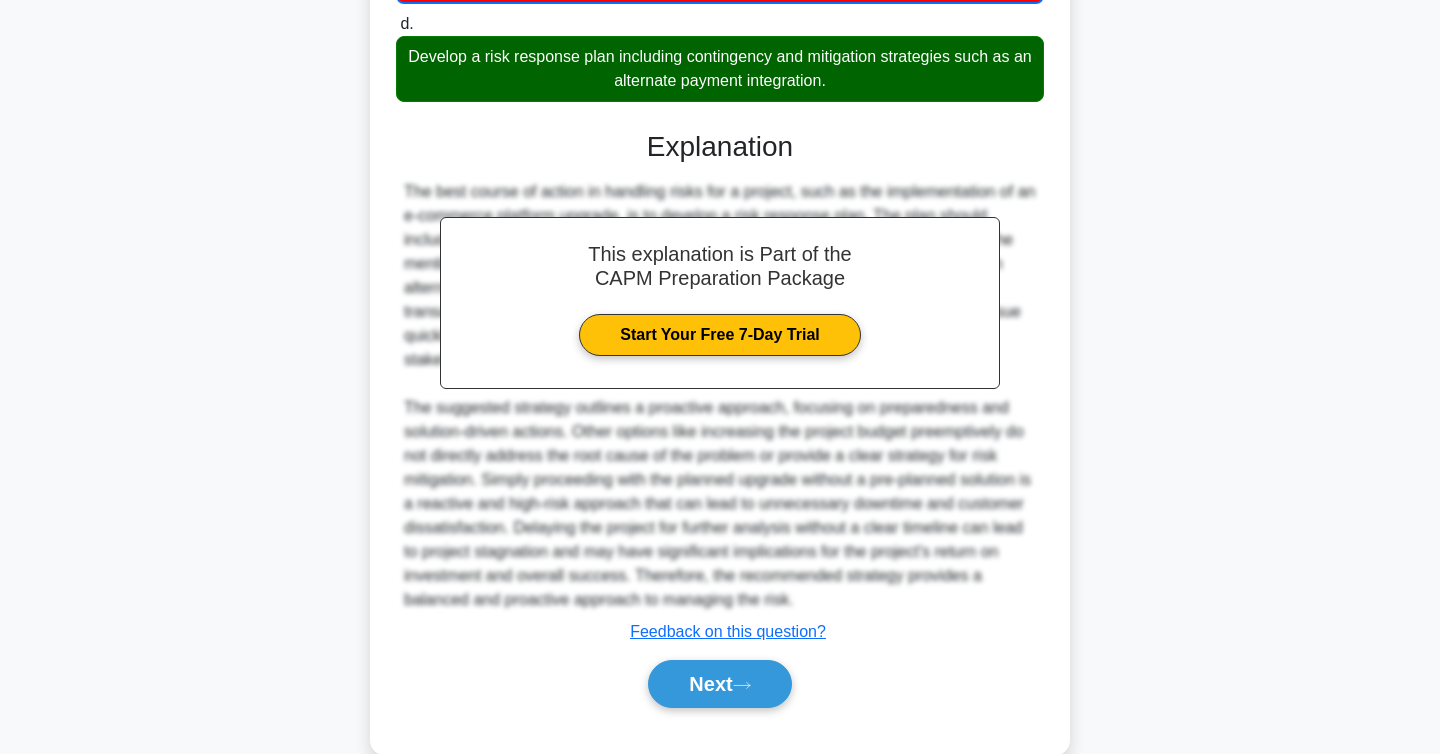 scroll, scrollTop: 577, scrollLeft: 0, axis: vertical 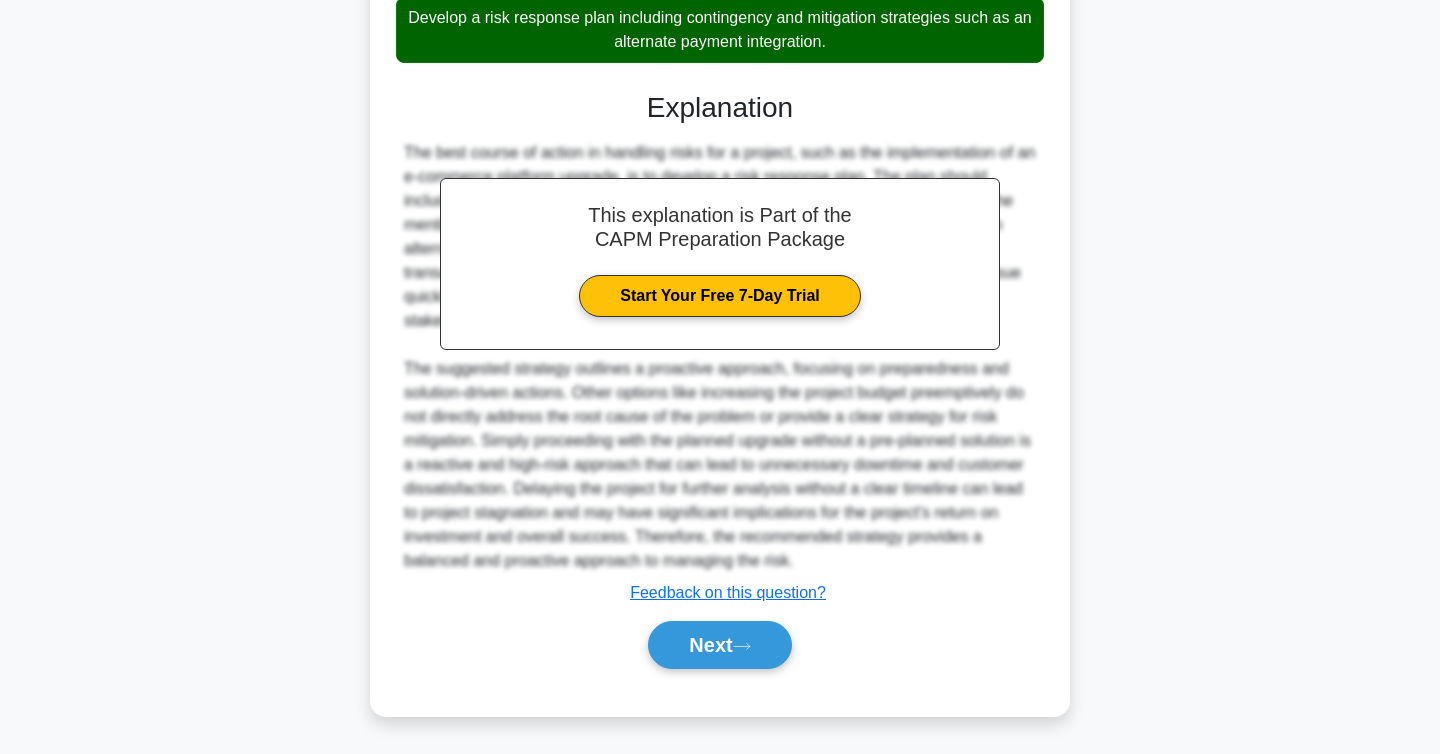 click on "Next" at bounding box center (720, 645) 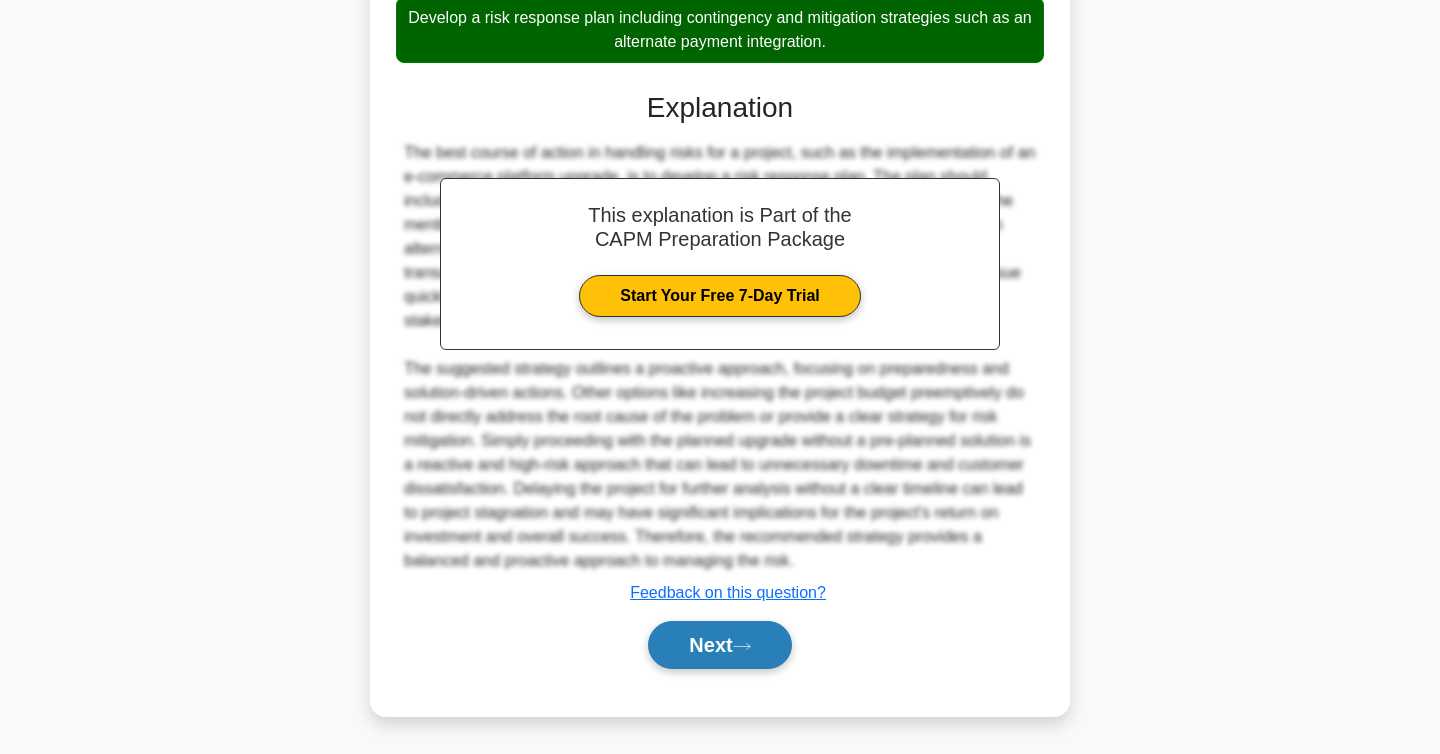 click on "Next" at bounding box center [719, 645] 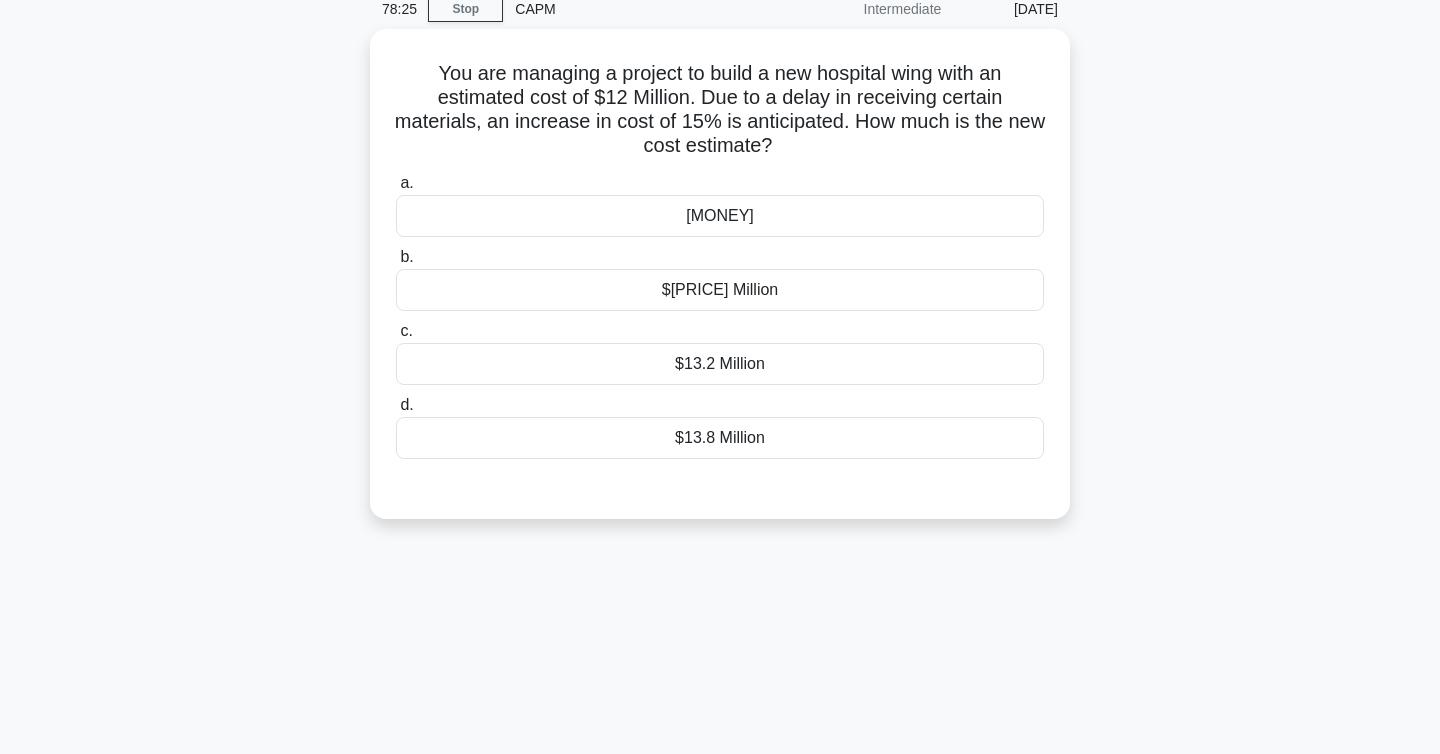 scroll, scrollTop: 60, scrollLeft: 0, axis: vertical 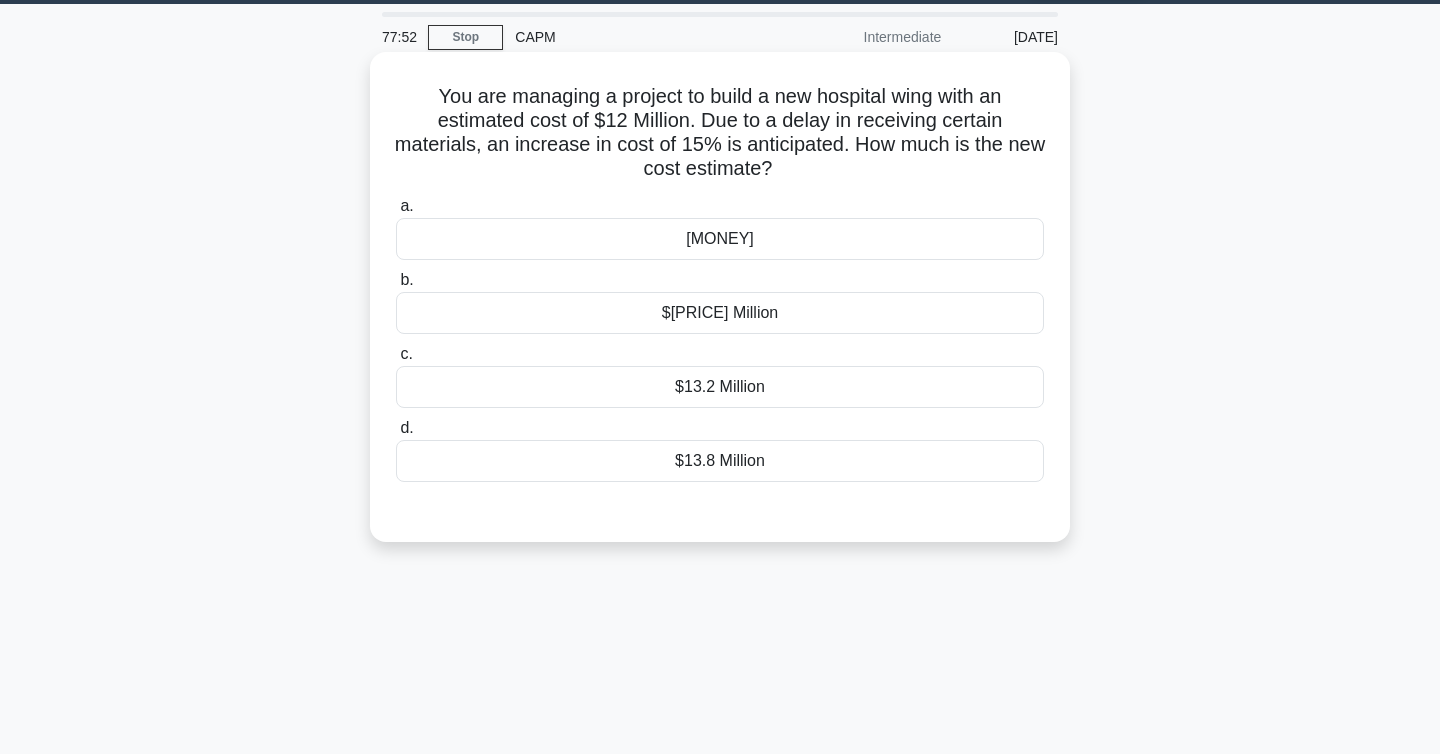 click on "$13.8 Million" at bounding box center [720, 461] 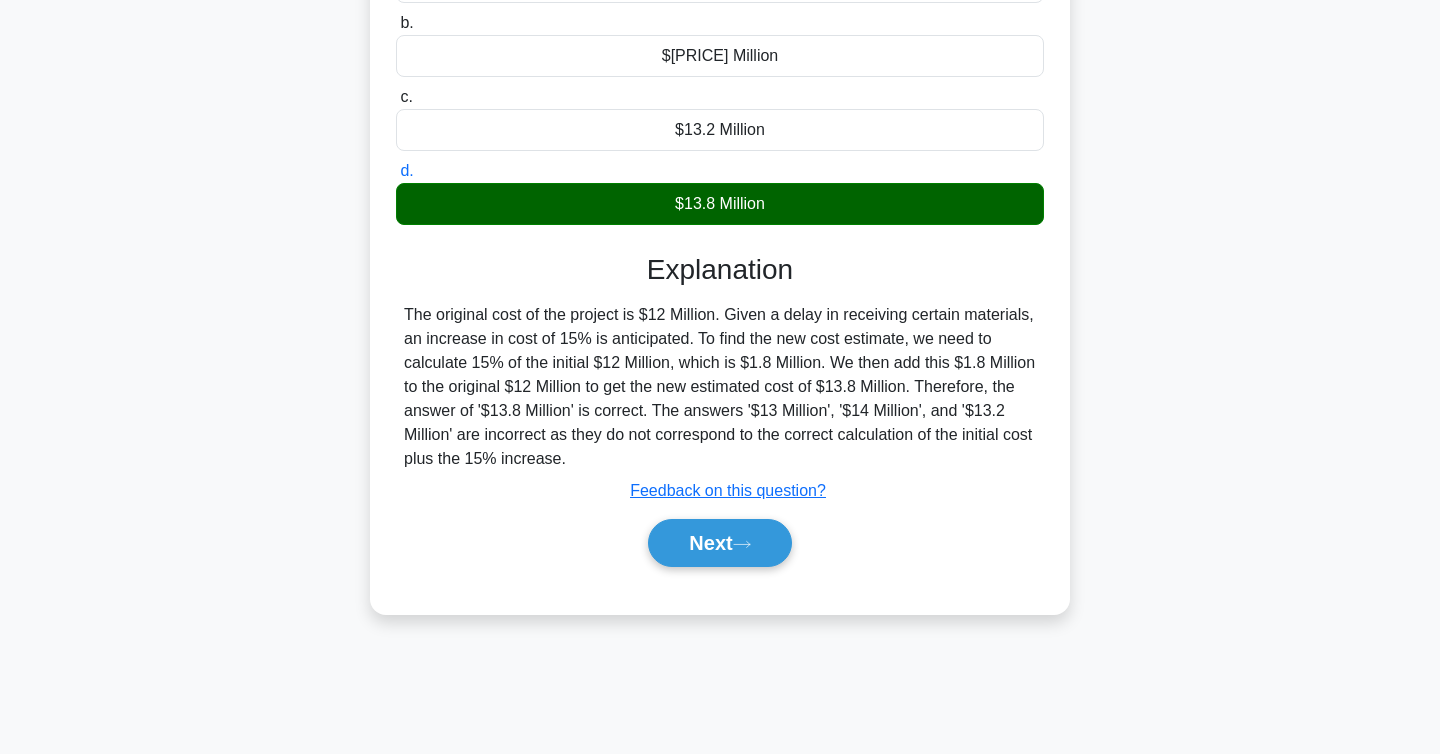 scroll, scrollTop: 326, scrollLeft: 0, axis: vertical 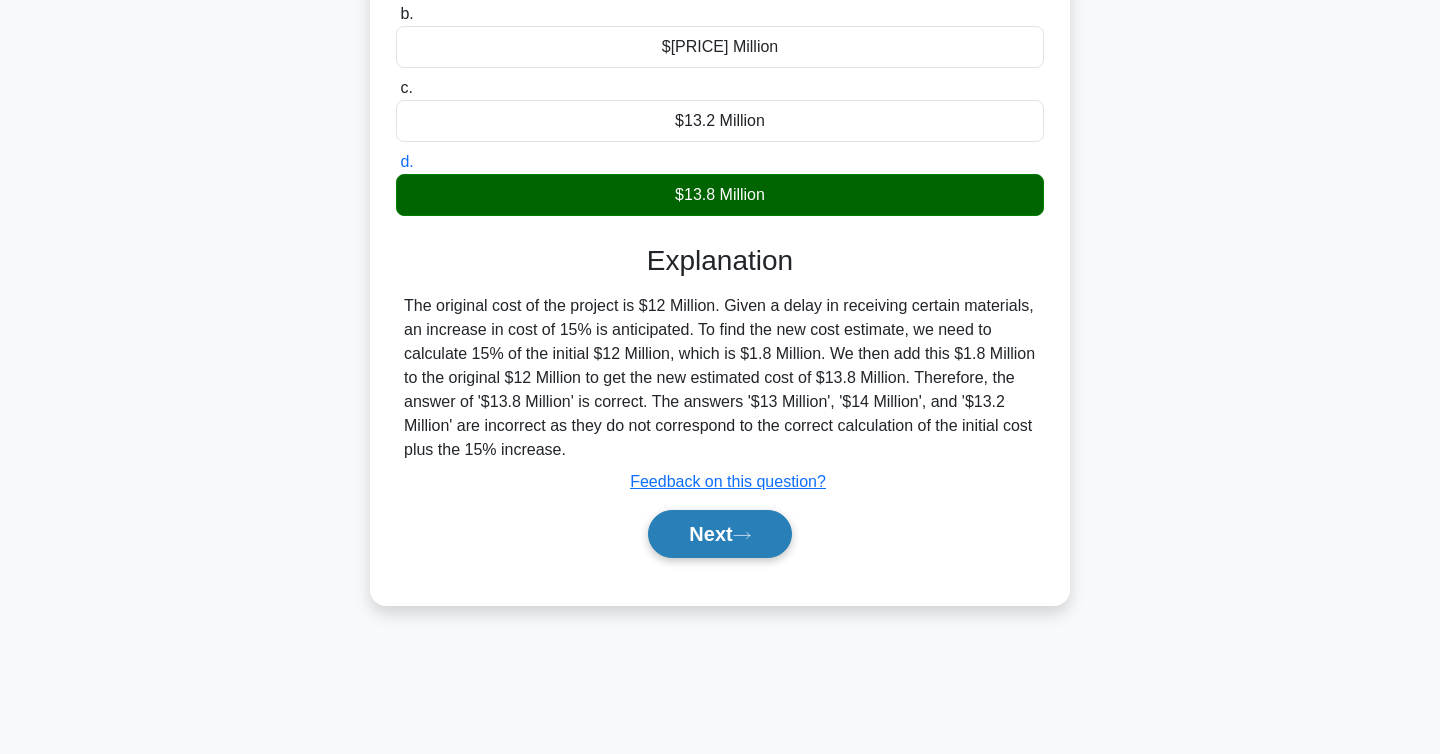 click on "Next" at bounding box center [719, 534] 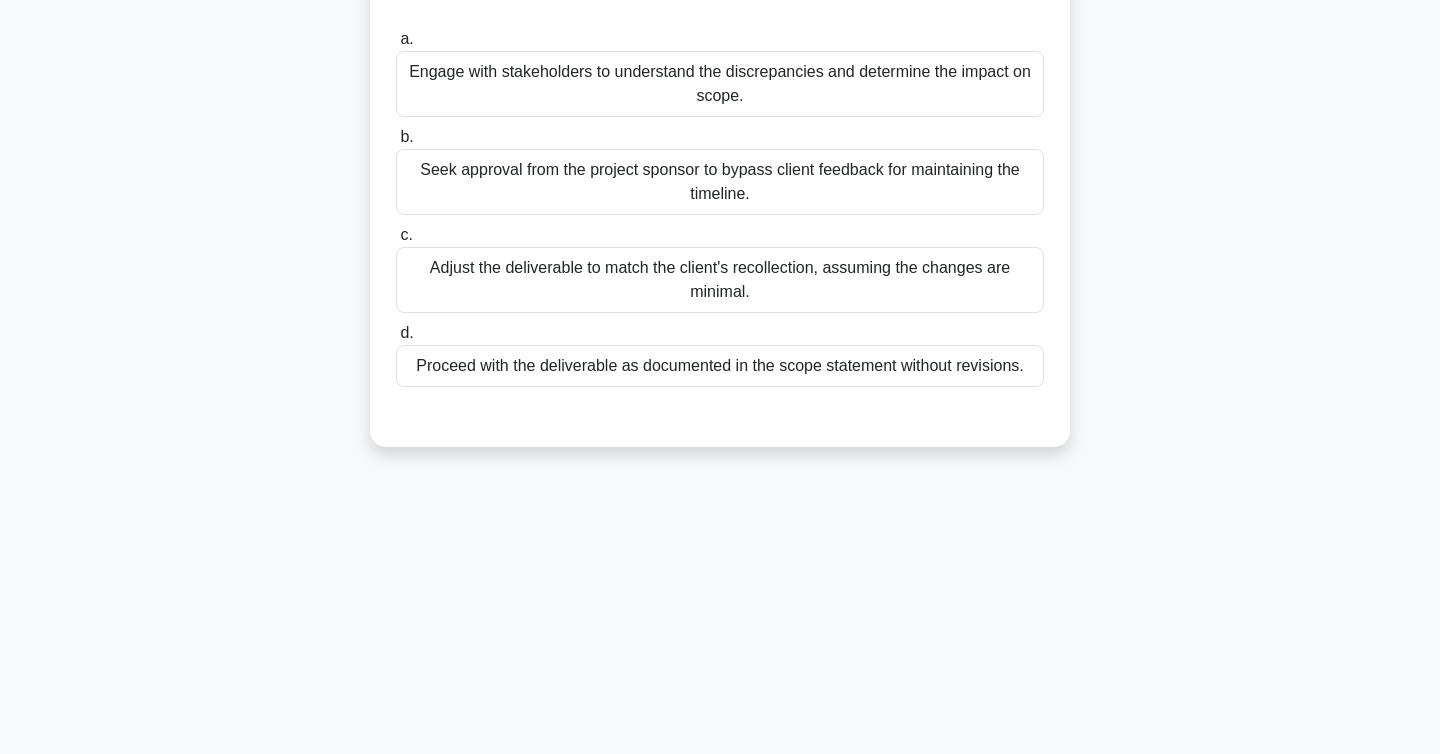 scroll, scrollTop: 0, scrollLeft: 0, axis: both 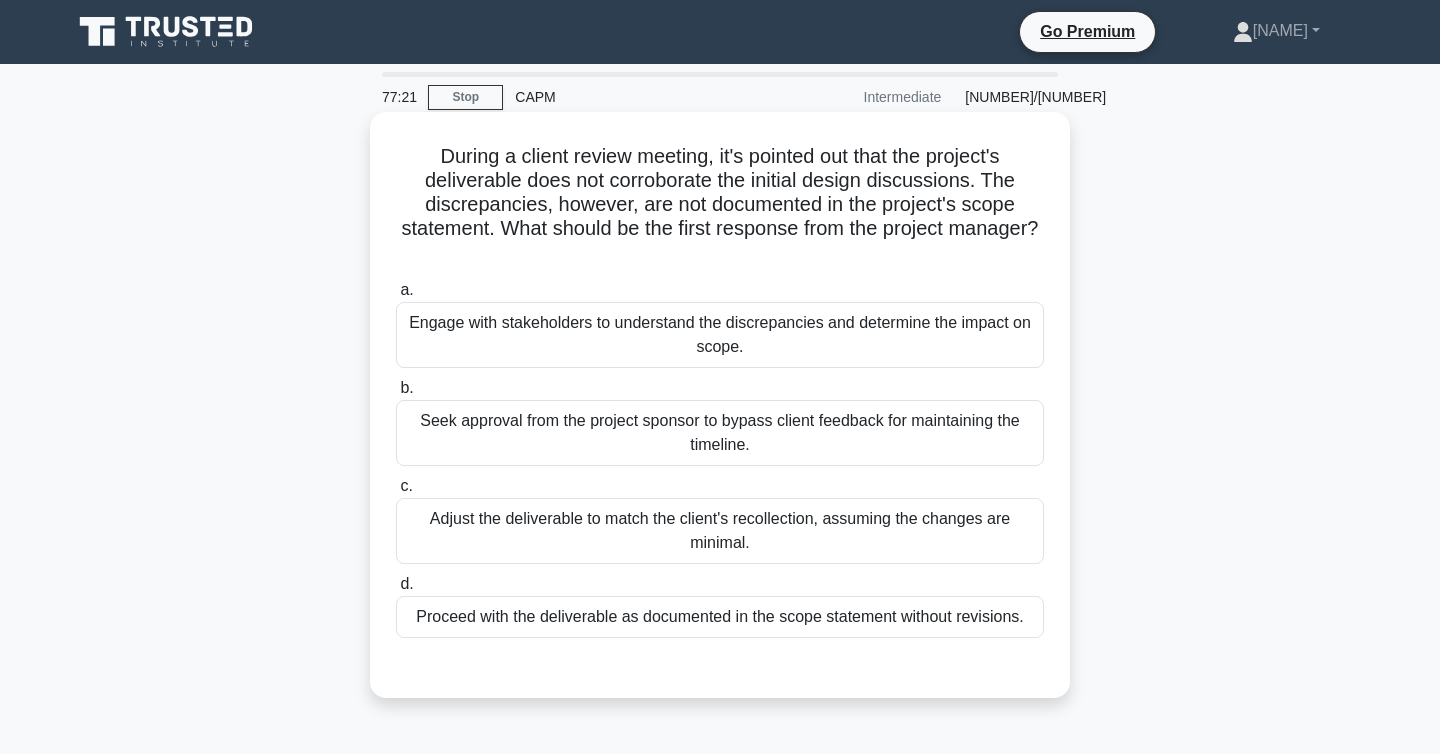 click on "During a client review meeting, it's pointed out that the project's deliverable does not corroborate the initial design discussions. The discrepancies, however, are not documented in the project's scope statement. What should be the first response from the project manager?
.spinner_0XTQ{transform-origin:center;animation:spinner_y6GP .75s linear infinite}@keyframes spinner_y6GP{100%{transform:rotate(360deg)}}" at bounding box center [720, 205] 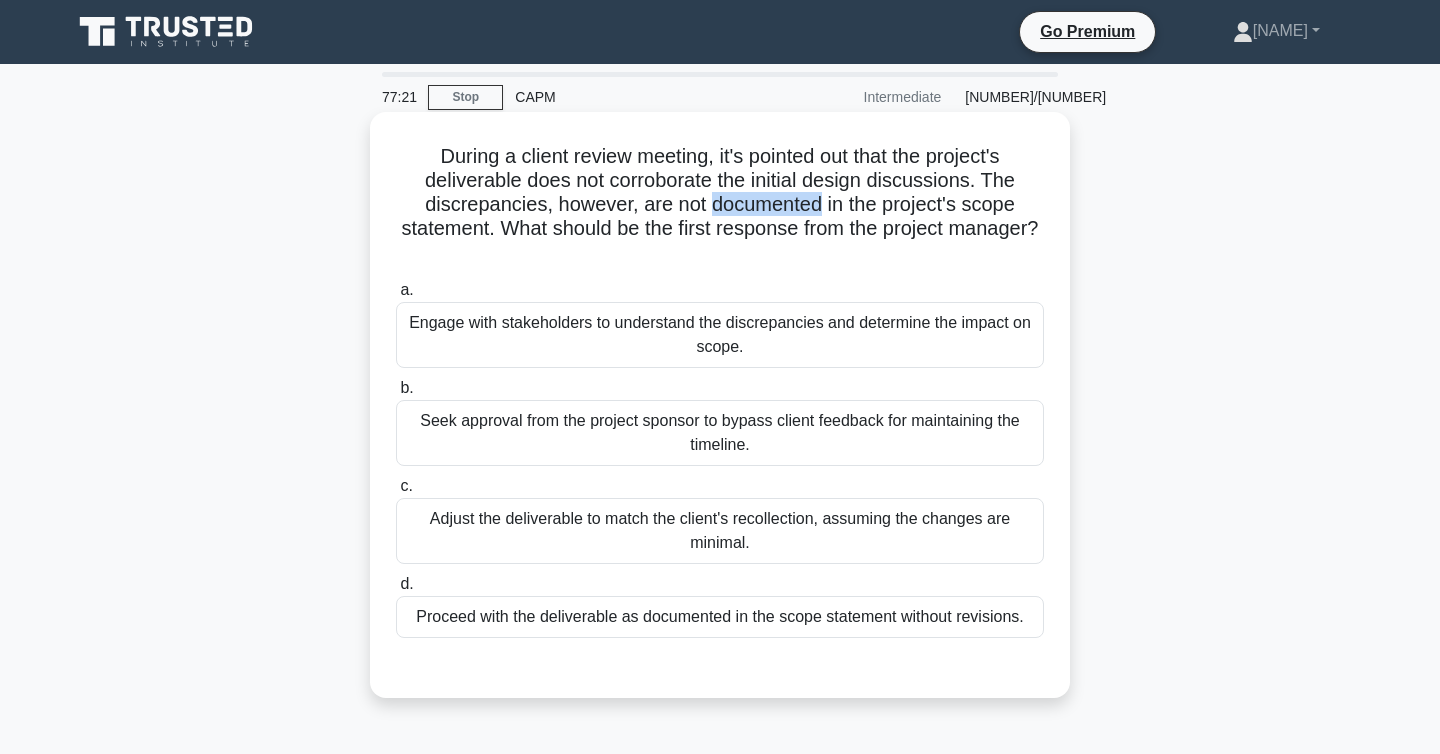 click on "During a client review meeting, it's pointed out that the project's deliverable does not corroborate the initial design discussions. The discrepancies, however, are not documented in the project's scope statement. What should be the first response from the project manager?
.spinner_0XTQ{transform-origin:center;animation:spinner_y6GP .75s linear infinite}@keyframes spinner_y6GP{100%{transform:rotate(360deg)}}" at bounding box center (720, 205) 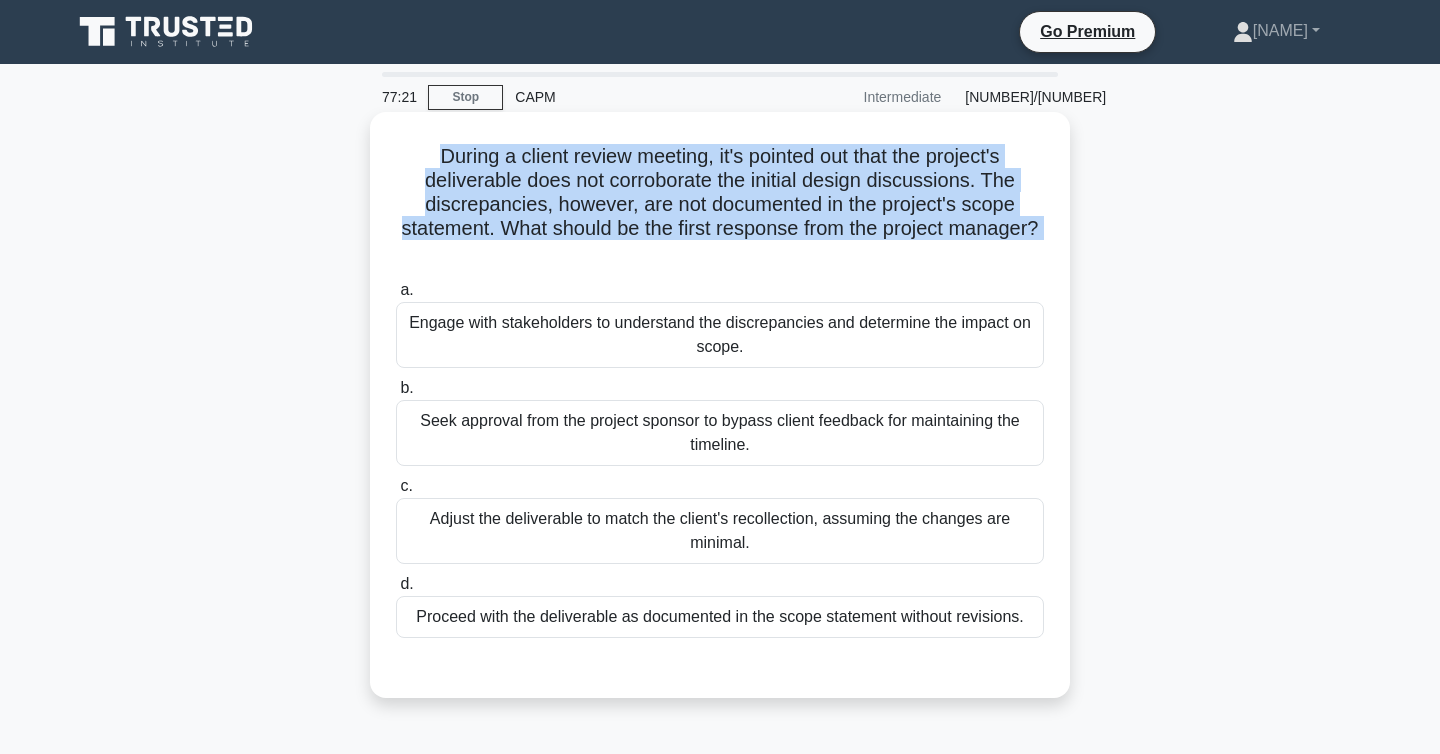 click on "During a client review meeting, it's pointed out that the project's deliverable does not corroborate the initial design discussions. The discrepancies, however, are not documented in the project's scope statement. What should be the first response from the project manager?
.spinner_0XTQ{transform-origin:center;animation:spinner_y6GP .75s linear infinite}@keyframes spinner_y6GP{100%{transform:rotate(360deg)}}" at bounding box center [720, 205] 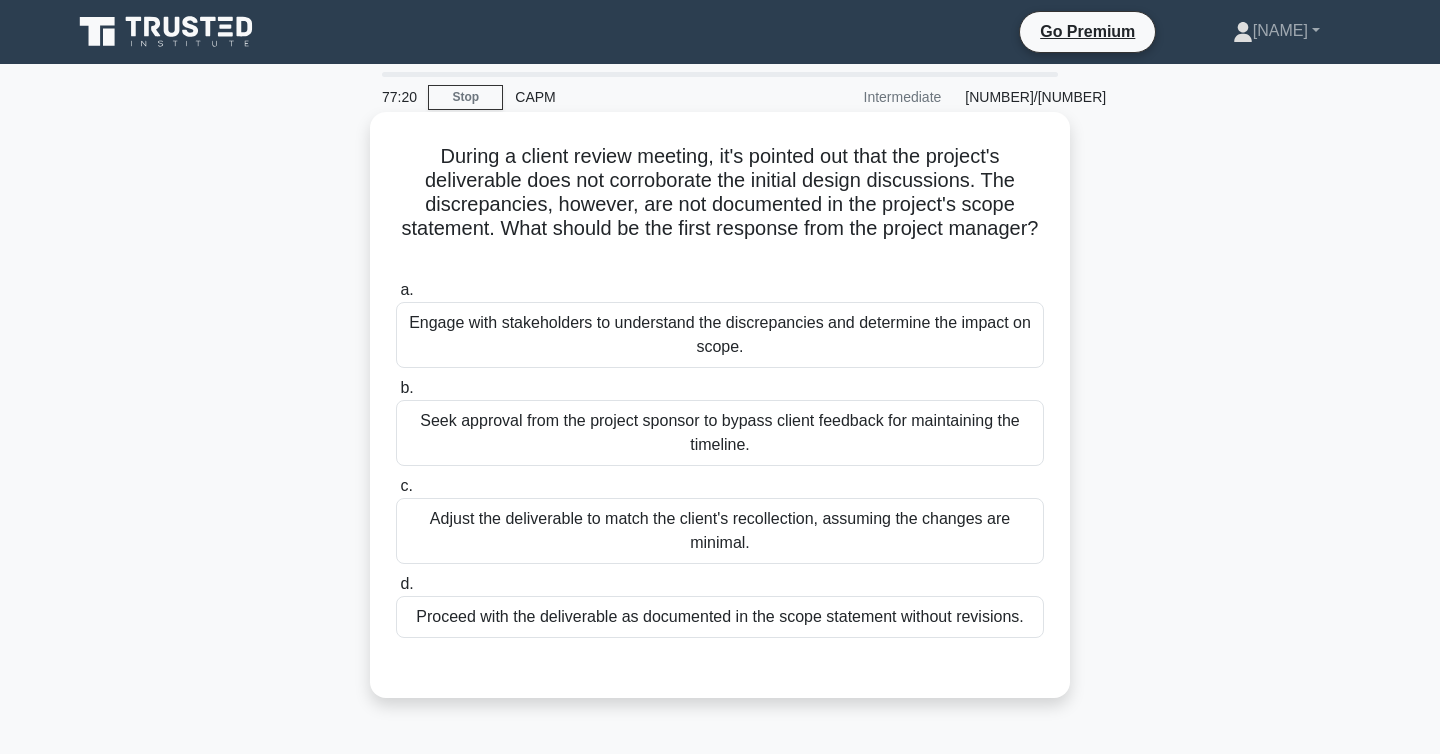 click on "During a client review meeting, it's pointed out that the project's deliverable does not corroborate the initial design discussions. The discrepancies, however, are not documented in the project's scope statement. What should be the first response from the project manager?
.spinner_0XTQ{transform-origin:center;animation:spinner_y6GP .75s linear infinite}@keyframes spinner_y6GP{100%{transform:rotate(360deg)}}" at bounding box center [720, 205] 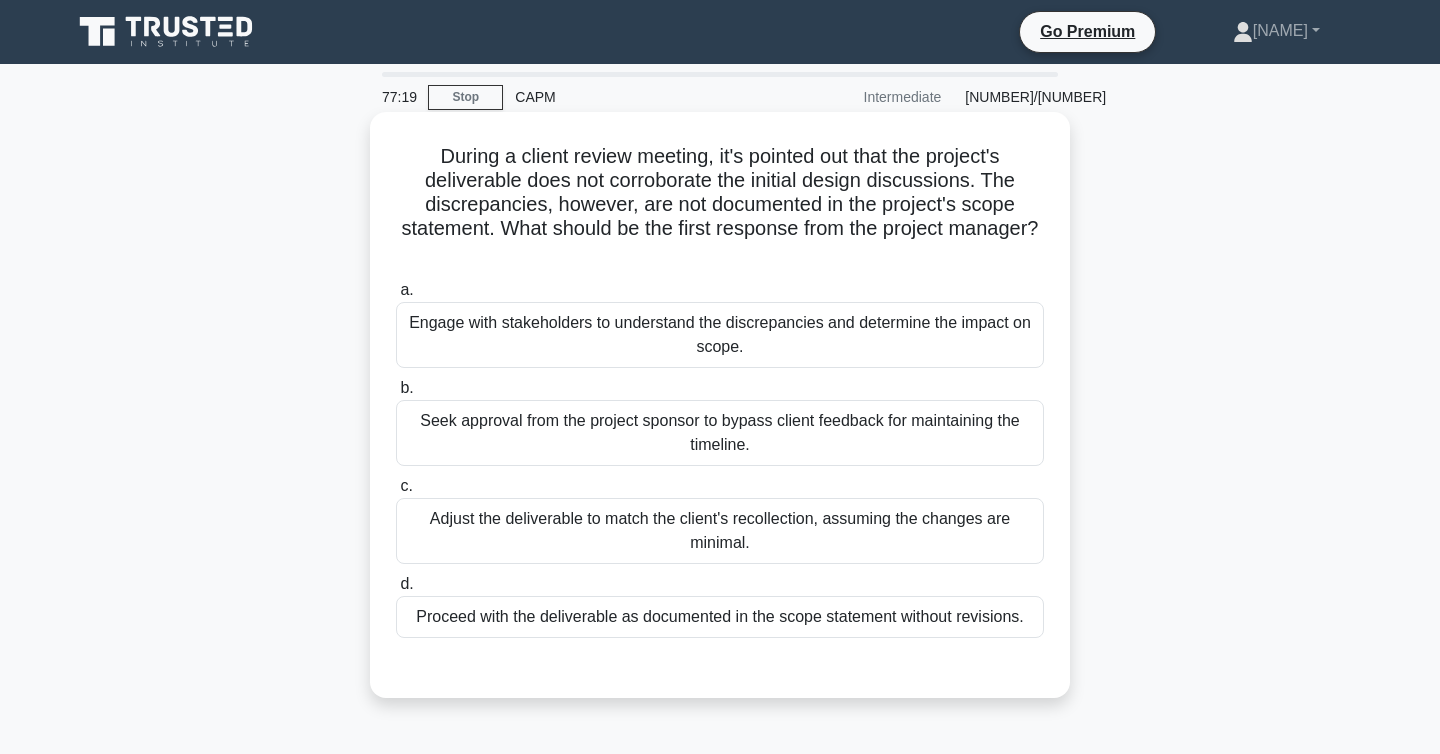 click on "During a client review meeting, it's pointed out that the project's deliverable does not corroborate the initial design discussions. The discrepancies, however, are not documented in the project's scope statement. What should be the first response from the project manager?
.spinner_0XTQ{transform-origin:center;animation:spinner_y6GP .75s linear infinite}@keyframes spinner_y6GP{100%{transform:rotate(360deg)}}" at bounding box center (720, 205) 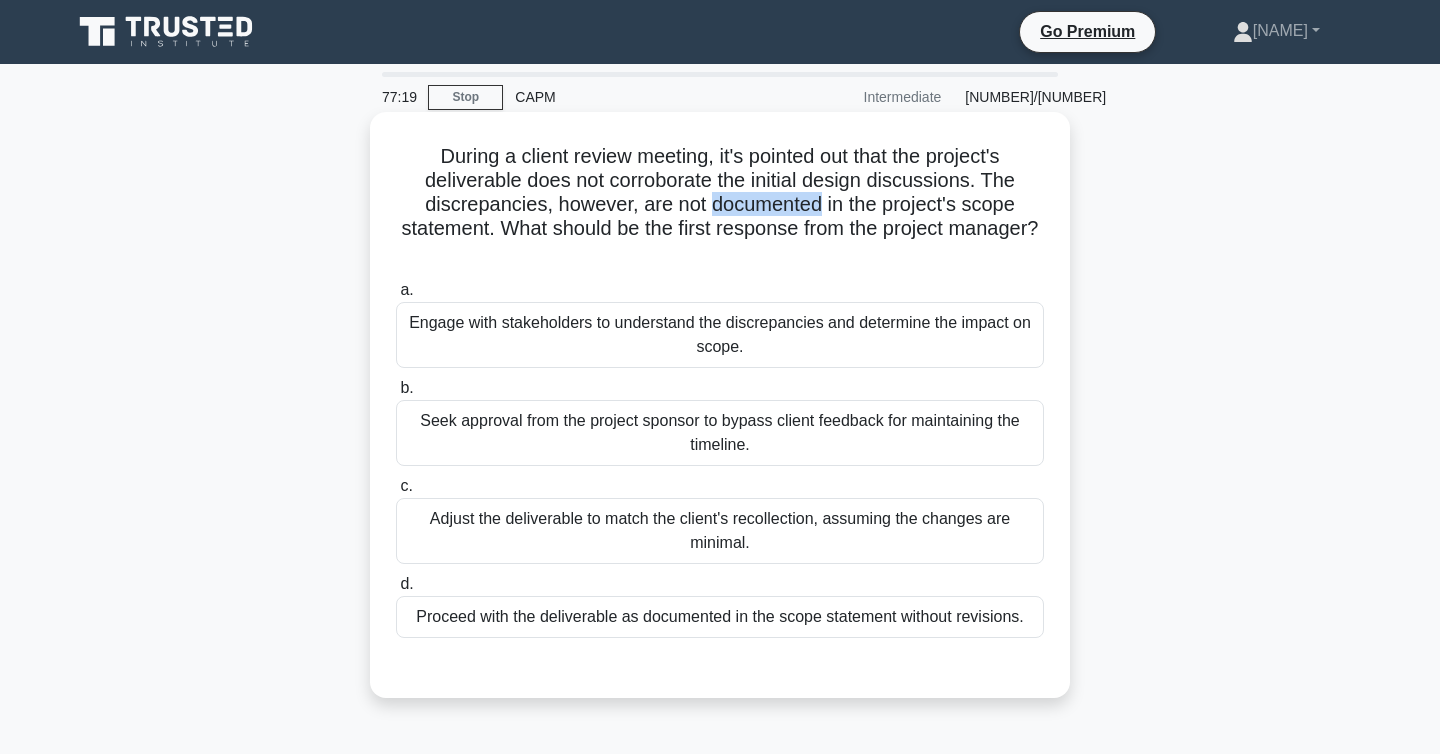 click on "During a client review meeting, it's pointed out that the project's deliverable does not corroborate the initial design discussions. The discrepancies, however, are not documented in the project's scope statement. What should be the first response from the project manager?
.spinner_0XTQ{transform-origin:center;animation:spinner_y6GP .75s linear infinite}@keyframes spinner_y6GP{100%{transform:rotate(360deg)}}" at bounding box center [720, 205] 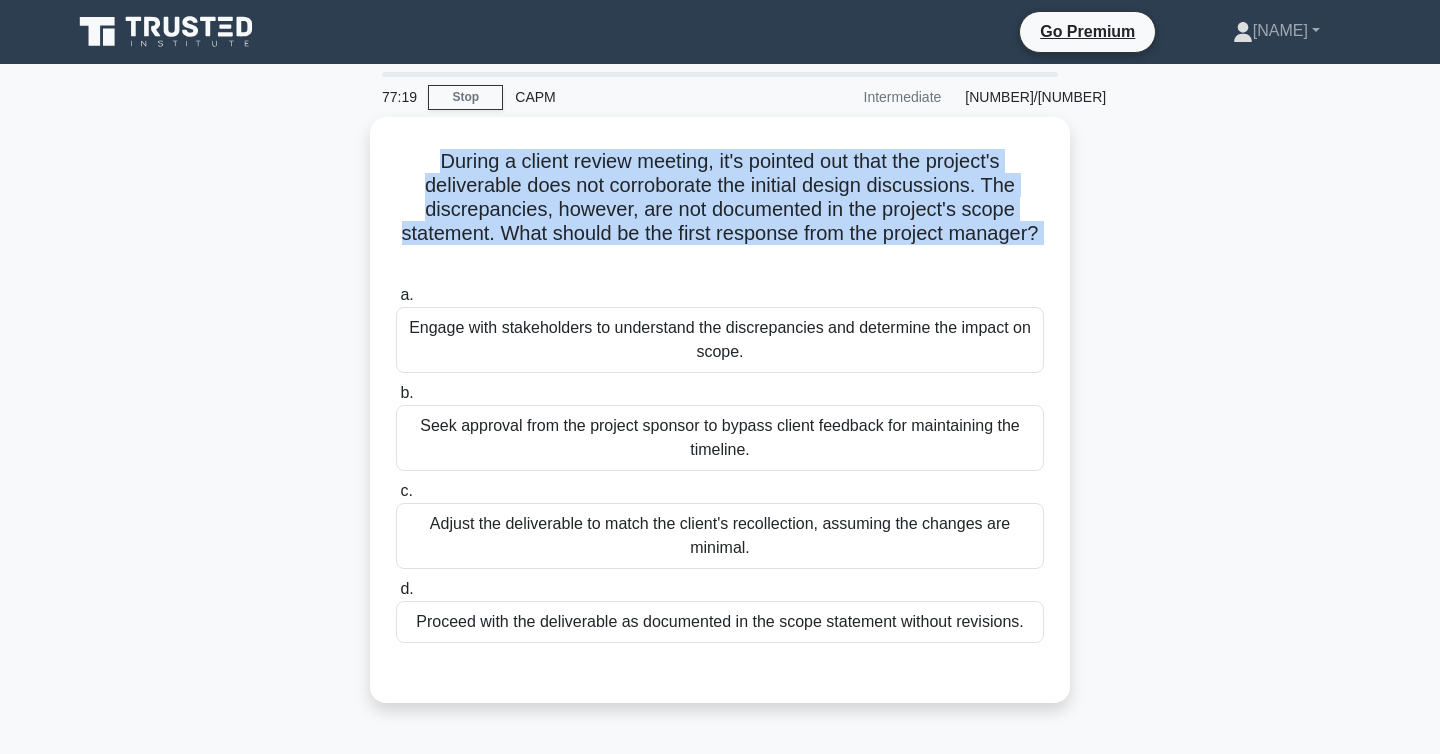 click at bounding box center (720, 1080) 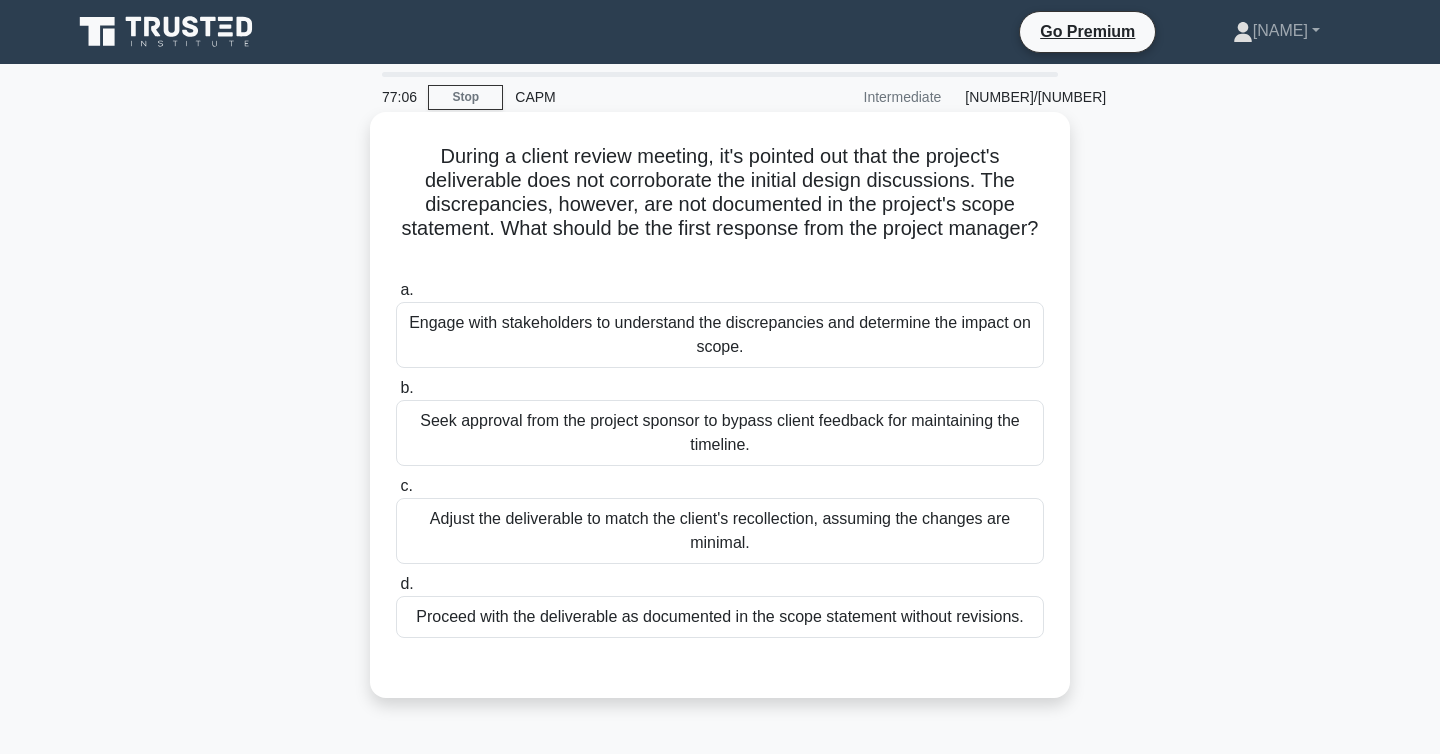 click on "During a client review meeting, it's pointed out that the project's deliverable does not corroborate the initial design discussions. The discrepancies, however, are not documented in the project's scope statement. What should be the first response from the project manager?
.spinner_0XTQ{transform-origin:center;animation:spinner_y6GP .75s linear infinite}@keyframes spinner_y6GP{100%{transform:rotate(360deg)}}
a." at bounding box center [720, 405] 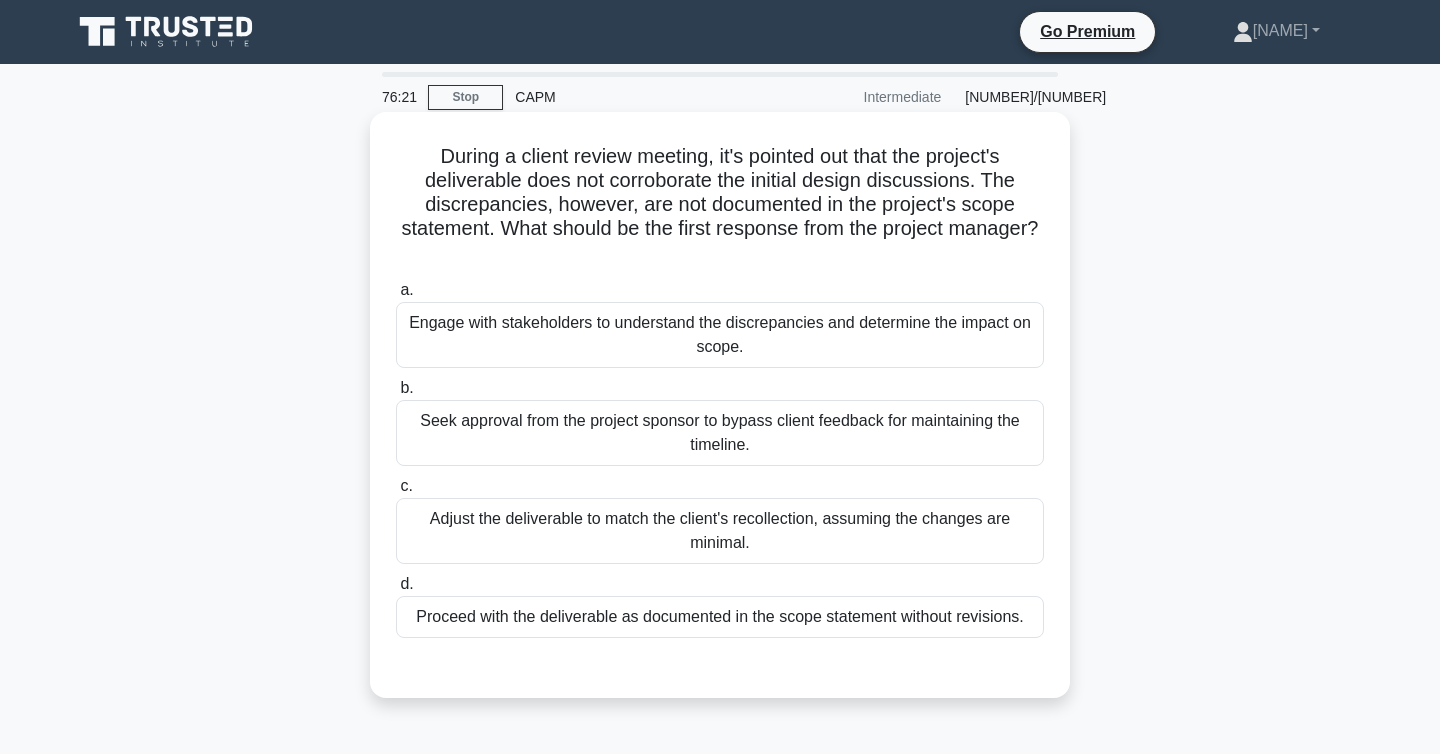 click on "During a client review meeting, it's pointed out that the project's deliverable does not corroborate the initial design discussions. The discrepancies, however, are not documented in the project's scope statement. What should be the first response from the project manager?
.spinner_0XTQ{transform-origin:center;animation:spinner_y6GP .75s linear infinite}@keyframes spinner_y6GP{100%{transform:rotate(360deg)}}" at bounding box center [720, 205] 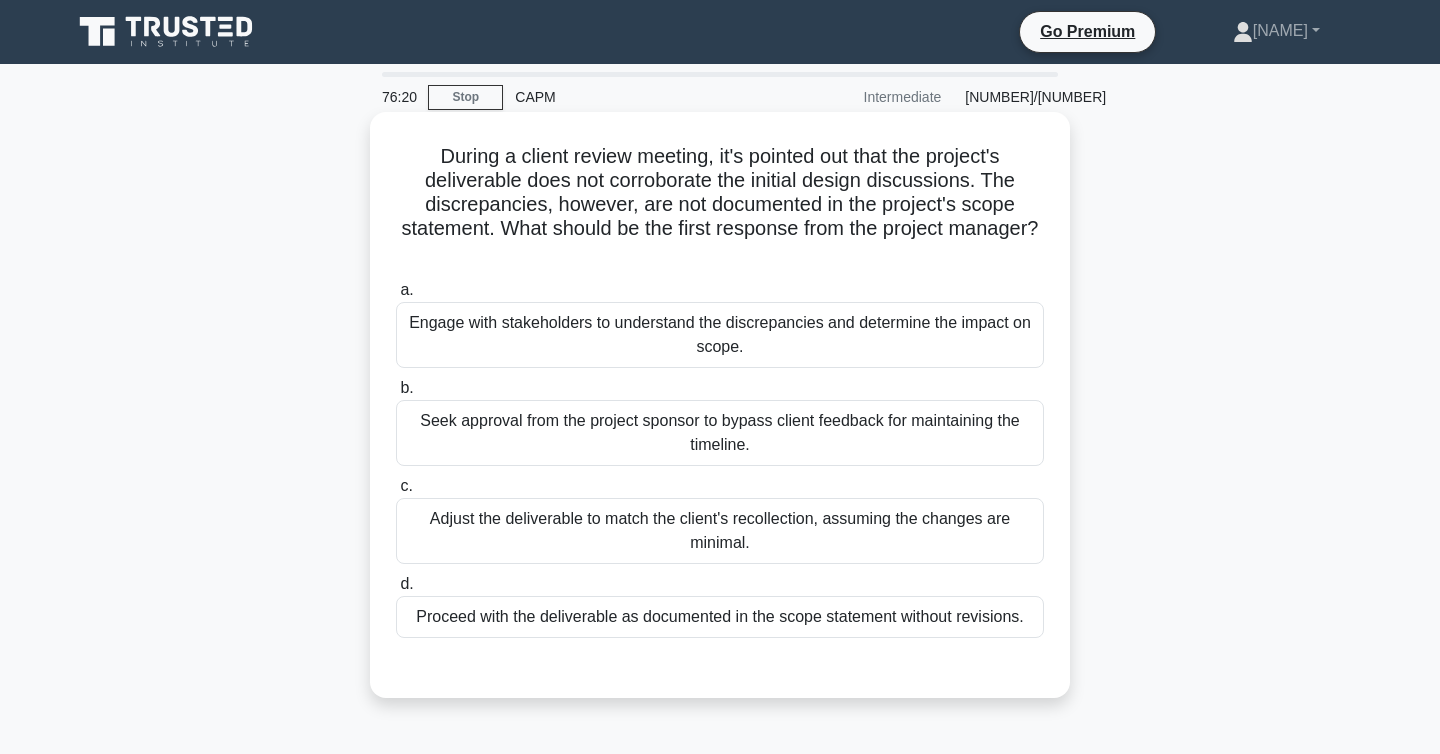 click on "During a client review meeting, it's pointed out that the project's deliverable does not corroborate the initial design discussions. The discrepancies, however, are not documented in the project's scope statement. What should be the first response from the project manager?
.spinner_0XTQ{transform-origin:center;animation:spinner_y6GP .75s linear infinite}@keyframes spinner_y6GP{100%{transform:rotate(360deg)}}" at bounding box center [720, 205] 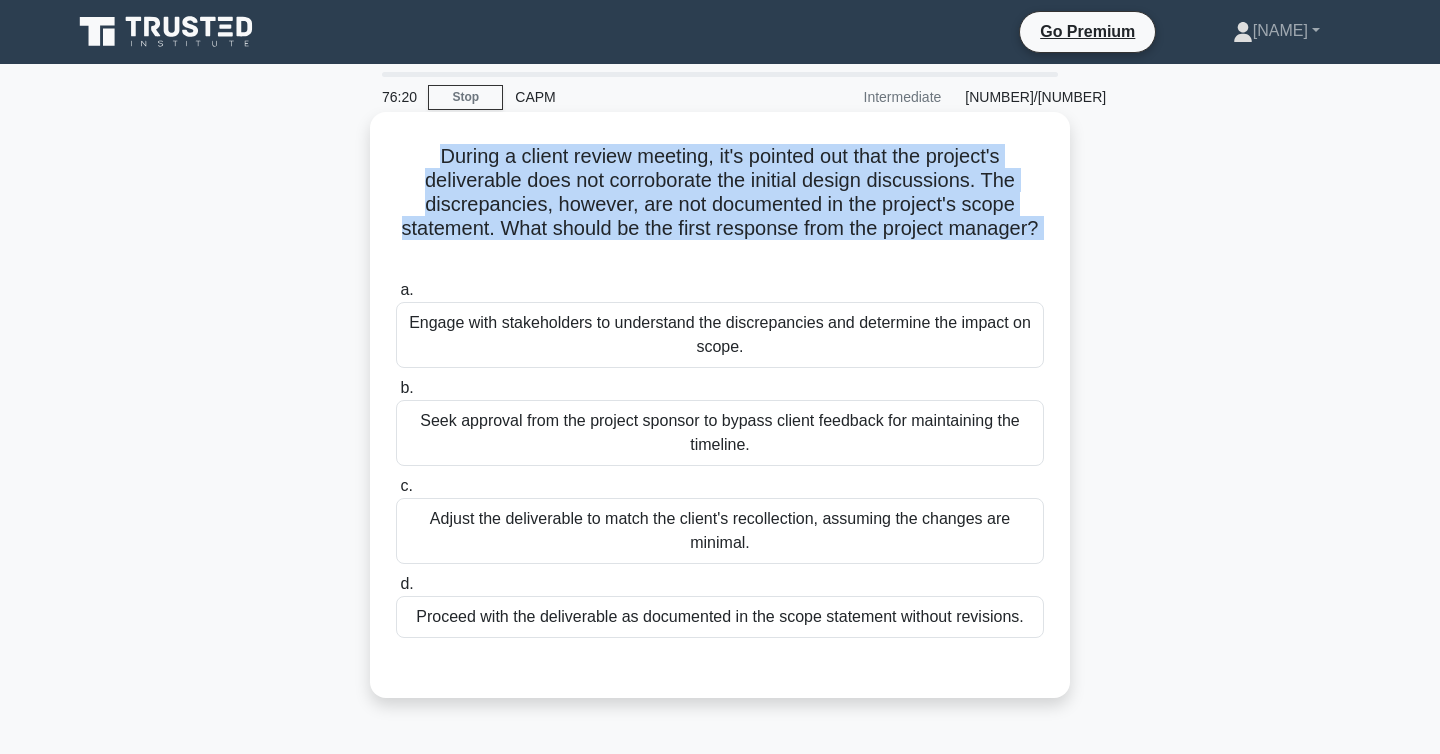 click on "During a client review meeting, it's pointed out that the project's deliverable does not corroborate the initial design discussions. The discrepancies, however, are not documented in the project's scope statement. What should be the first response from the project manager?
.spinner_0XTQ{transform-origin:center;animation:spinner_y6GP .75s linear infinite}@keyframes spinner_y6GP{100%{transform:rotate(360deg)}}" at bounding box center [720, 205] 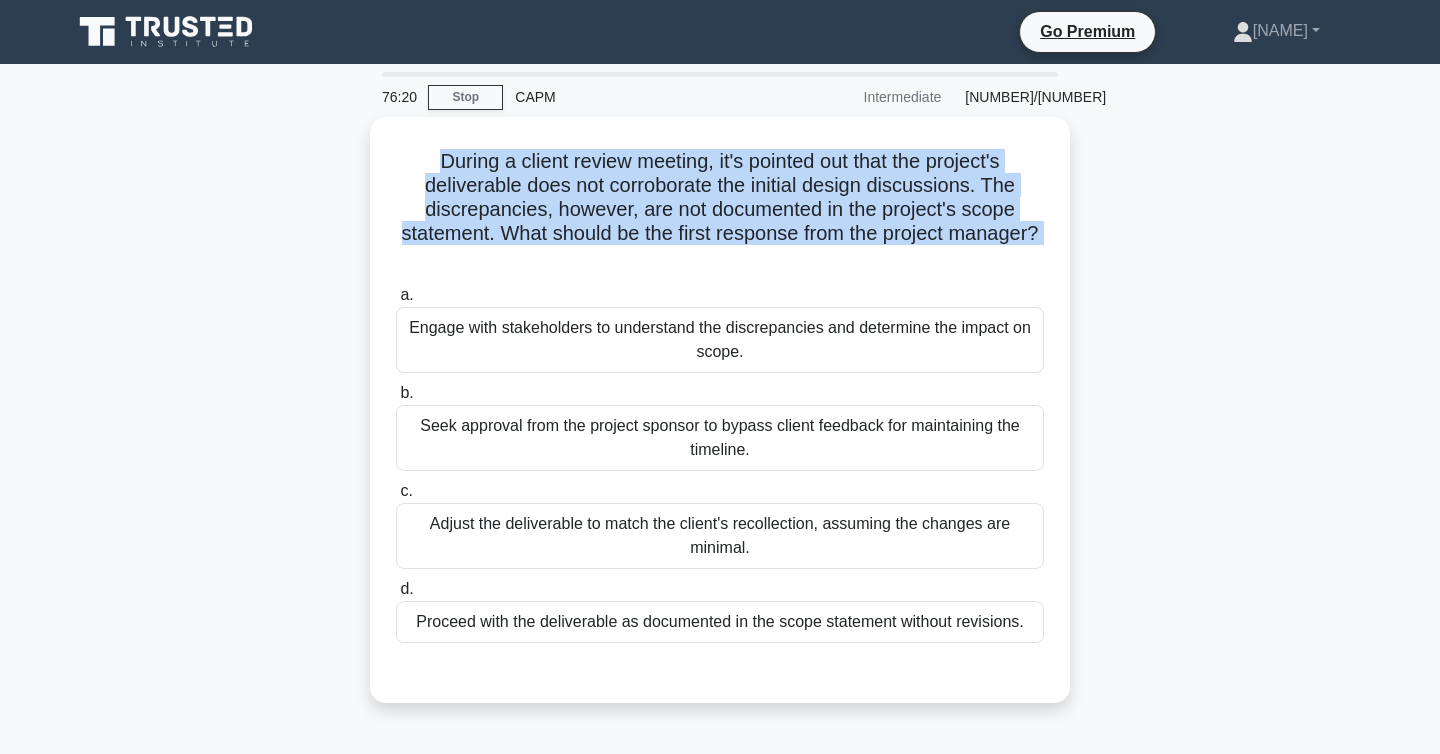 click at bounding box center (720, 1080) 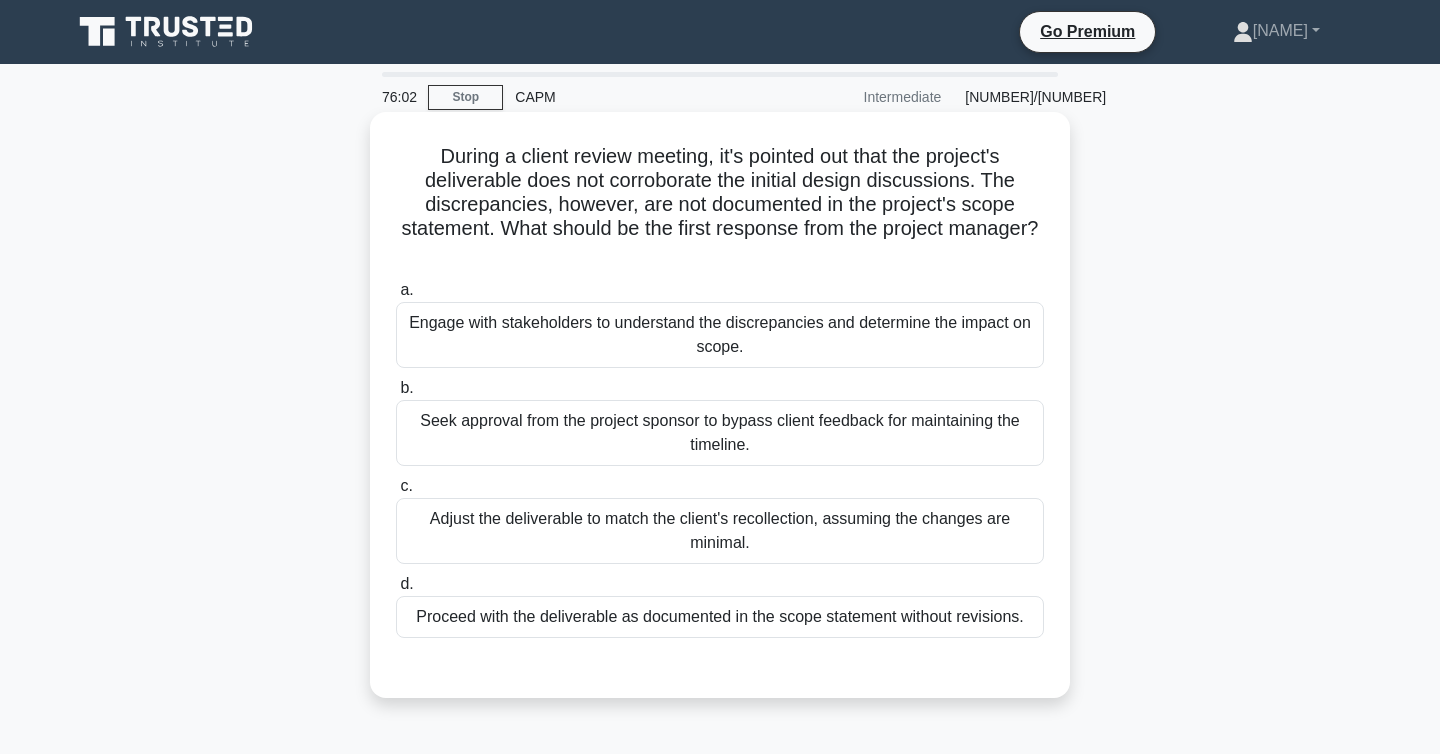 click on ".spinner_0XTQ{transform-origin:center;animation:spinner_y6GP .75s linear infinite}@keyframes spinner_y6GP{100%{transform:rotate(360deg)}}" at bounding box center (720, 254) 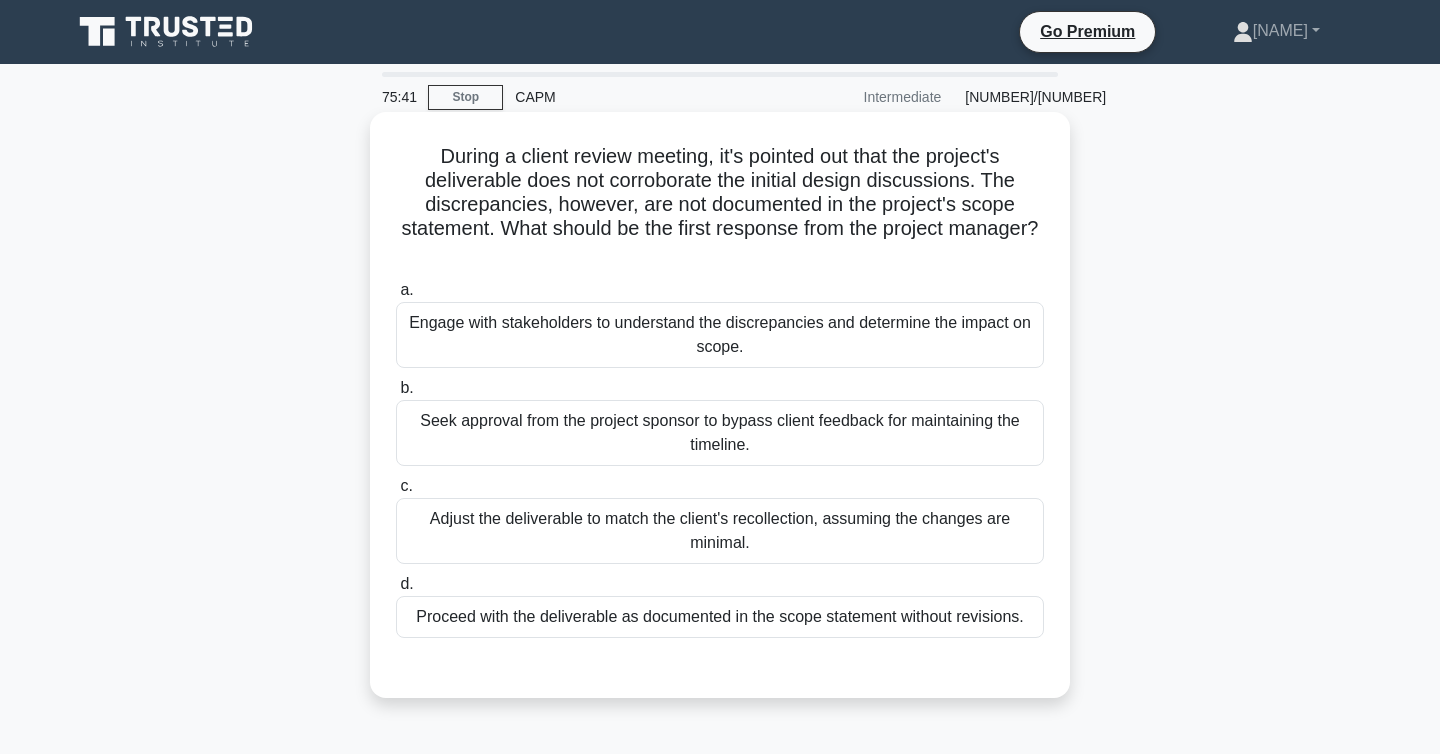 click on "Adjust the deliverable to match the client's recollection, assuming the changes are minimal." at bounding box center [720, 531] 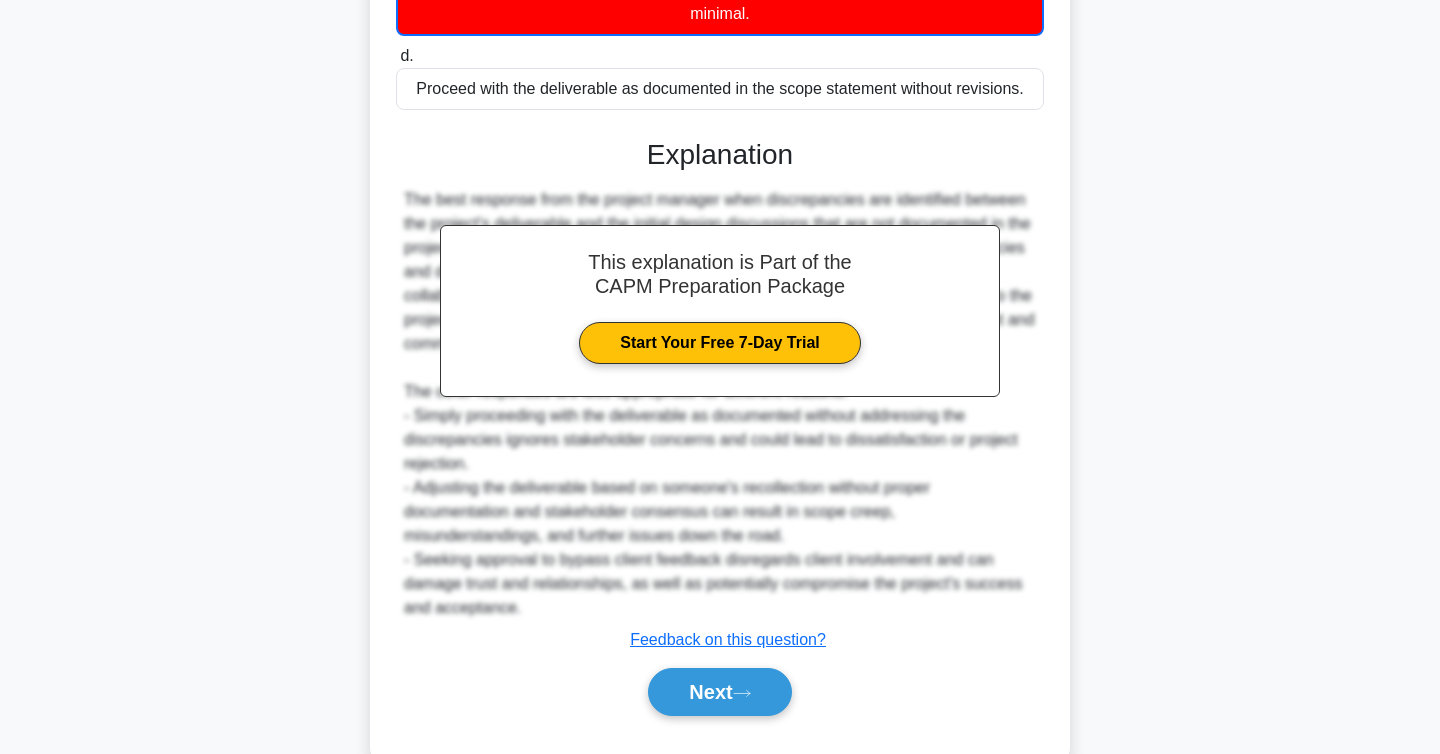 scroll, scrollTop: 577, scrollLeft: 0, axis: vertical 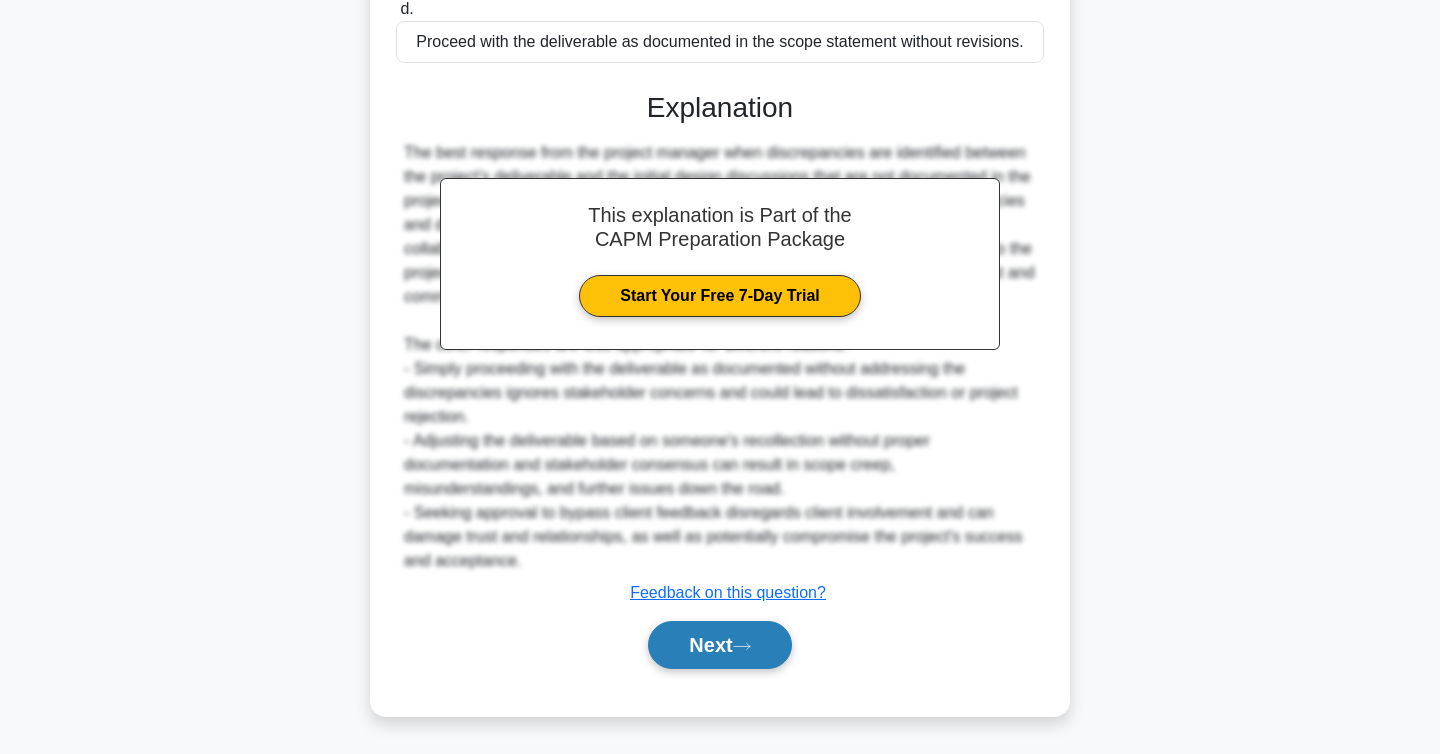 click on "Next" at bounding box center [719, 645] 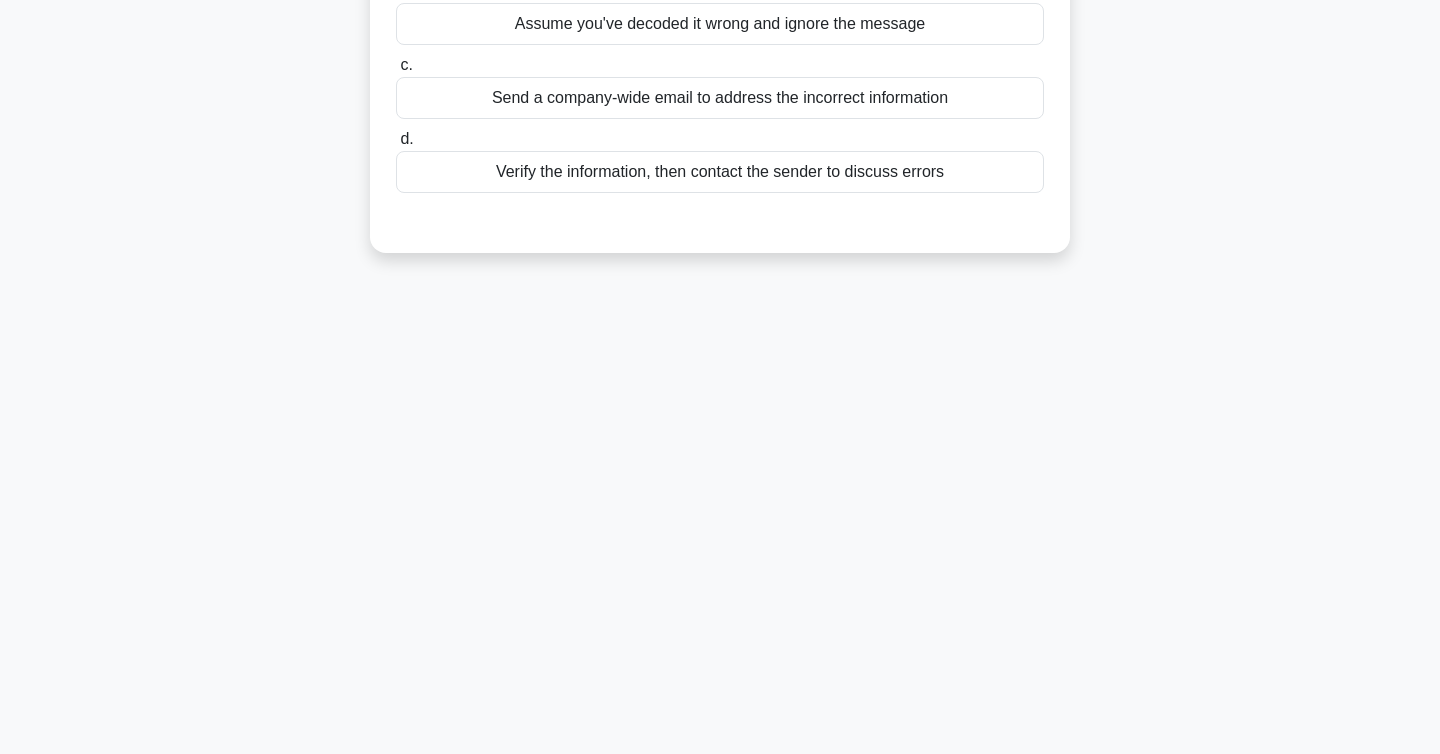 scroll, scrollTop: 0, scrollLeft: 0, axis: both 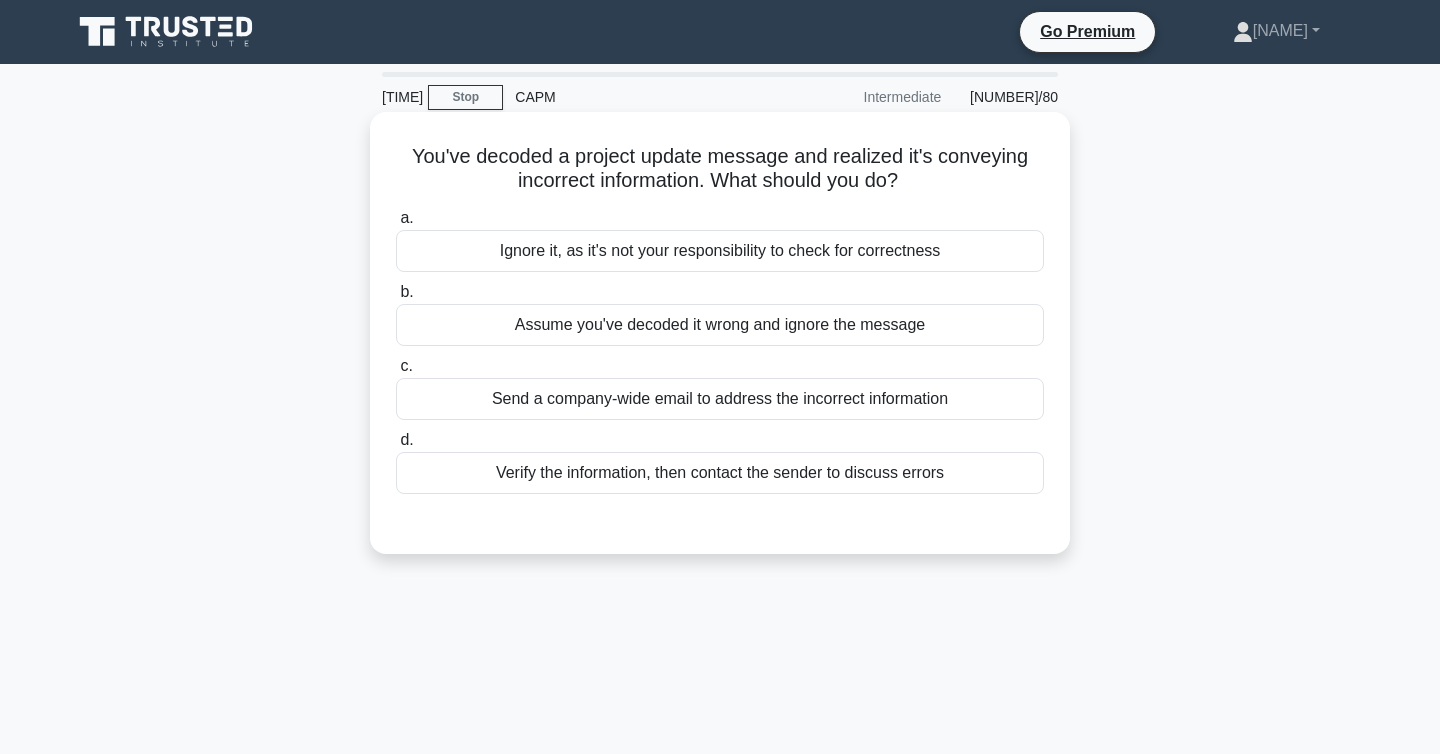 click on "Send a company-wide email to address the incorrect information" at bounding box center [720, 399] 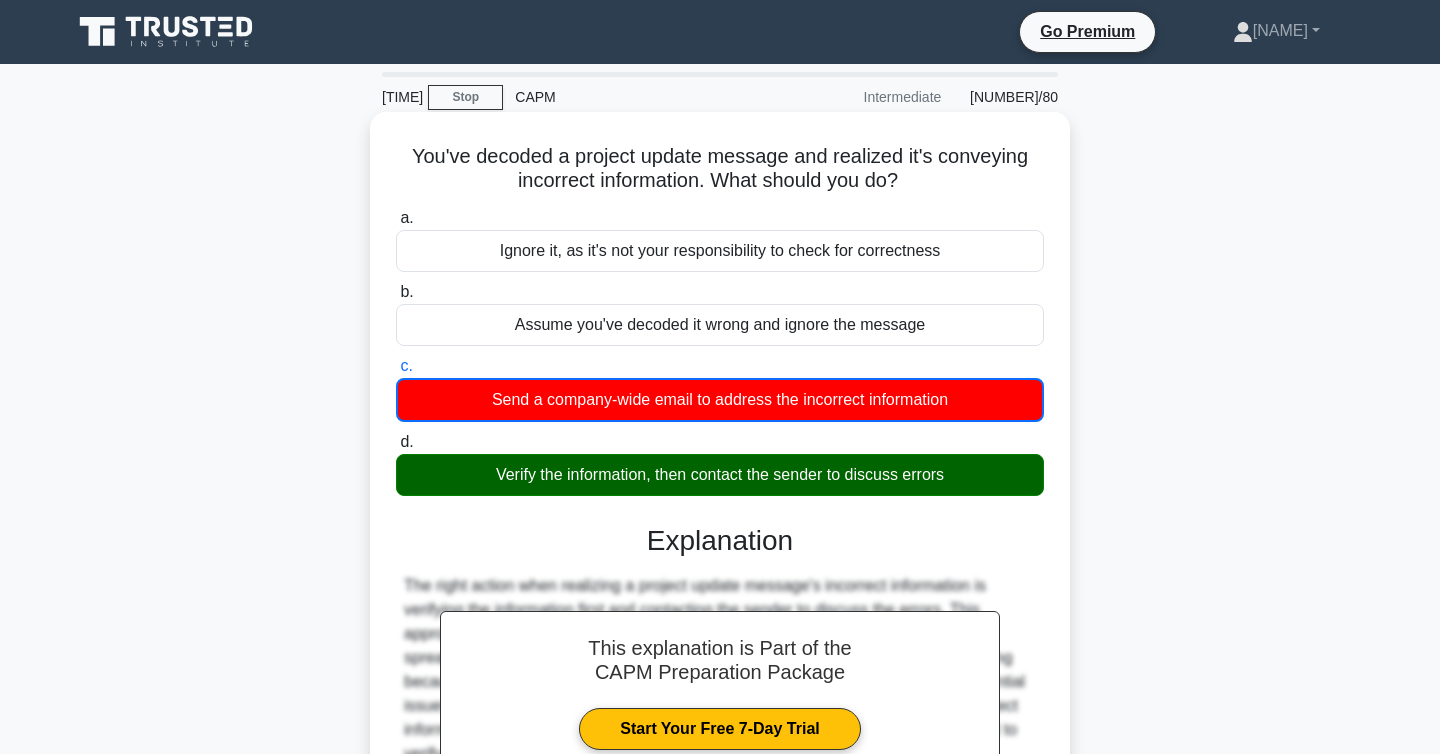 click on "Verify the information, then contact the sender to discuss errors" at bounding box center (720, 475) 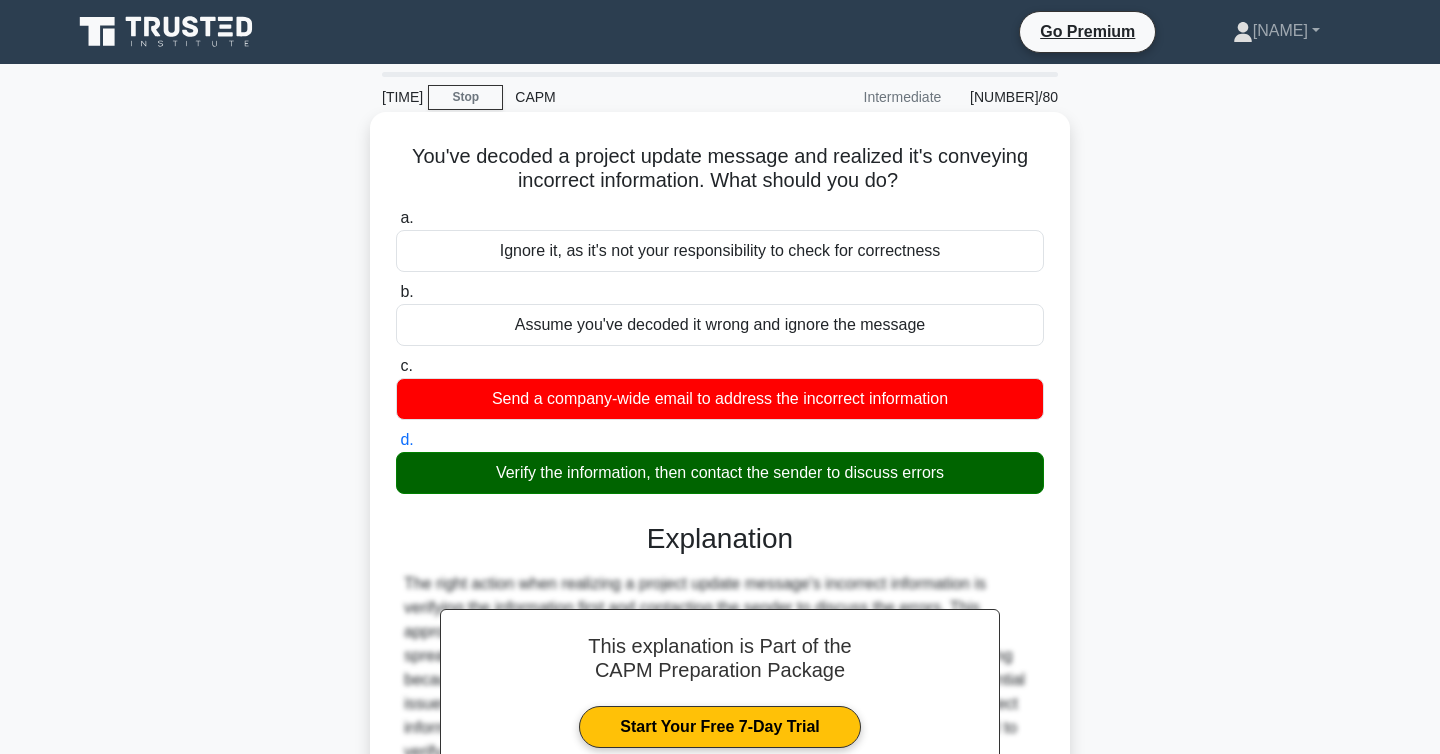 click on "Verify the information, then contact the sender to discuss errors" at bounding box center [720, 473] 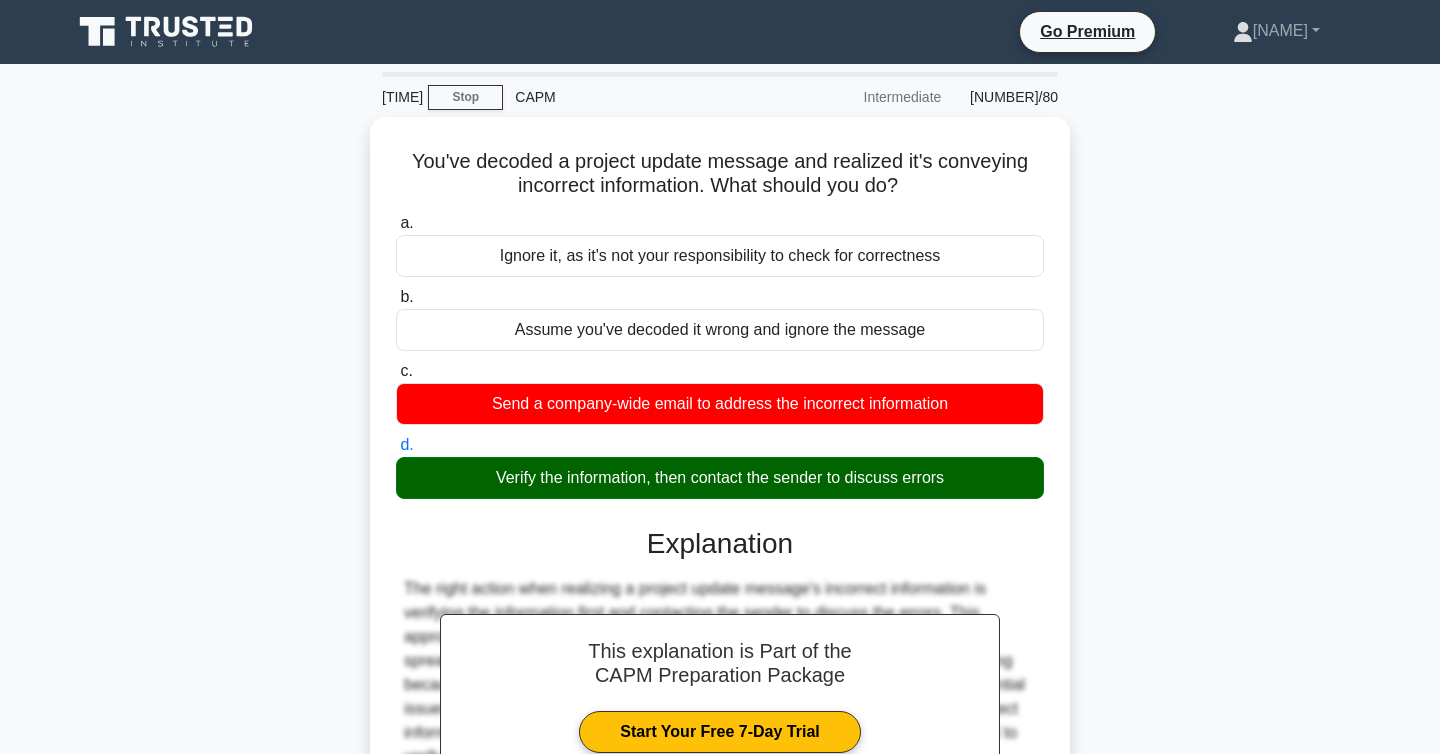 click at bounding box center [720, 1080] 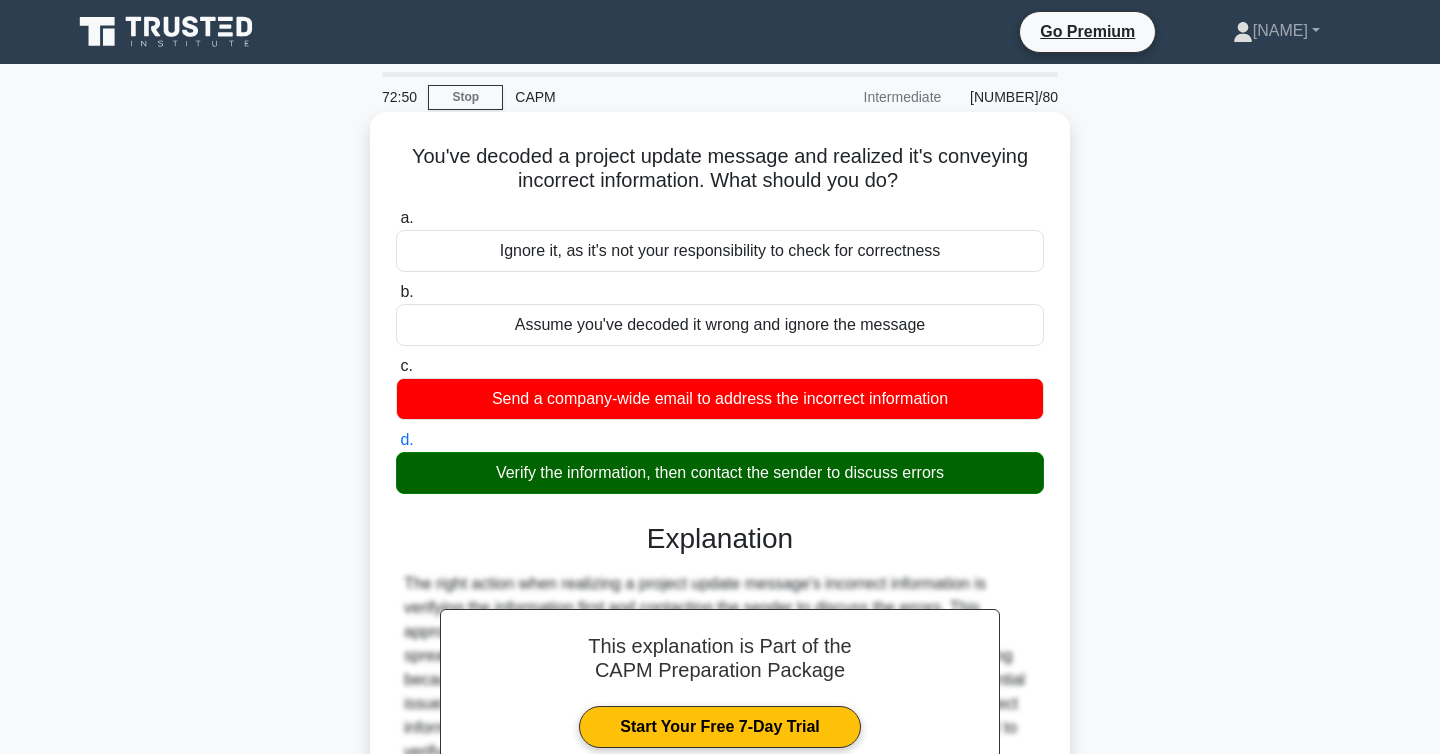 click on "d.
Verify the information, then contact the sender to discuss errors" at bounding box center (720, 461) 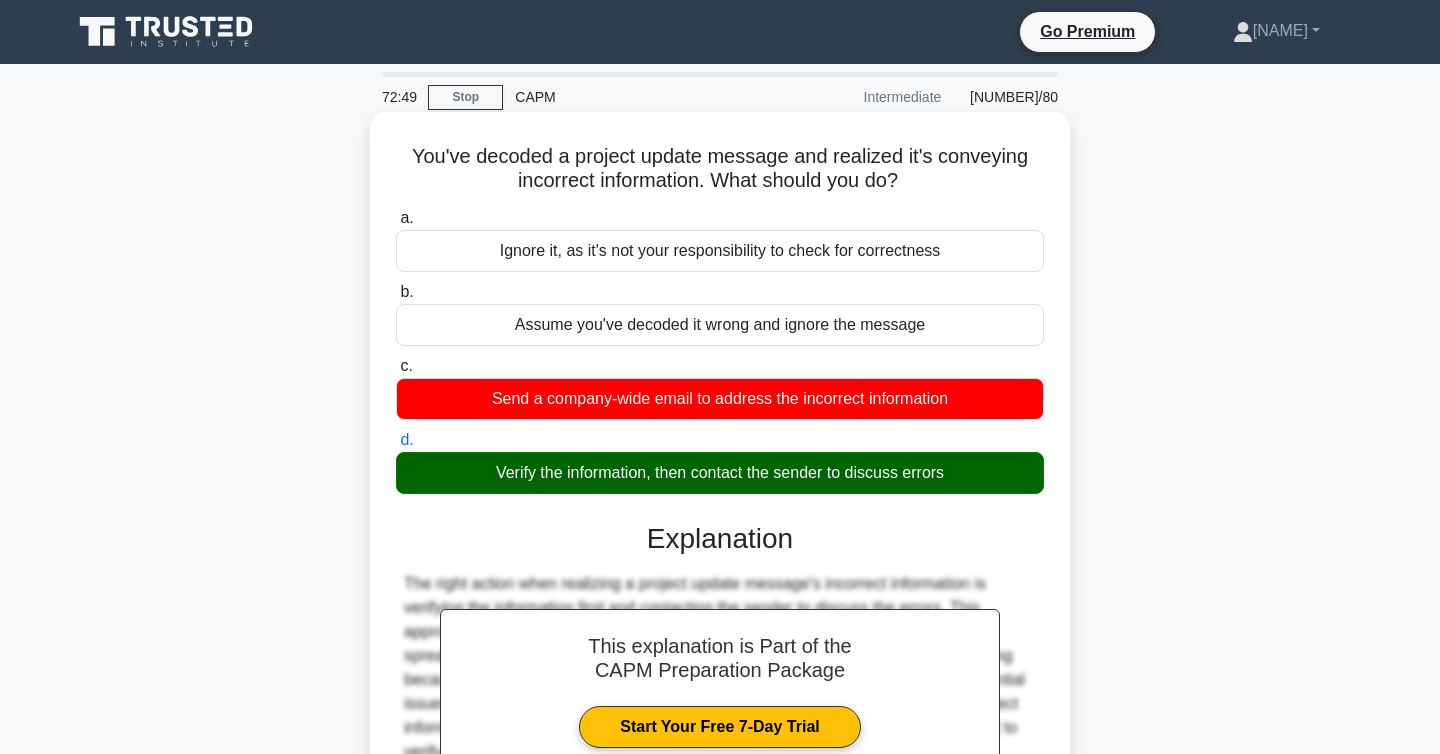 scroll, scrollTop: 326, scrollLeft: 0, axis: vertical 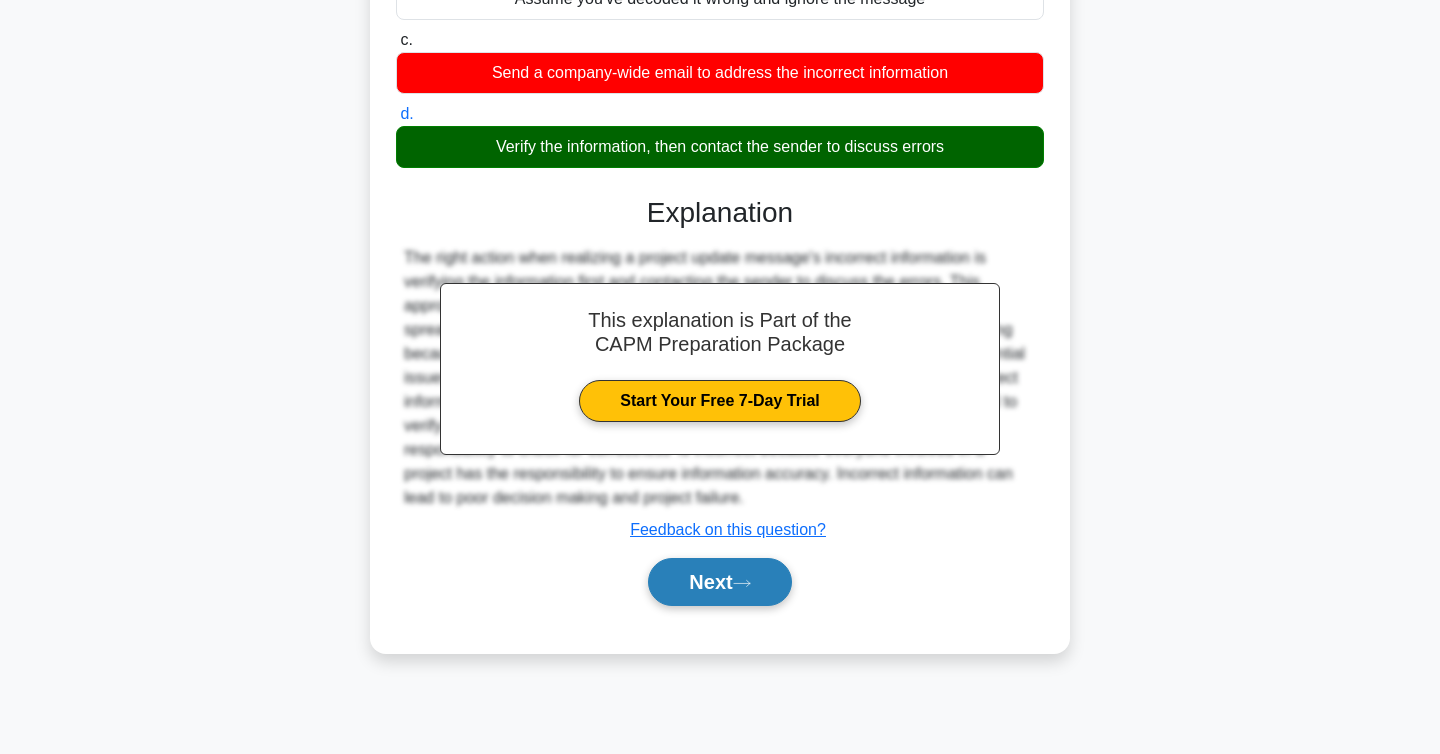 click on "Next" at bounding box center (719, 582) 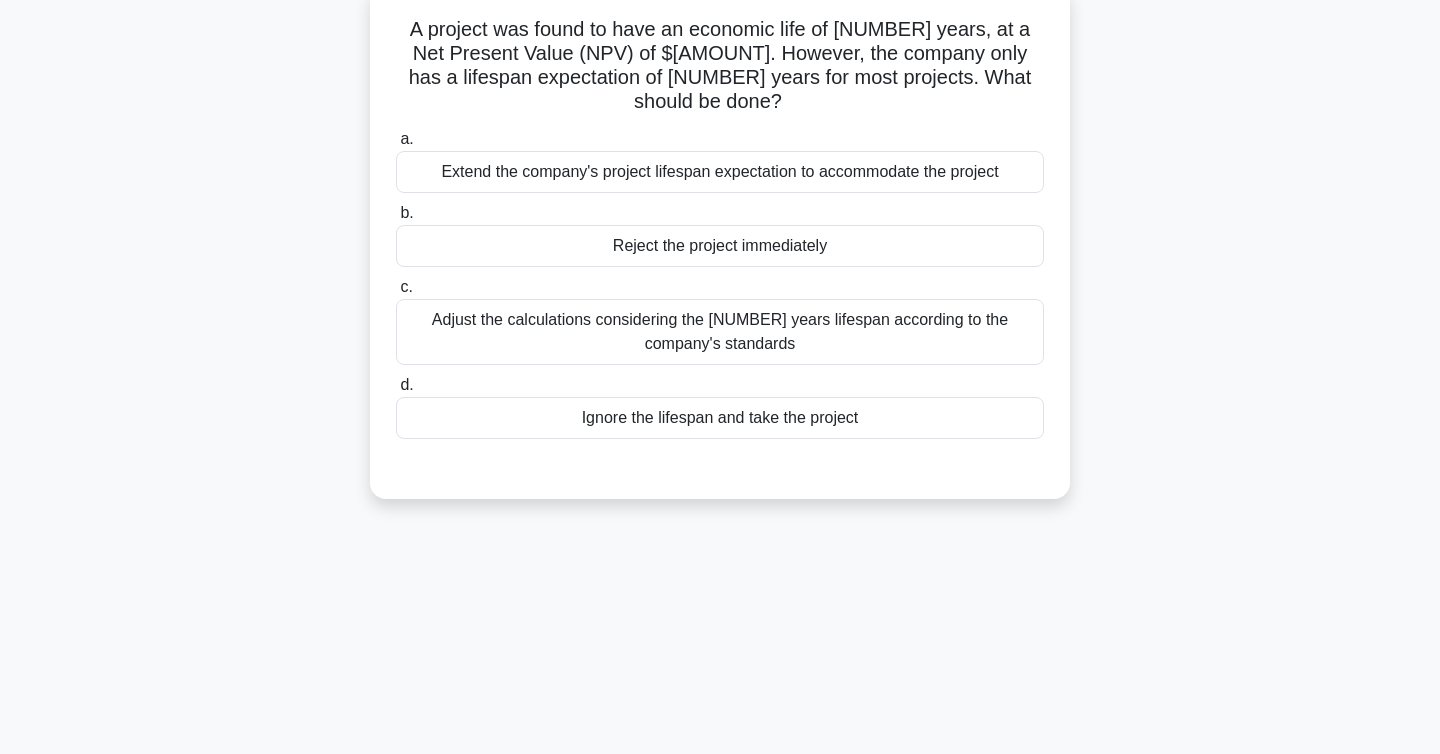 scroll, scrollTop: 134, scrollLeft: 0, axis: vertical 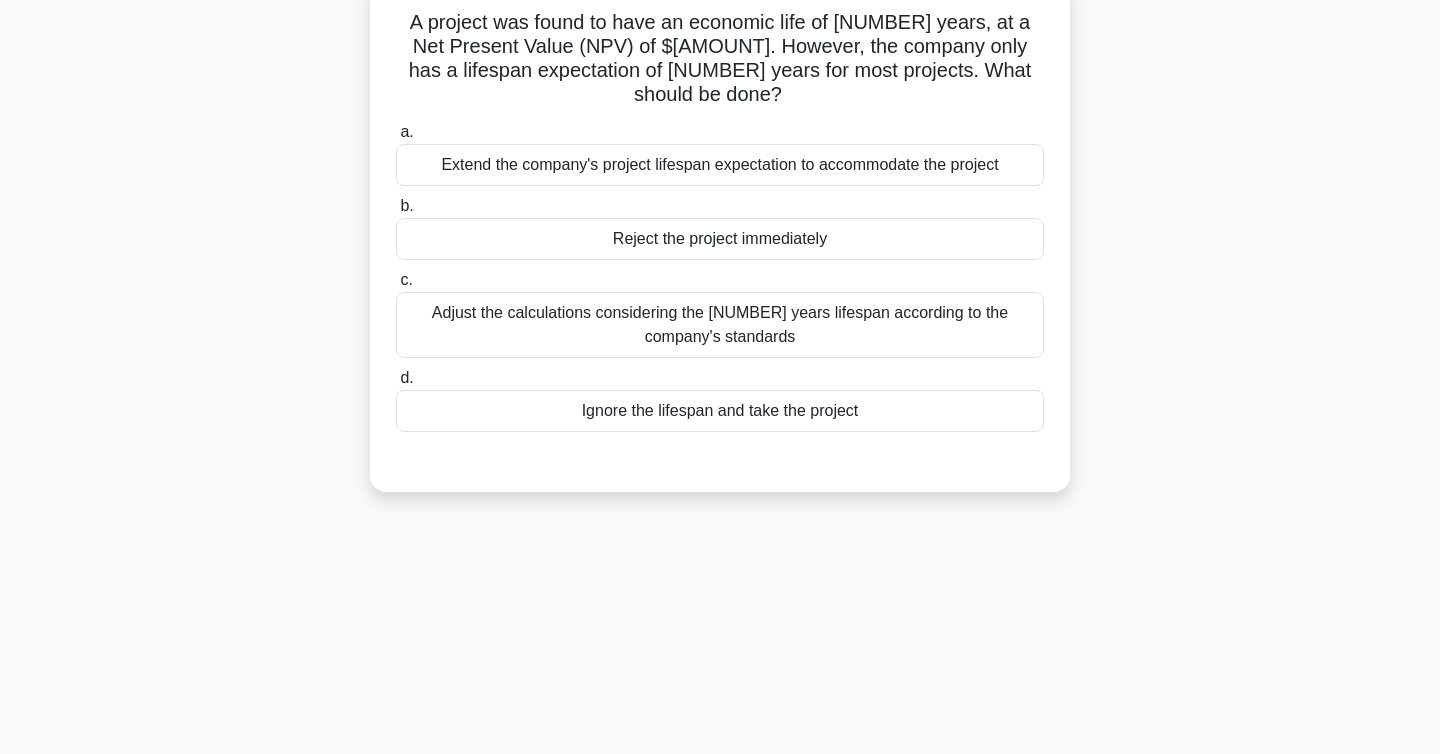 click on "Adjust the calculations considering the [NUMBER] years lifespan according to the company's standards" at bounding box center [720, 325] 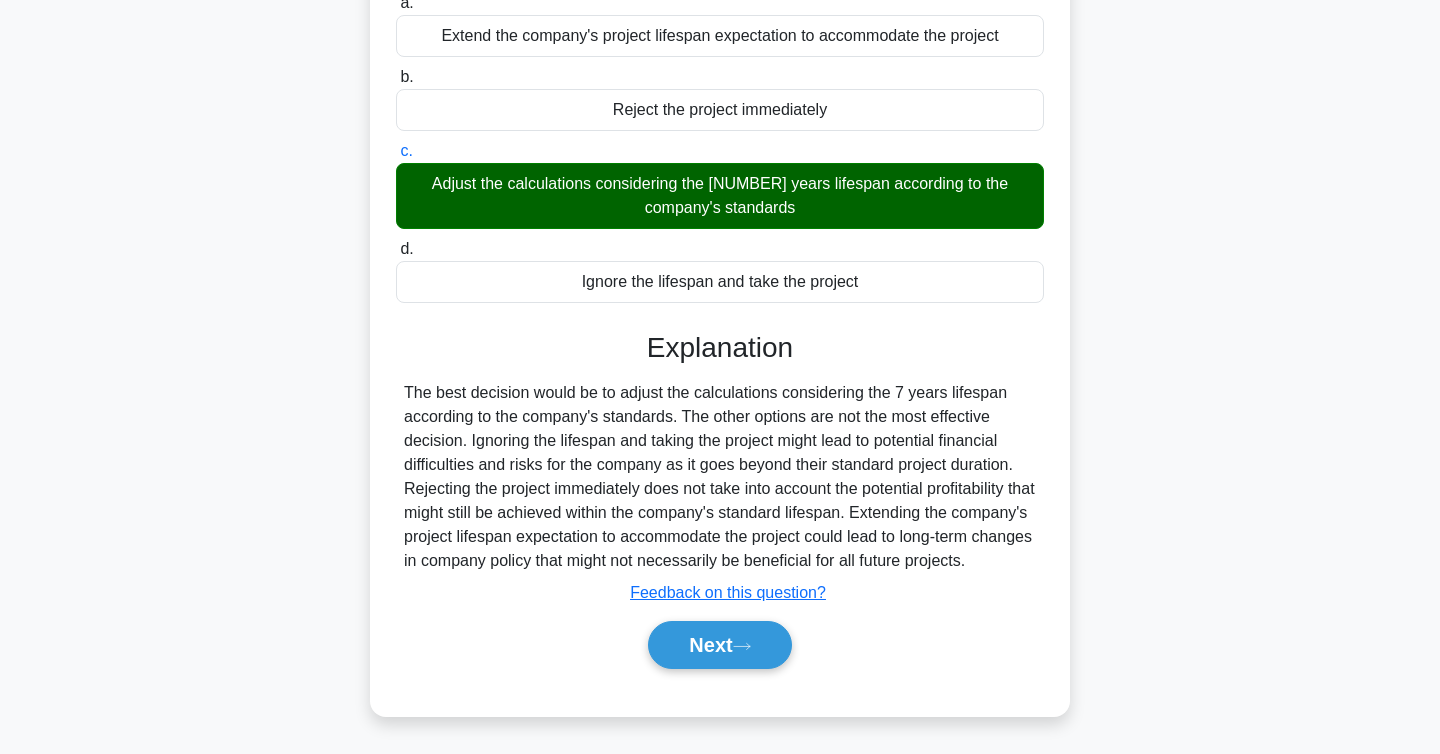 scroll, scrollTop: 326, scrollLeft: 0, axis: vertical 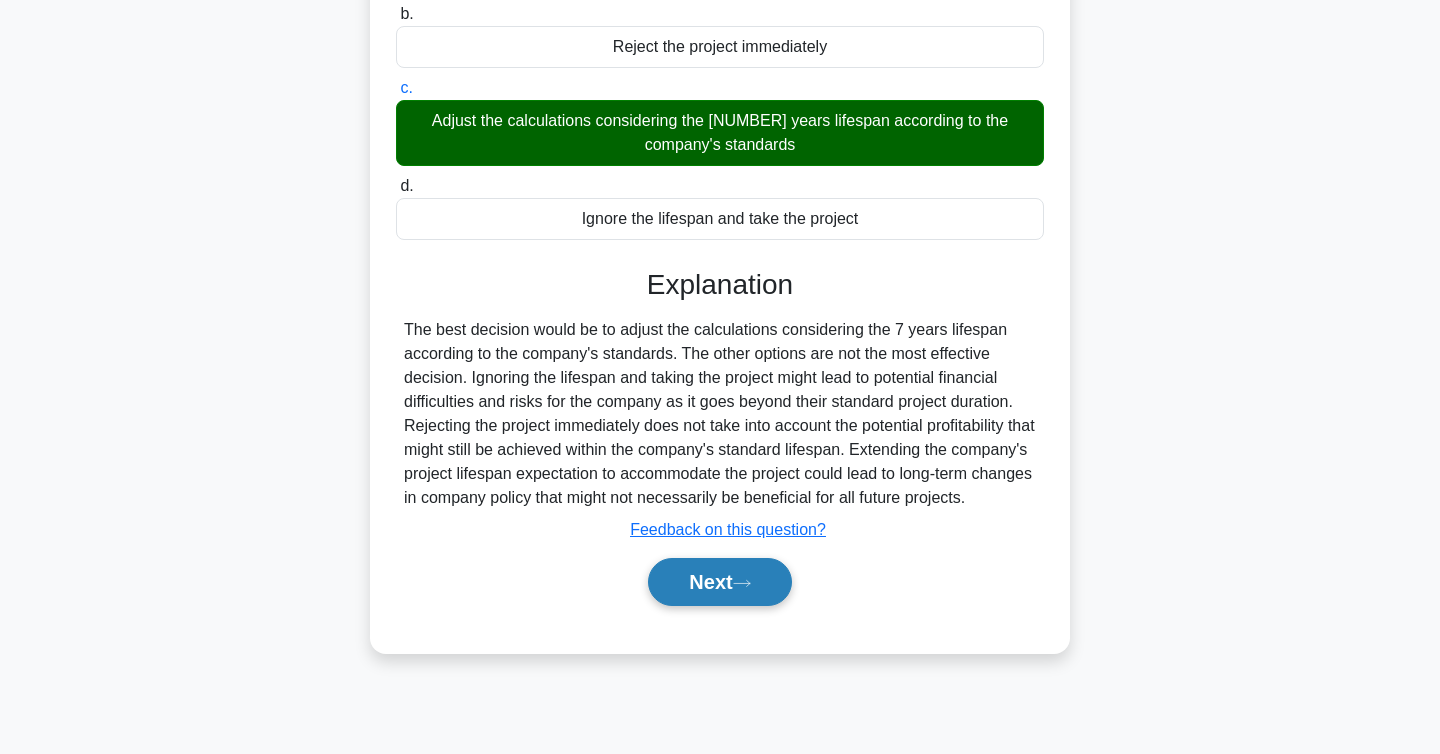 click on "Next" at bounding box center (719, 582) 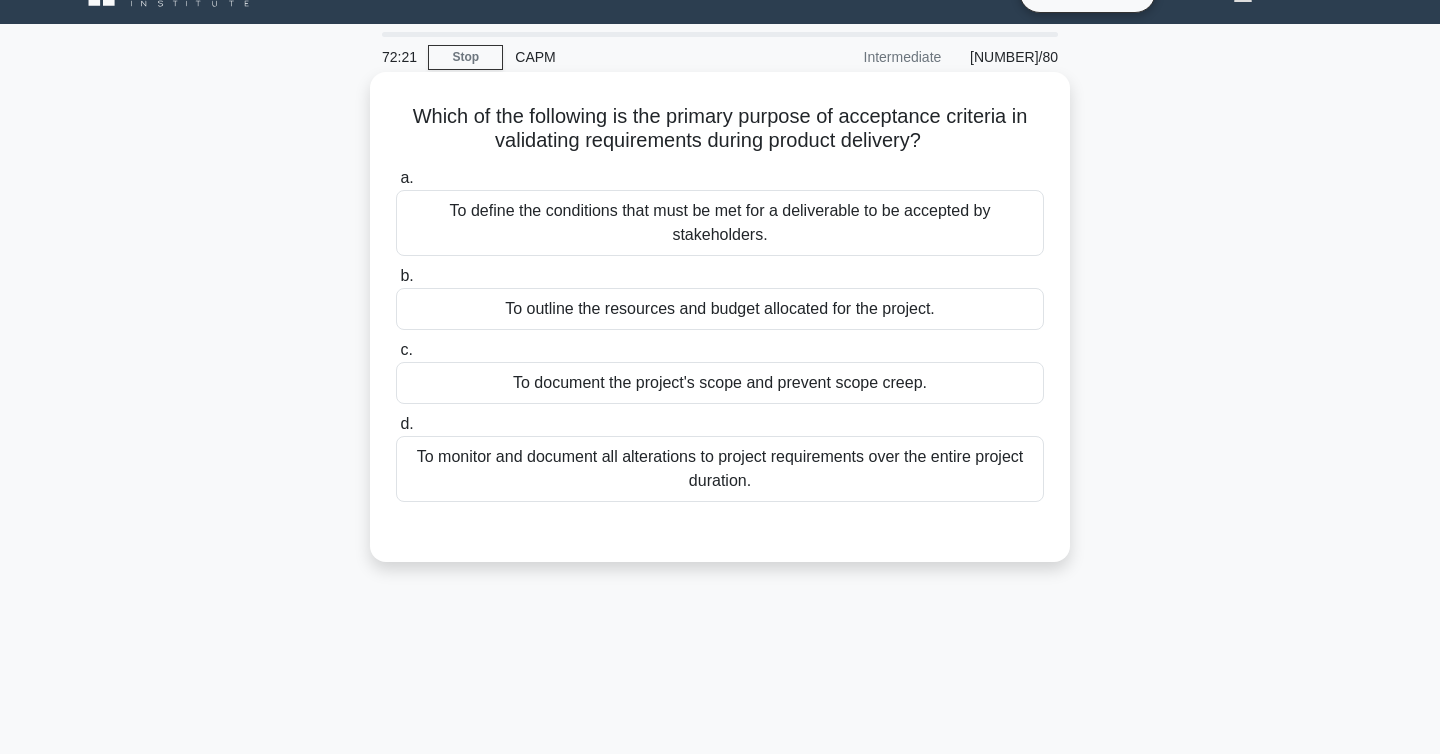 scroll, scrollTop: 0, scrollLeft: 0, axis: both 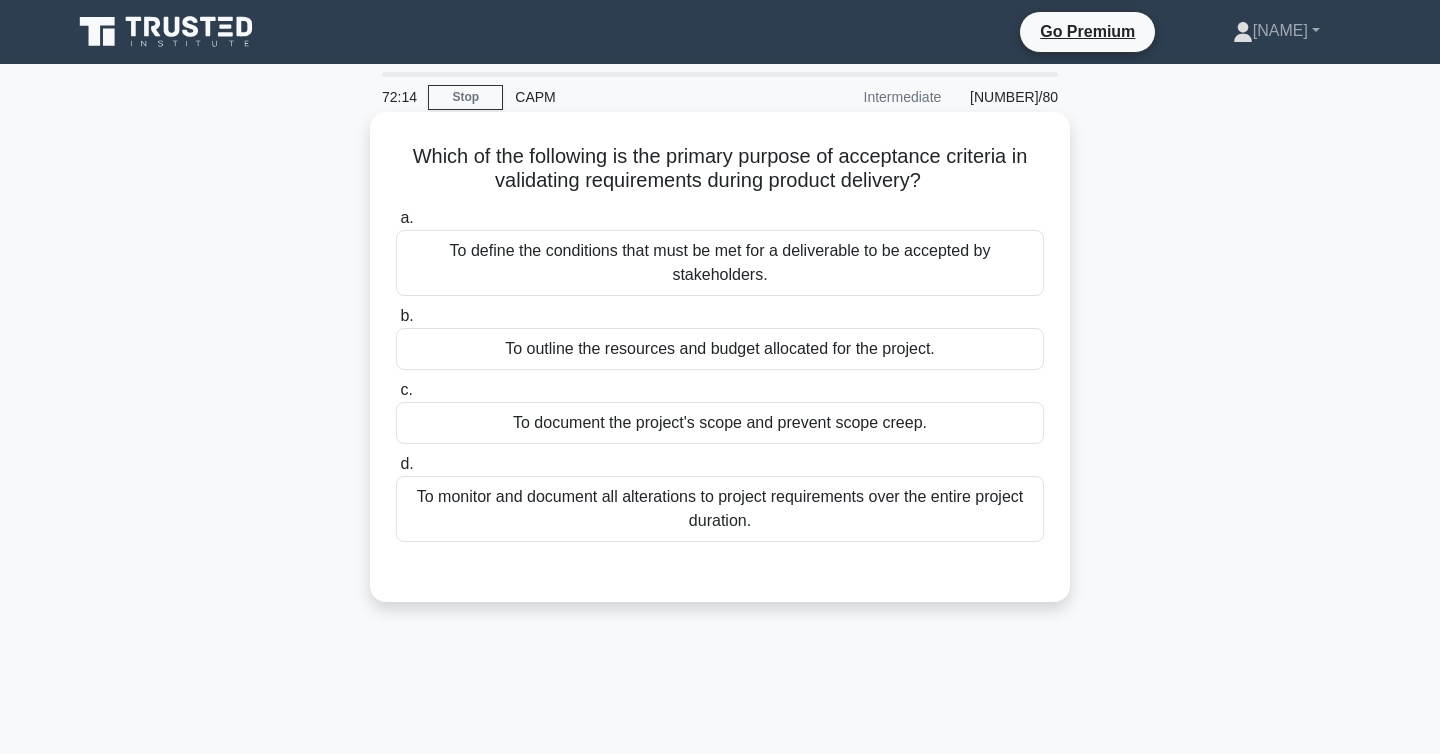 click on "Which of the following is the primary purpose of acceptance criteria in validating requirements during product delivery?
.spinner_0XTQ{transform-origin:center;animation:spinner_y6GP .75s linear infinite}@keyframes spinner_y6GP{100%{transform:rotate(360deg)}}" at bounding box center [720, 169] 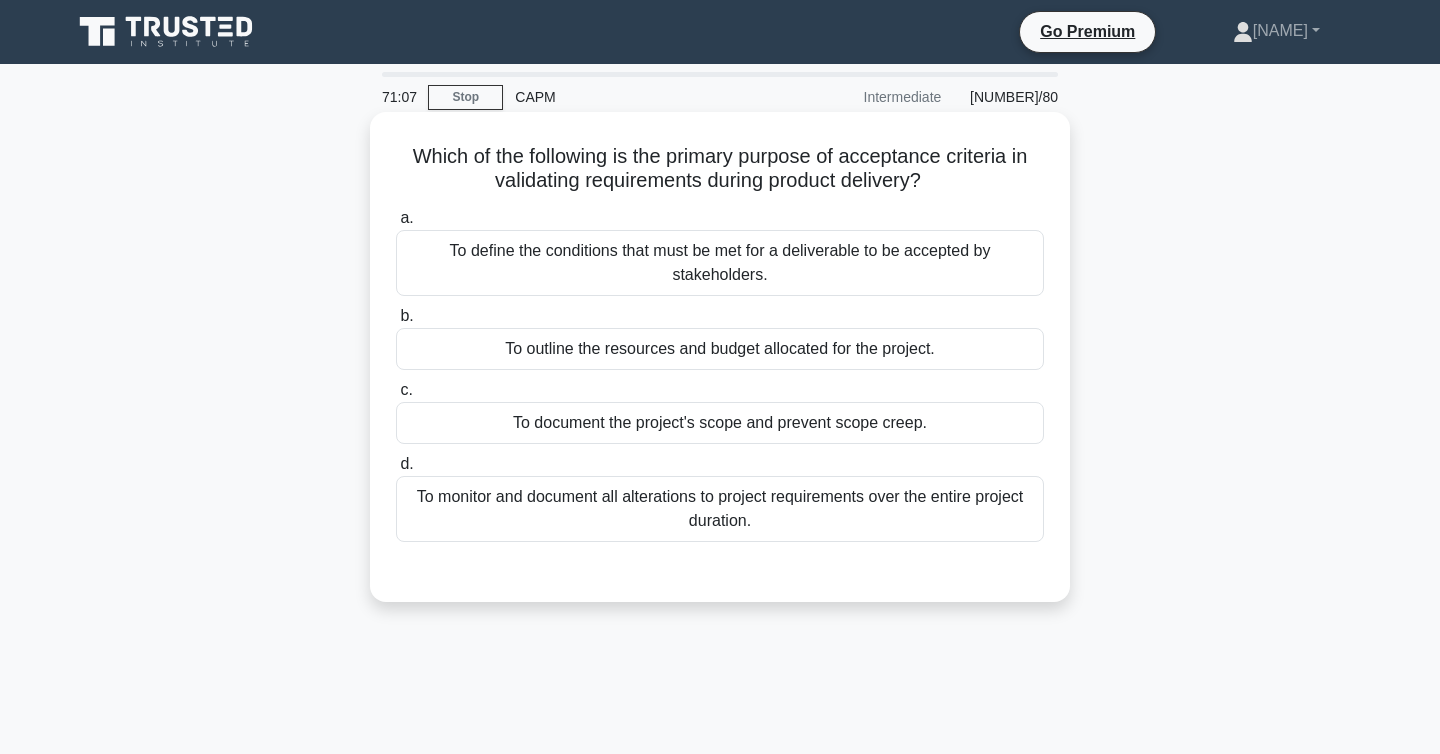 click on "To monitor and document all alterations to project requirements over the entire project duration." at bounding box center (720, 509) 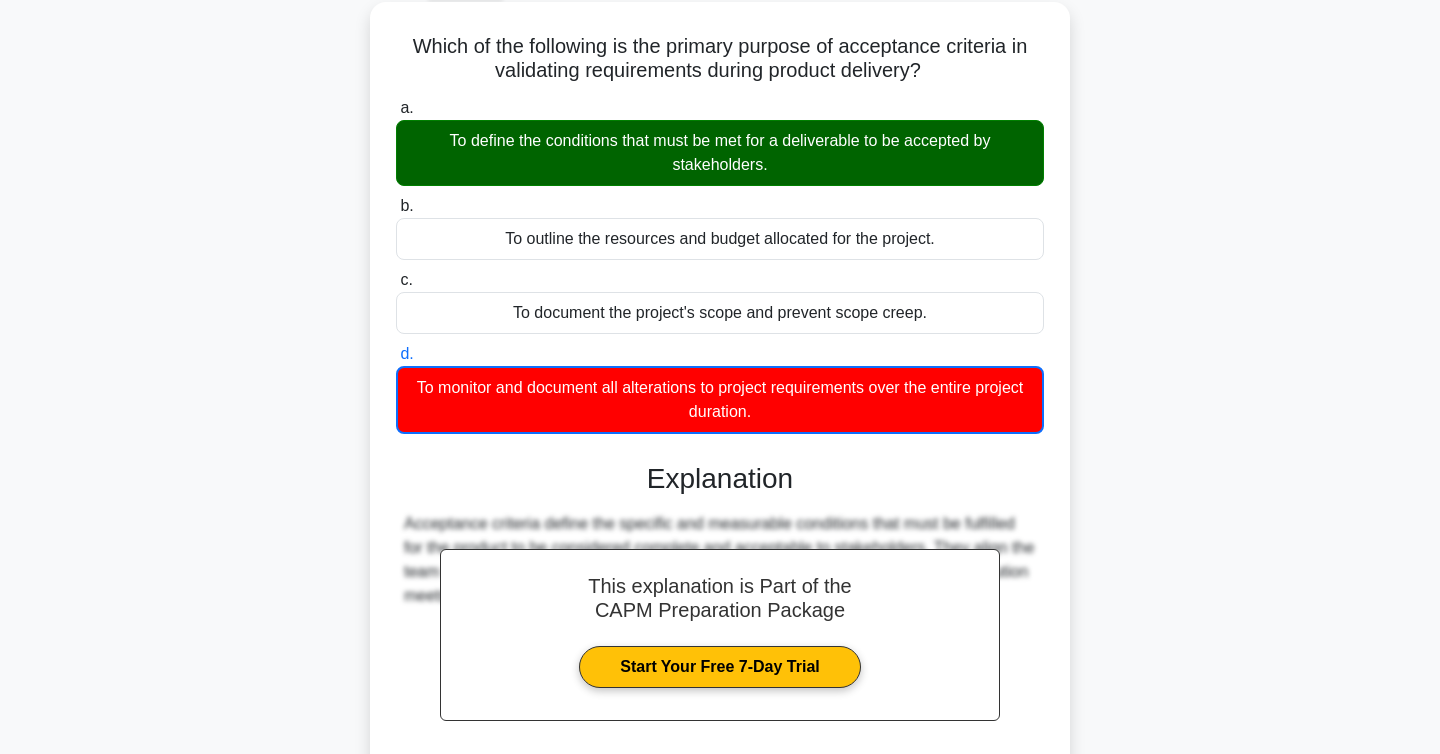 scroll, scrollTop: 326, scrollLeft: 0, axis: vertical 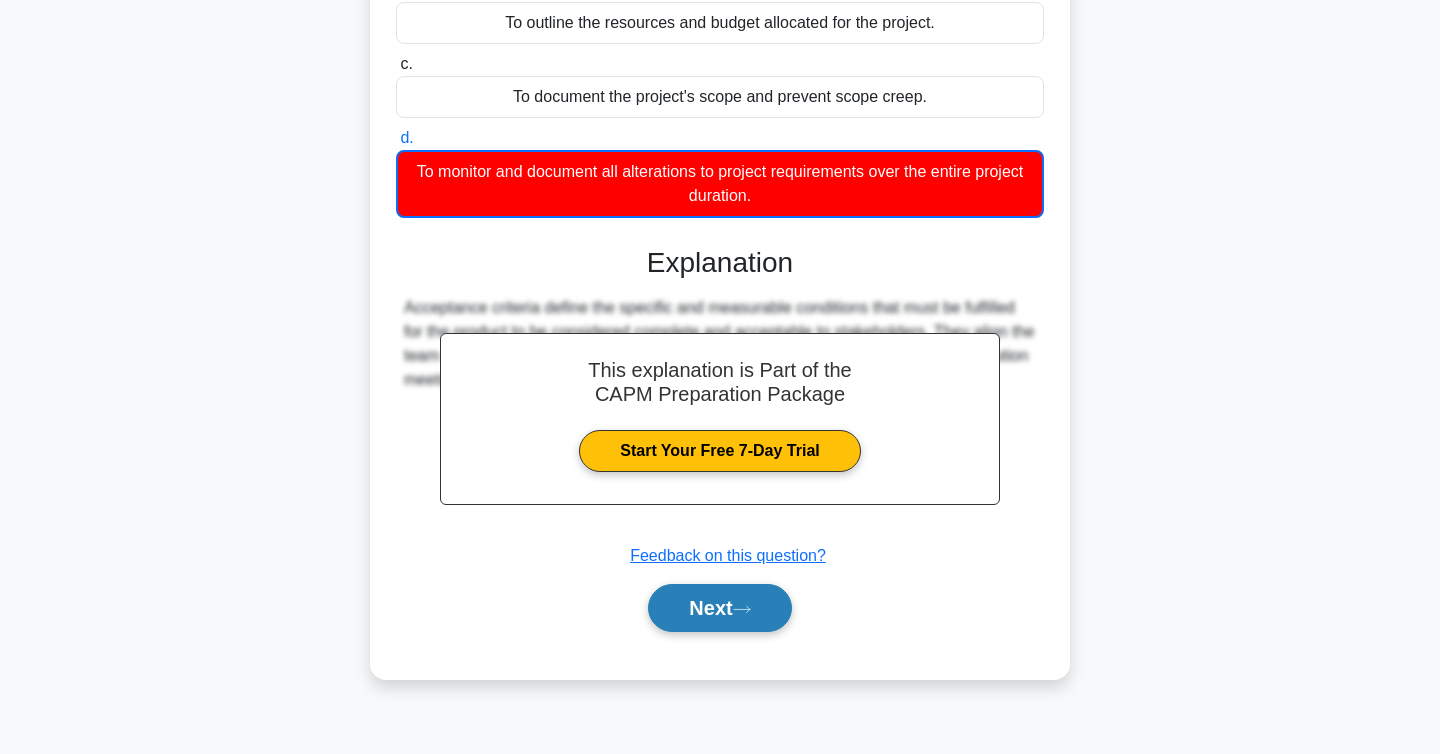 click on "Next" at bounding box center [719, 608] 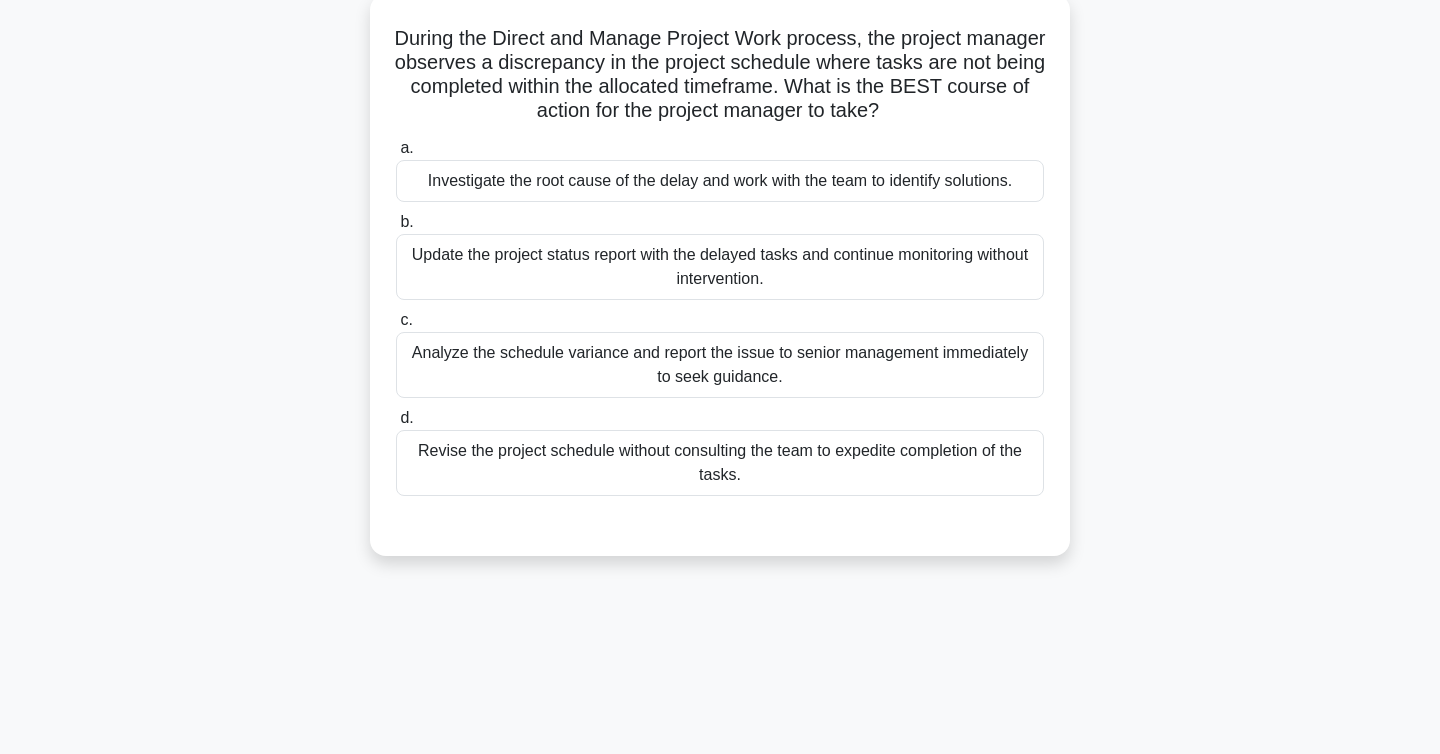 scroll, scrollTop: 0, scrollLeft: 0, axis: both 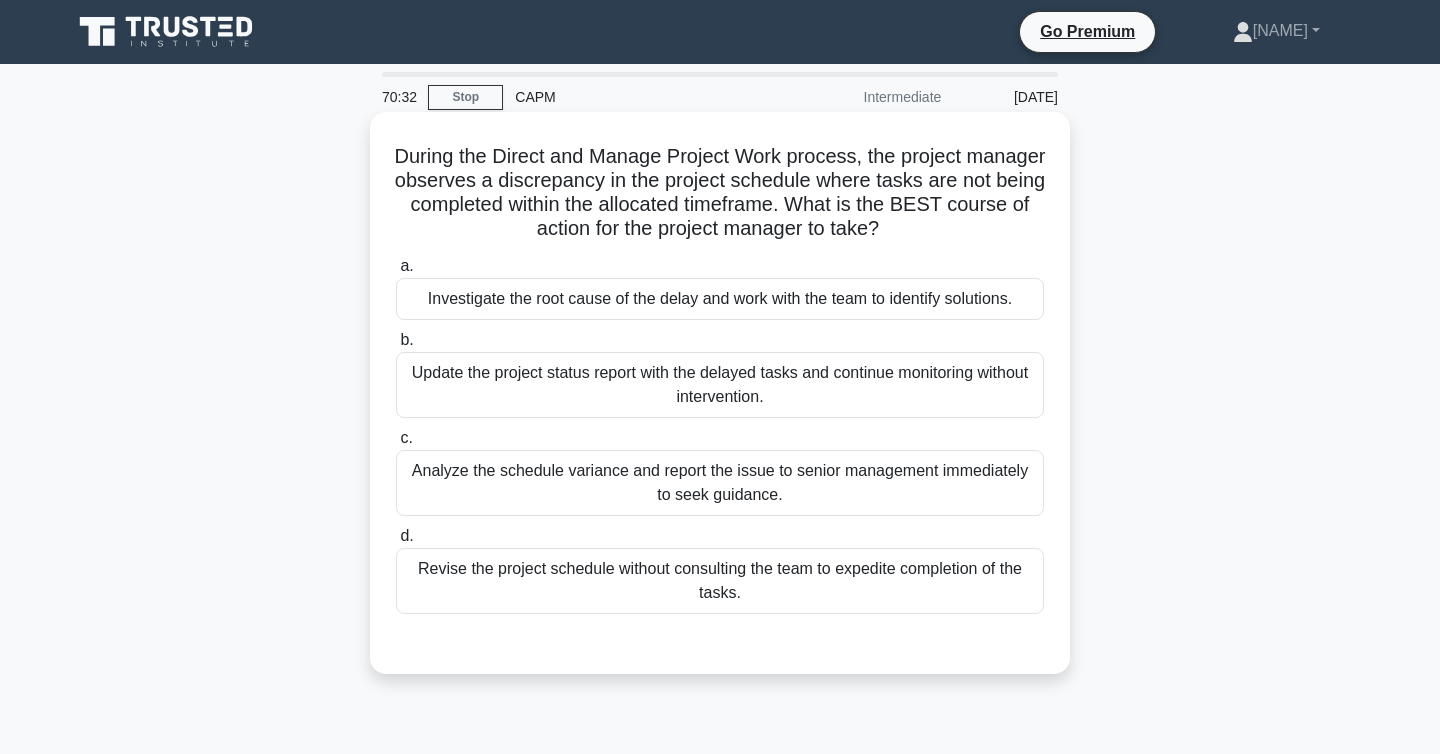 click on "During the Direct and Manage Project Work process, the project manager observes a discrepancy in the project schedule where tasks are not being completed within the allocated timeframe. What is the BEST course of action for the project manager to take?
.spinner_0XTQ{transform-origin:center;animation:spinner_y6GP .75s linear infinite}@keyframes spinner_y6GP{100%{transform:rotate(360deg)}}" at bounding box center (720, 193) 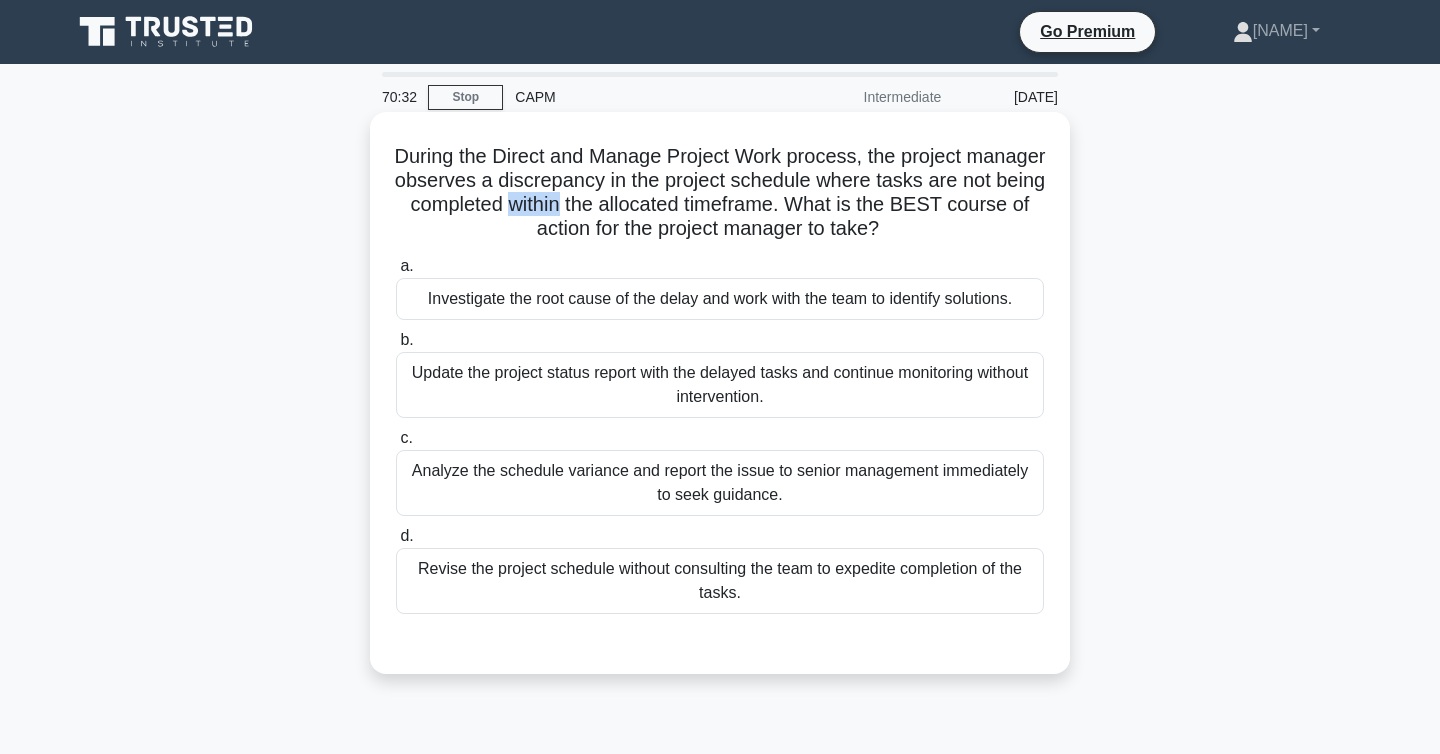 click on "During the Direct and Manage Project Work process, the project manager observes a discrepancy in the project schedule where tasks are not being completed within the allocated timeframe. What is the BEST course of action for the project manager to take?
.spinner_0XTQ{transform-origin:center;animation:spinner_y6GP .75s linear infinite}@keyframes spinner_y6GP{100%{transform:rotate(360deg)}}" at bounding box center (720, 193) 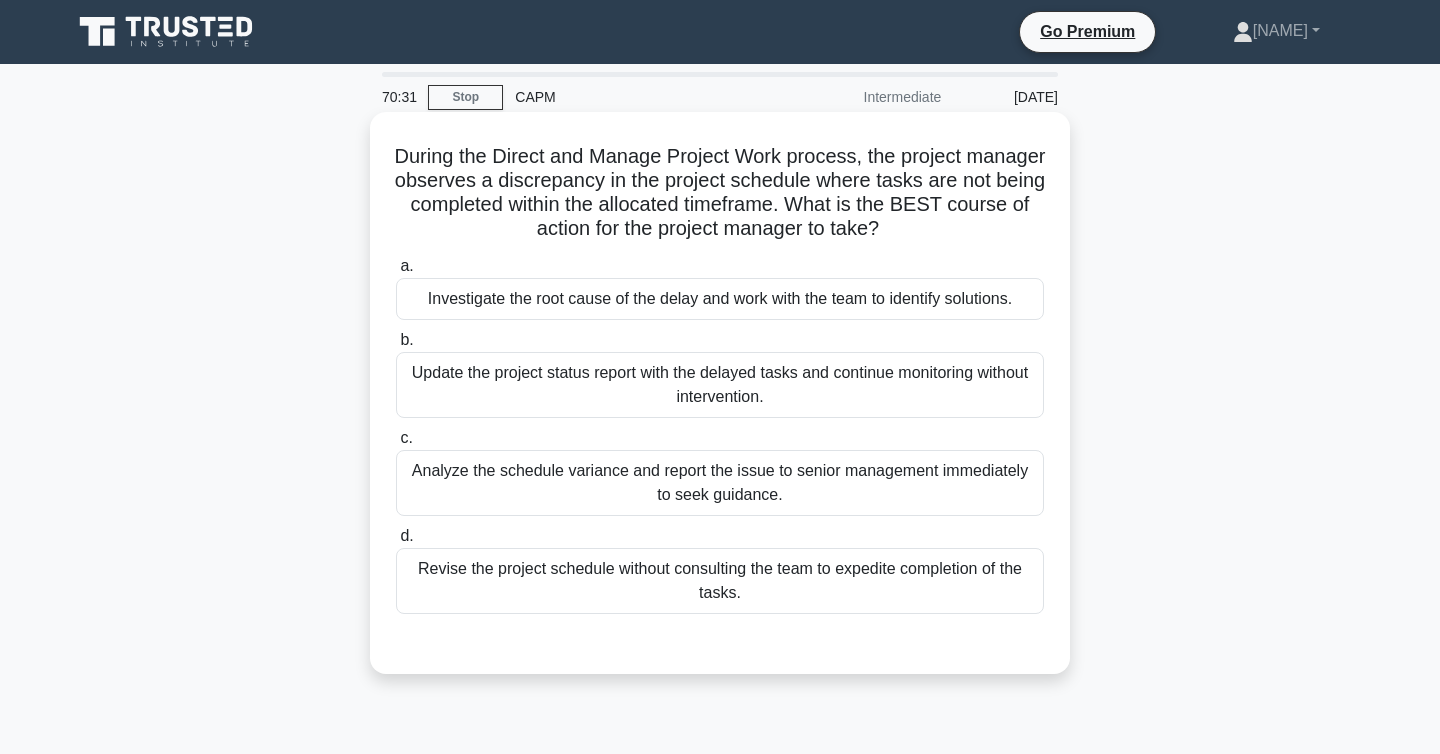 click on "During the Direct and Manage Project Work process, the project manager observes a discrepancy in the project schedule where tasks are not being completed within the allocated timeframe. What is the BEST course of action for the project manager to take?
.spinner_0XTQ{transform-origin:center;animation:spinner_y6GP .75s linear infinite}@keyframes spinner_y6GP{100%{transform:rotate(360deg)}}" at bounding box center (720, 193) 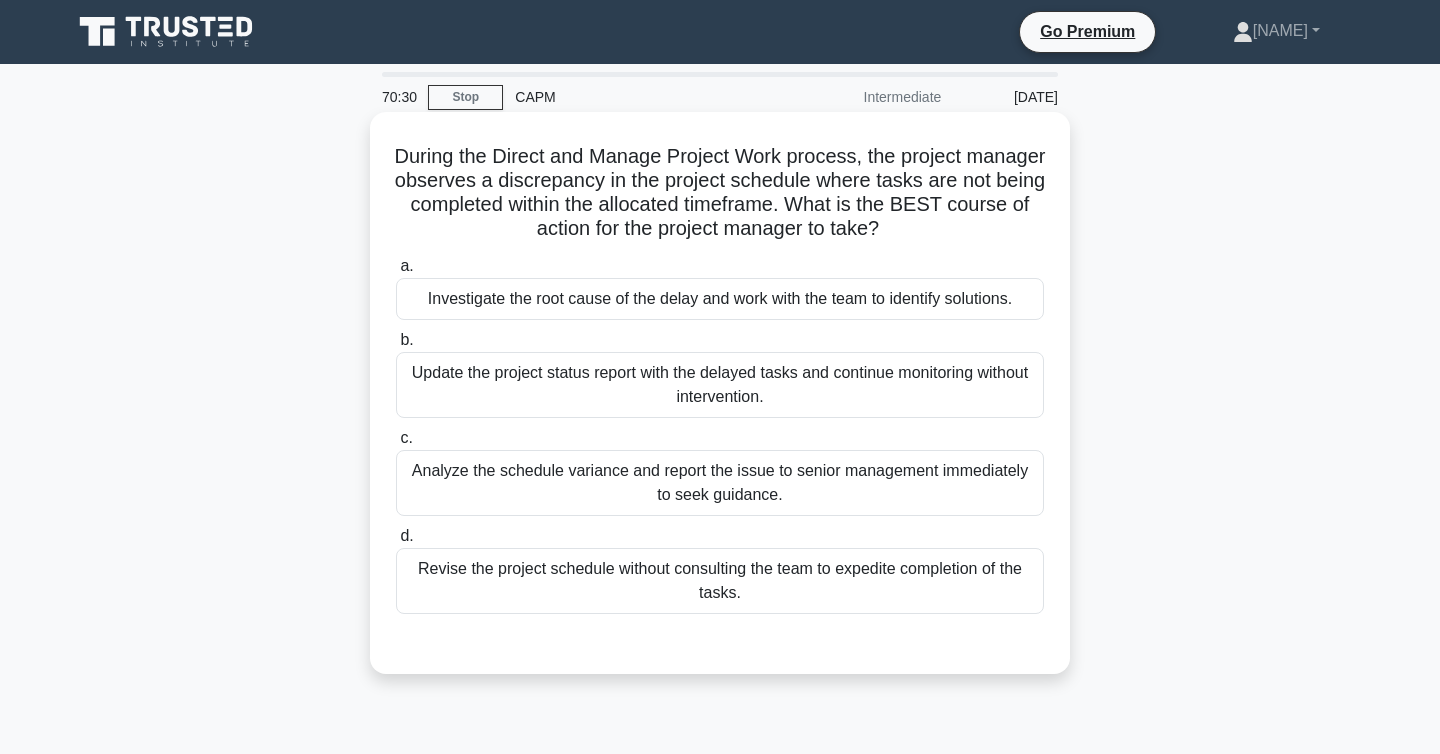 click on "During the Direct and Manage Project Work process, the project manager observes a discrepancy in the project schedule where tasks are not being completed within the allocated timeframe. What is the BEST course of action for the project manager to take?
.spinner_0XTQ{transform-origin:center;animation:spinner_y6GP .75s linear infinite}@keyframes spinner_y6GP{100%{transform:rotate(360deg)}}" at bounding box center (720, 193) 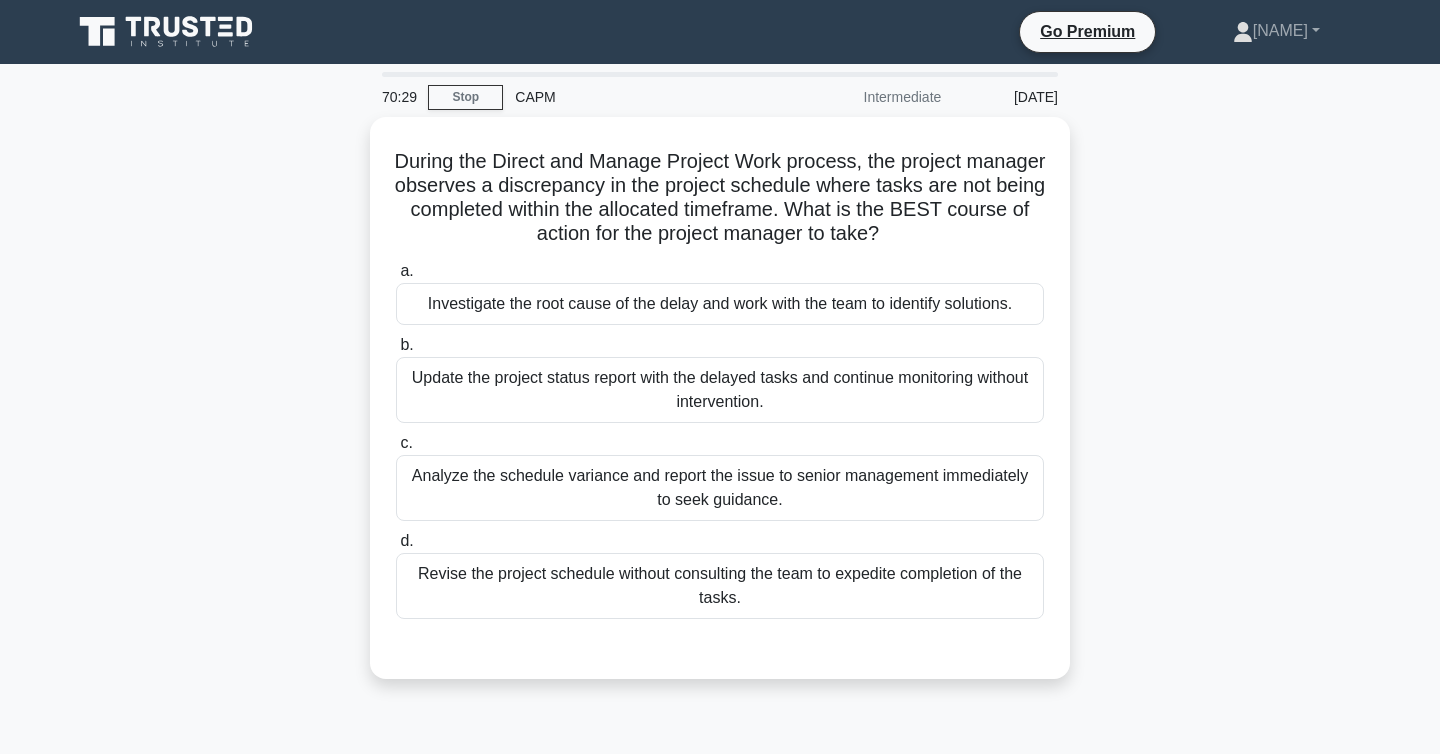 click at bounding box center [720, 1080] 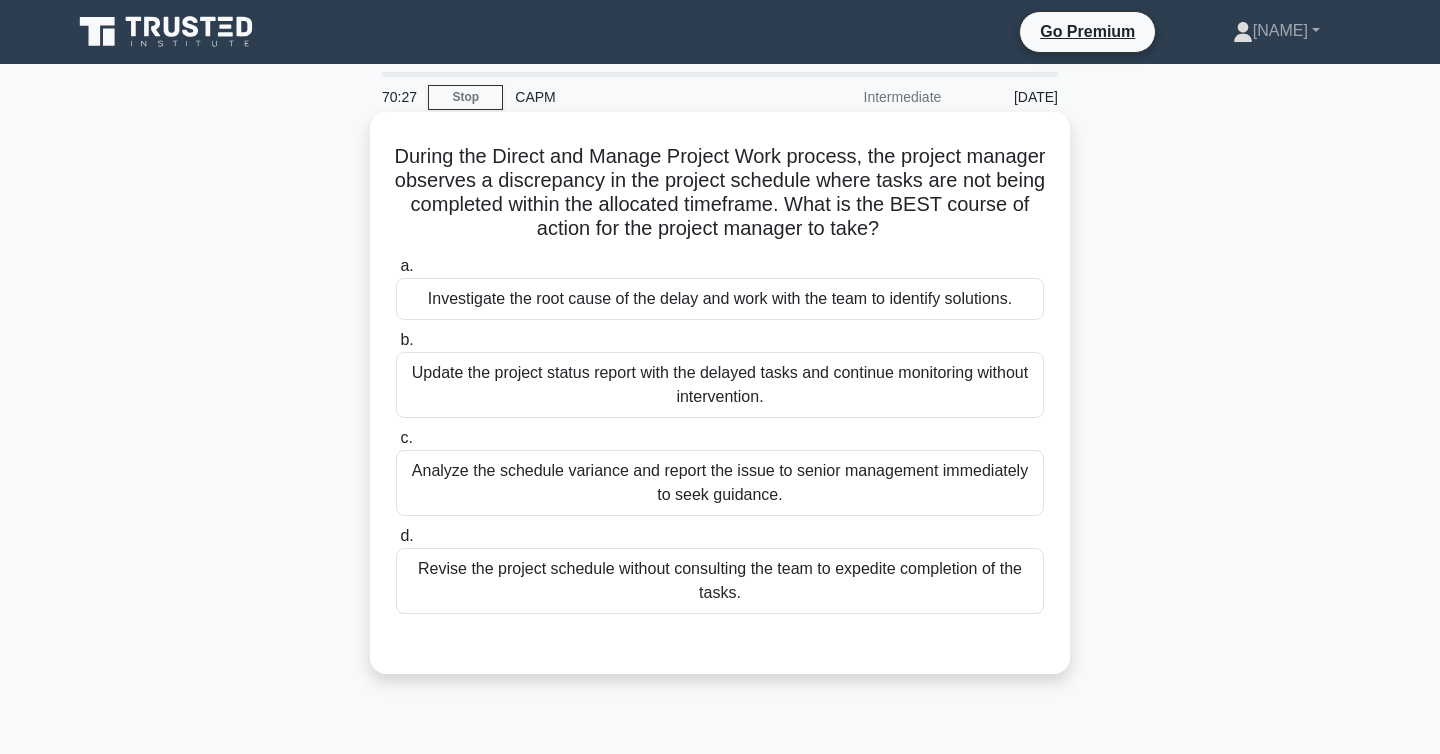 click on "a.
Investigate the root cause of the delay and work with the team to identify solutions." at bounding box center (720, 287) 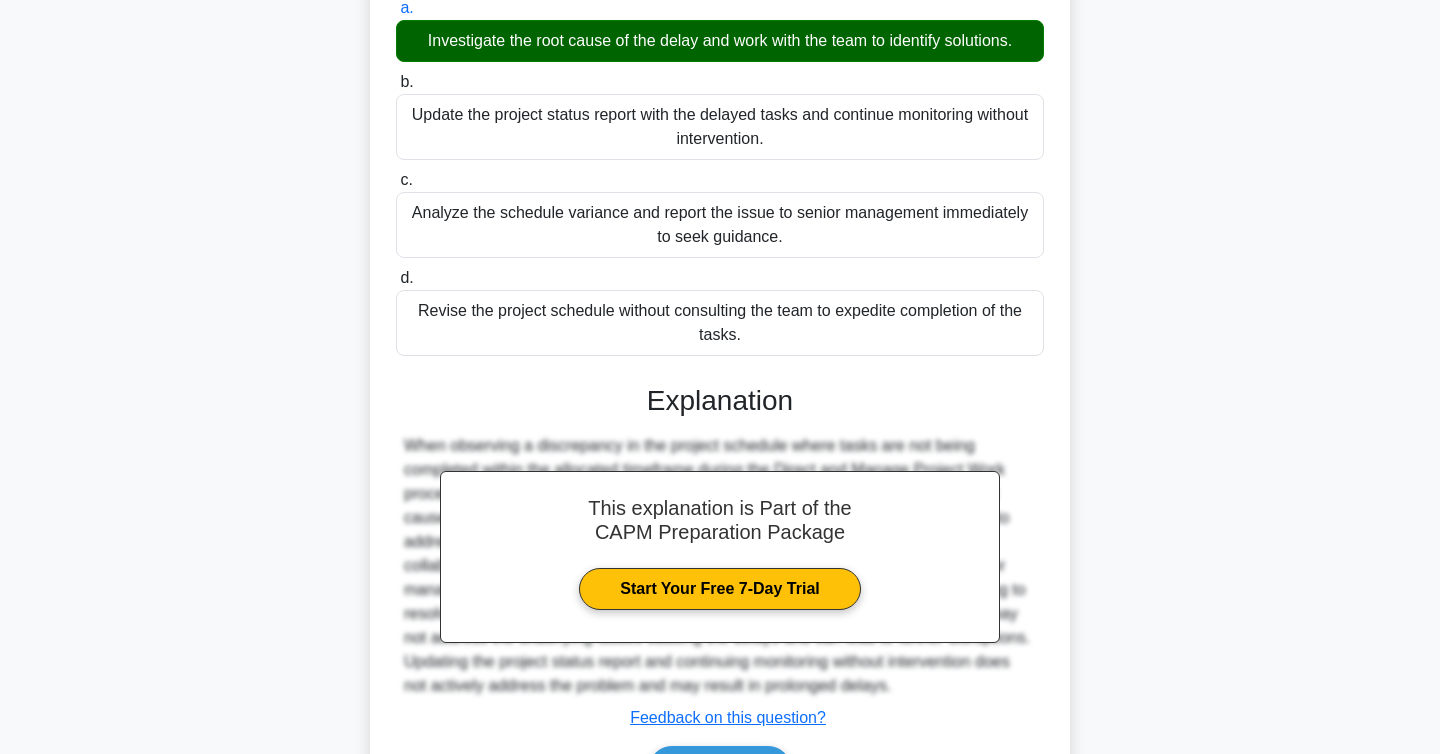 scroll, scrollTop: 383, scrollLeft: 0, axis: vertical 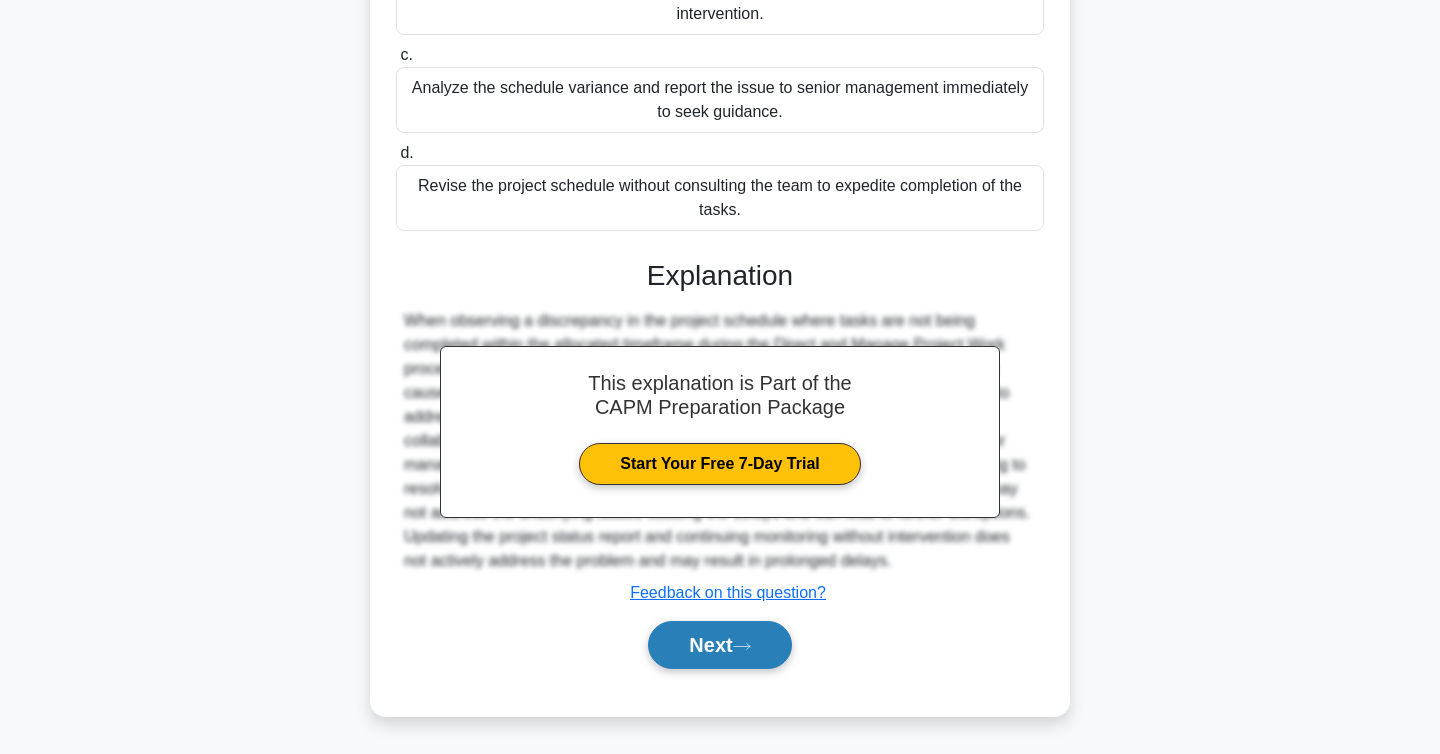 click on "Next" at bounding box center (719, 645) 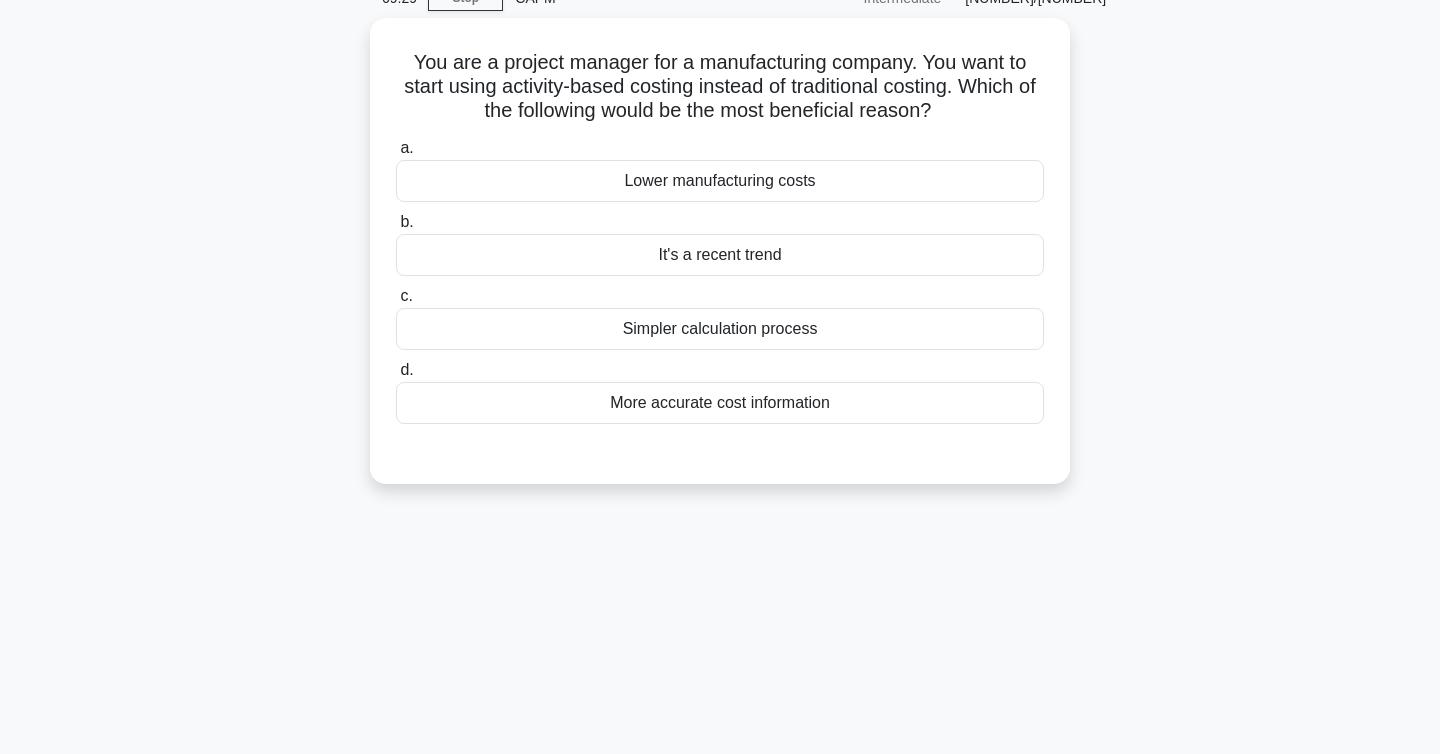 scroll, scrollTop: 0, scrollLeft: 0, axis: both 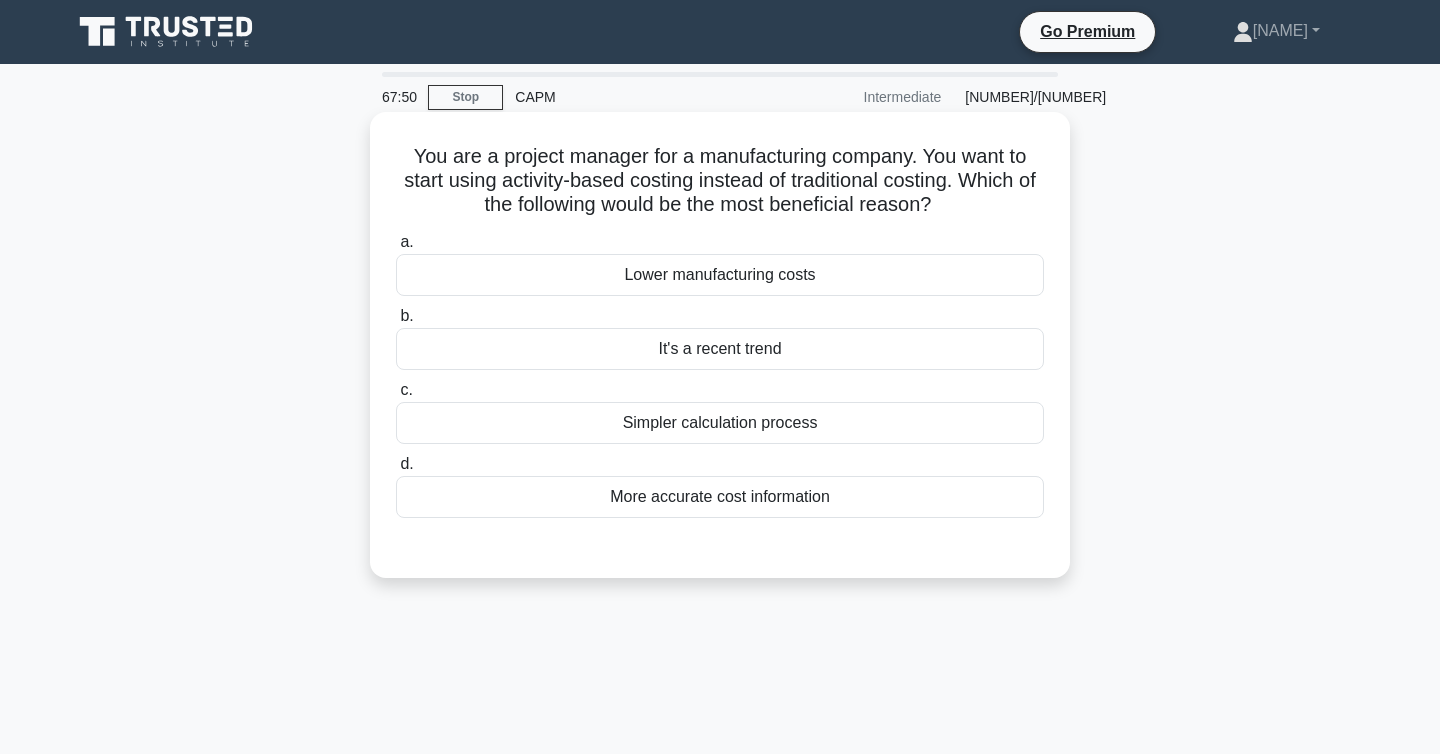 click on "More accurate cost information" at bounding box center [720, 497] 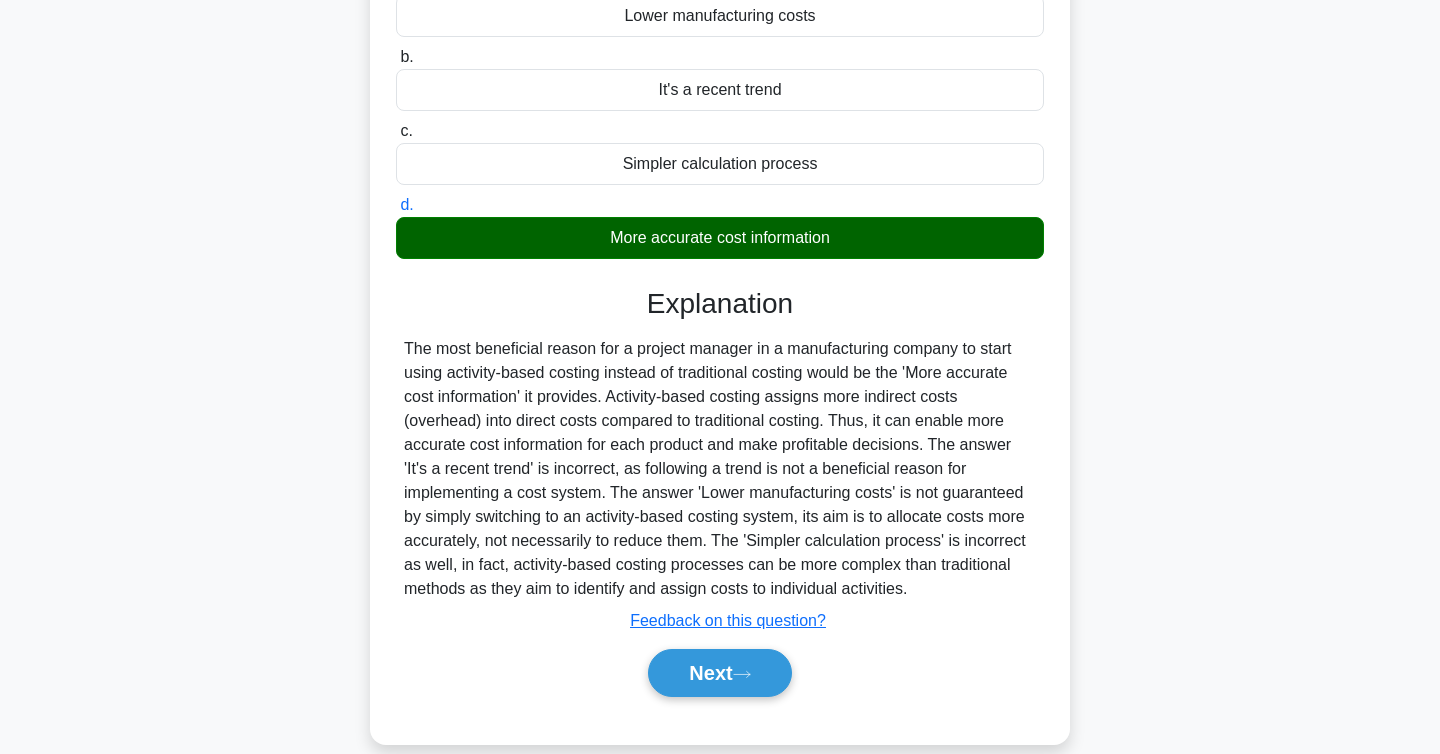 scroll, scrollTop: 266, scrollLeft: 0, axis: vertical 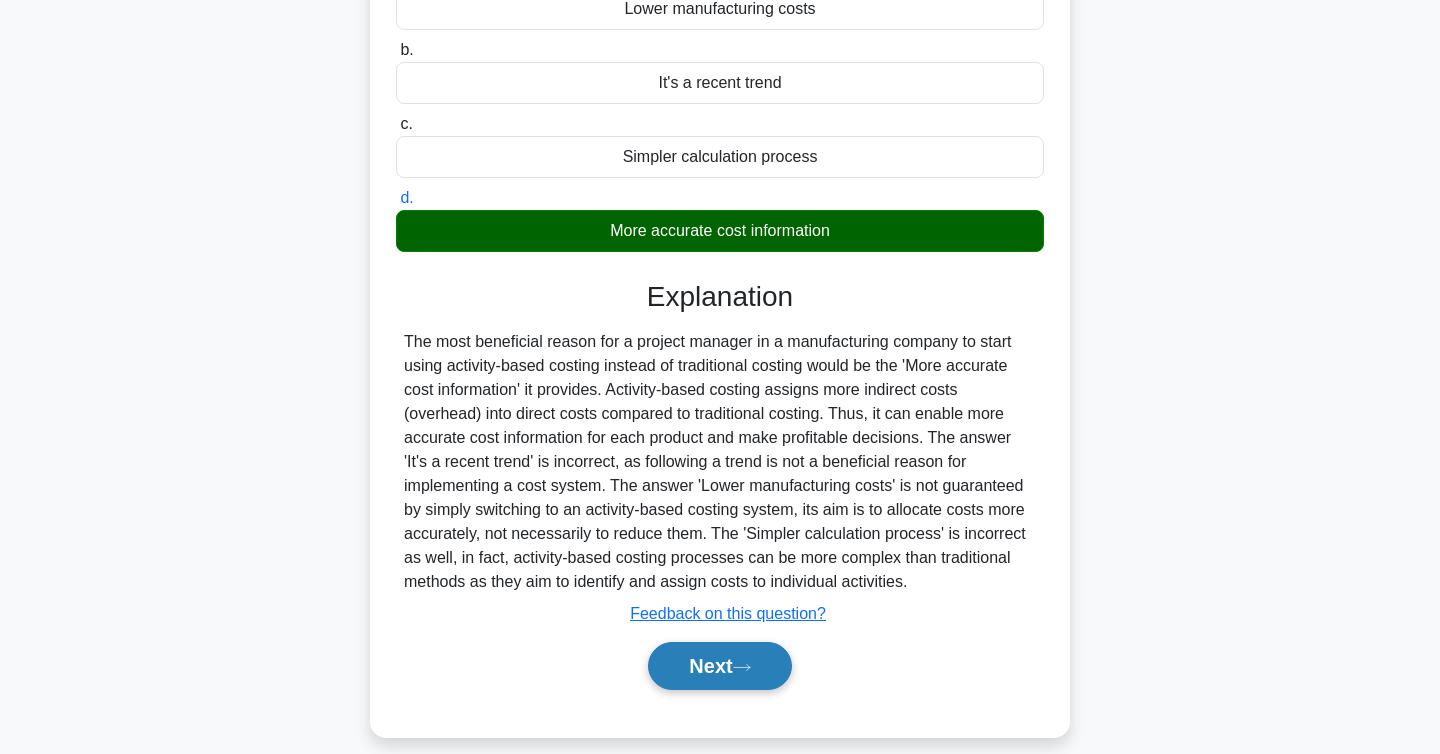 click on "Next" at bounding box center [719, 666] 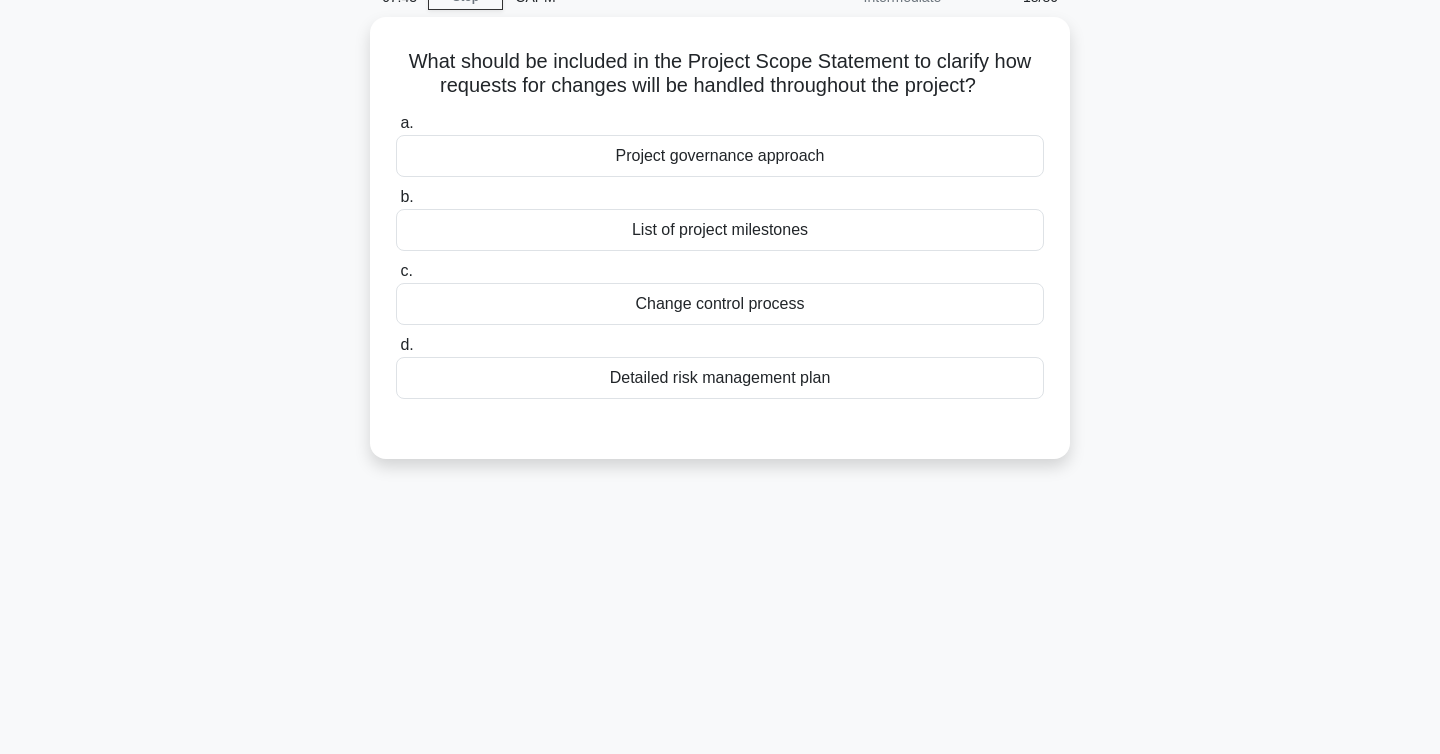 scroll, scrollTop: 0, scrollLeft: 0, axis: both 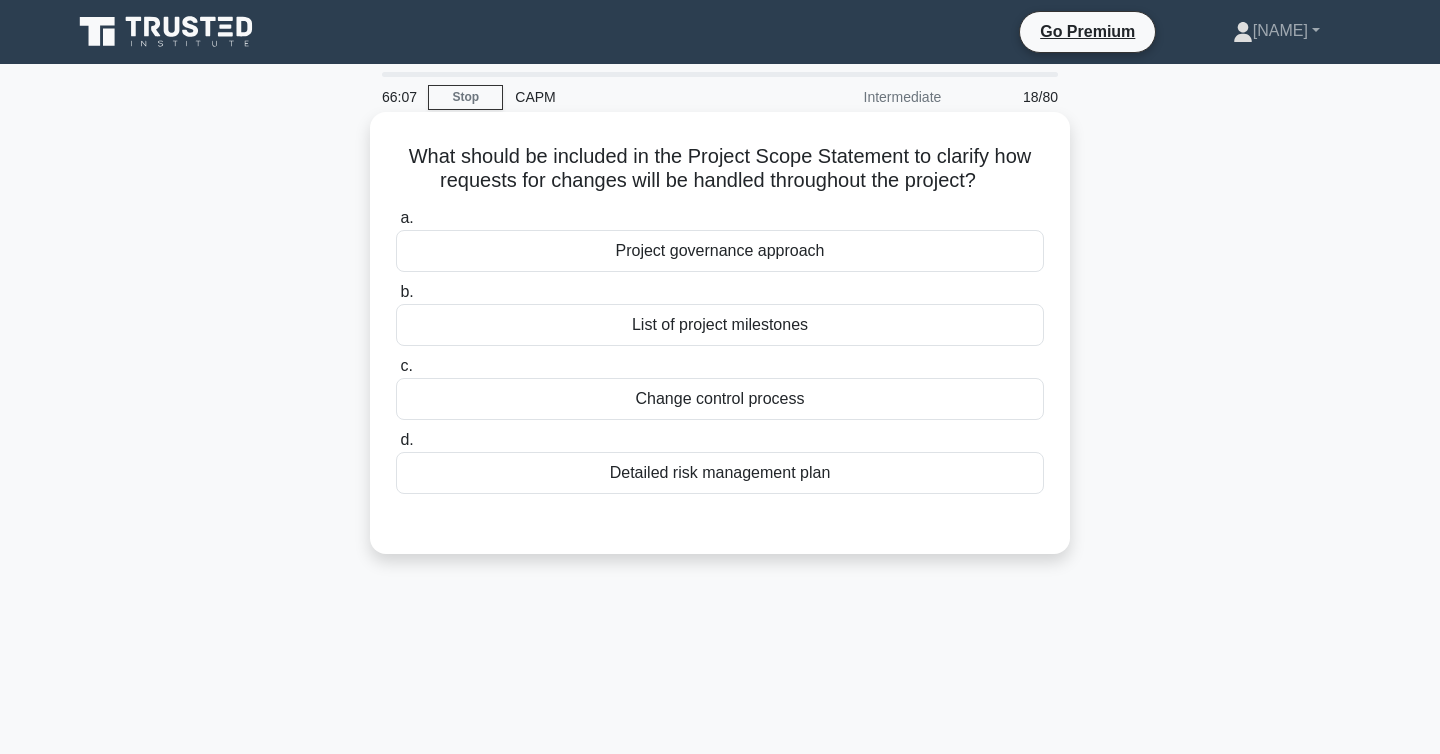 click on "List of project milestones" at bounding box center (720, 325) 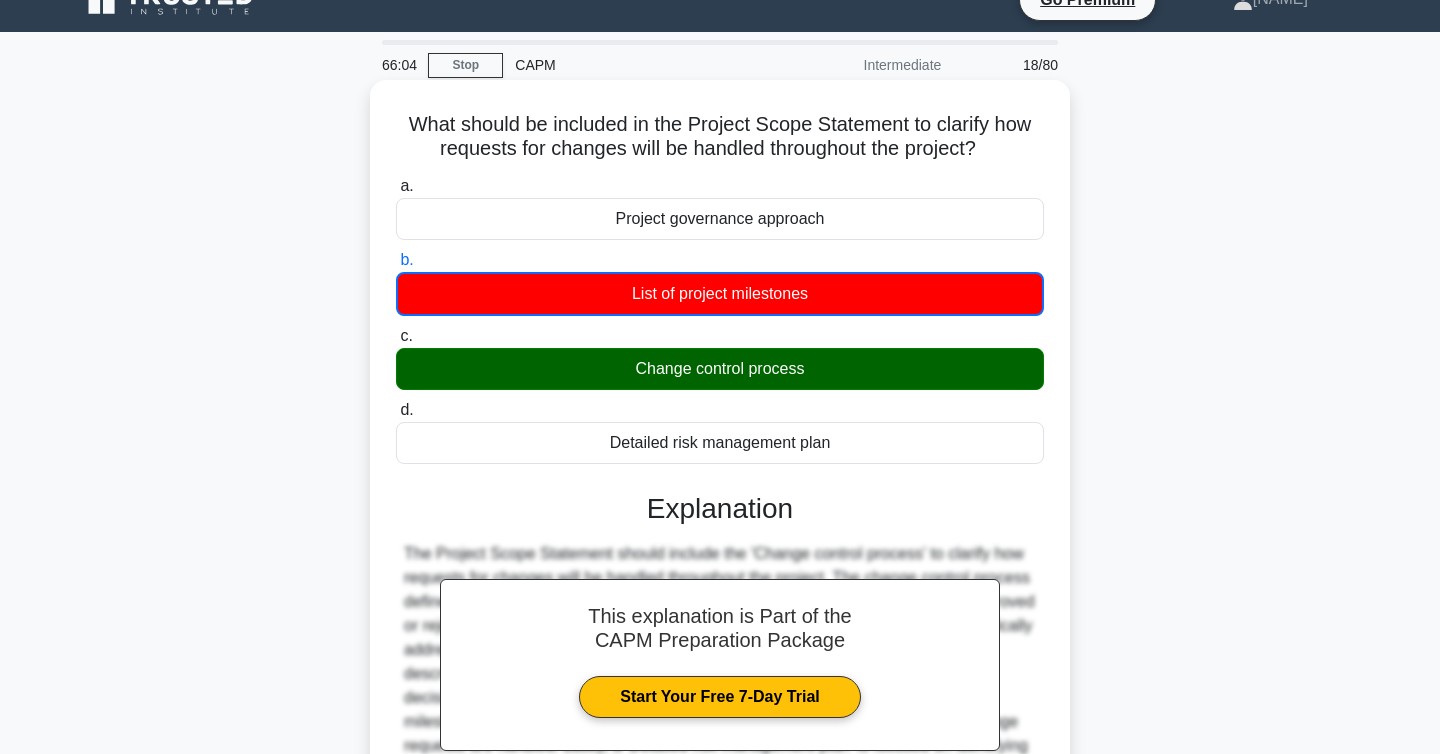 scroll, scrollTop: 326, scrollLeft: 0, axis: vertical 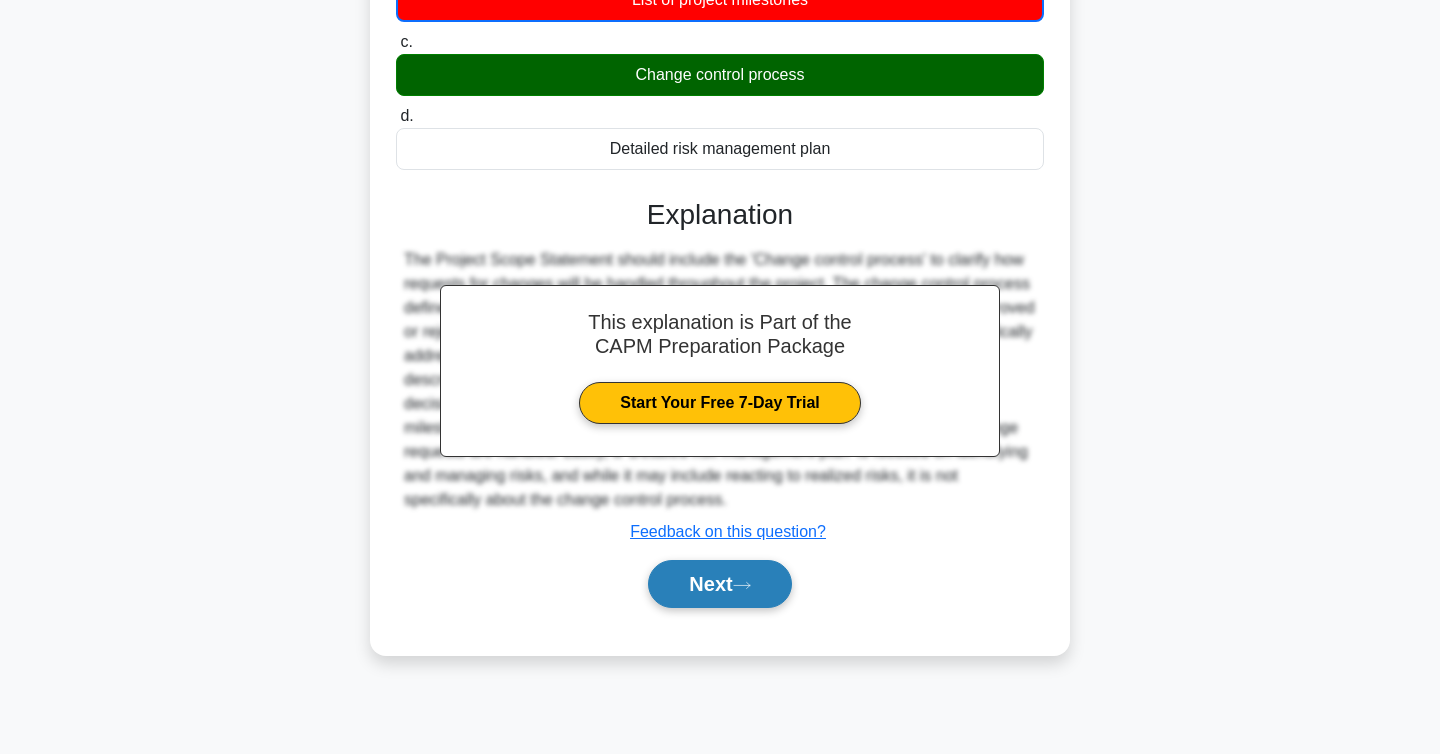 click on "Next" at bounding box center [719, 584] 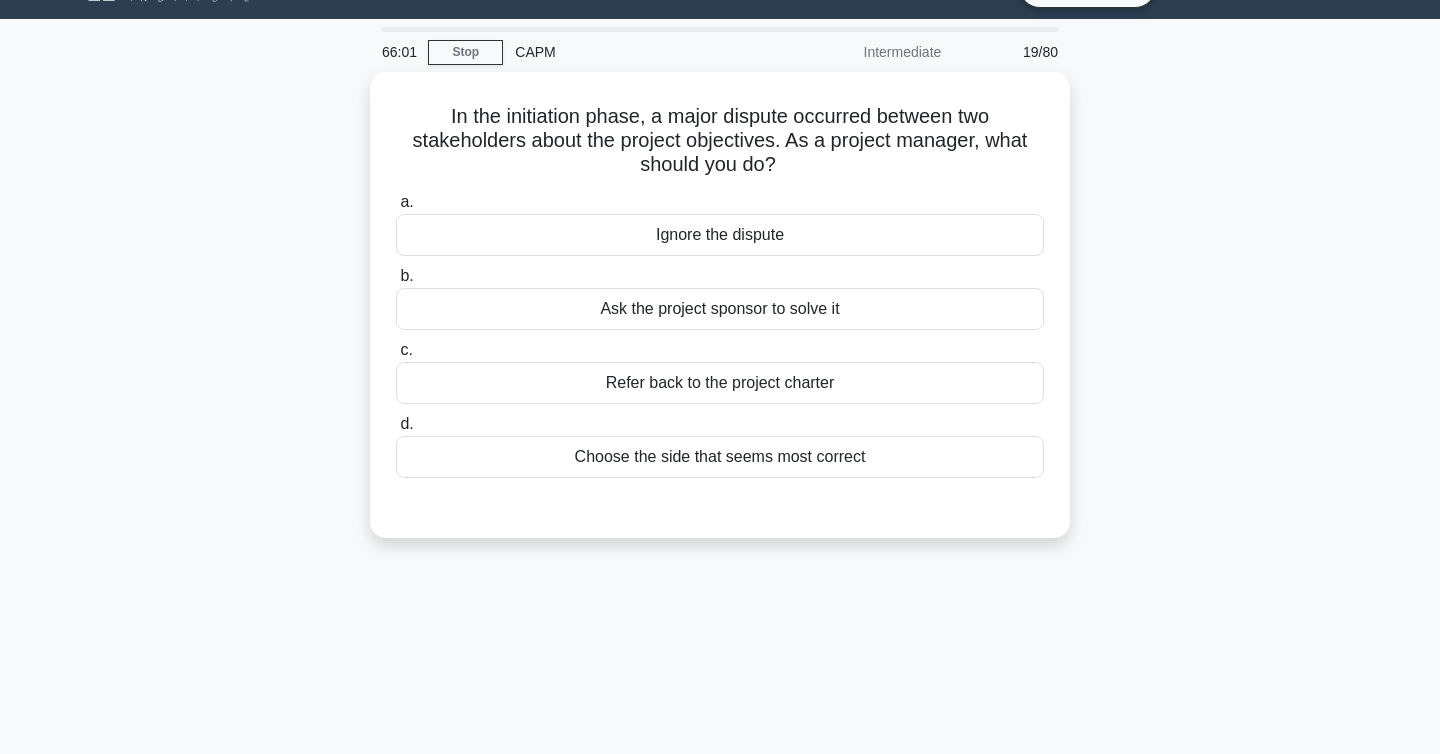 scroll, scrollTop: 26, scrollLeft: 0, axis: vertical 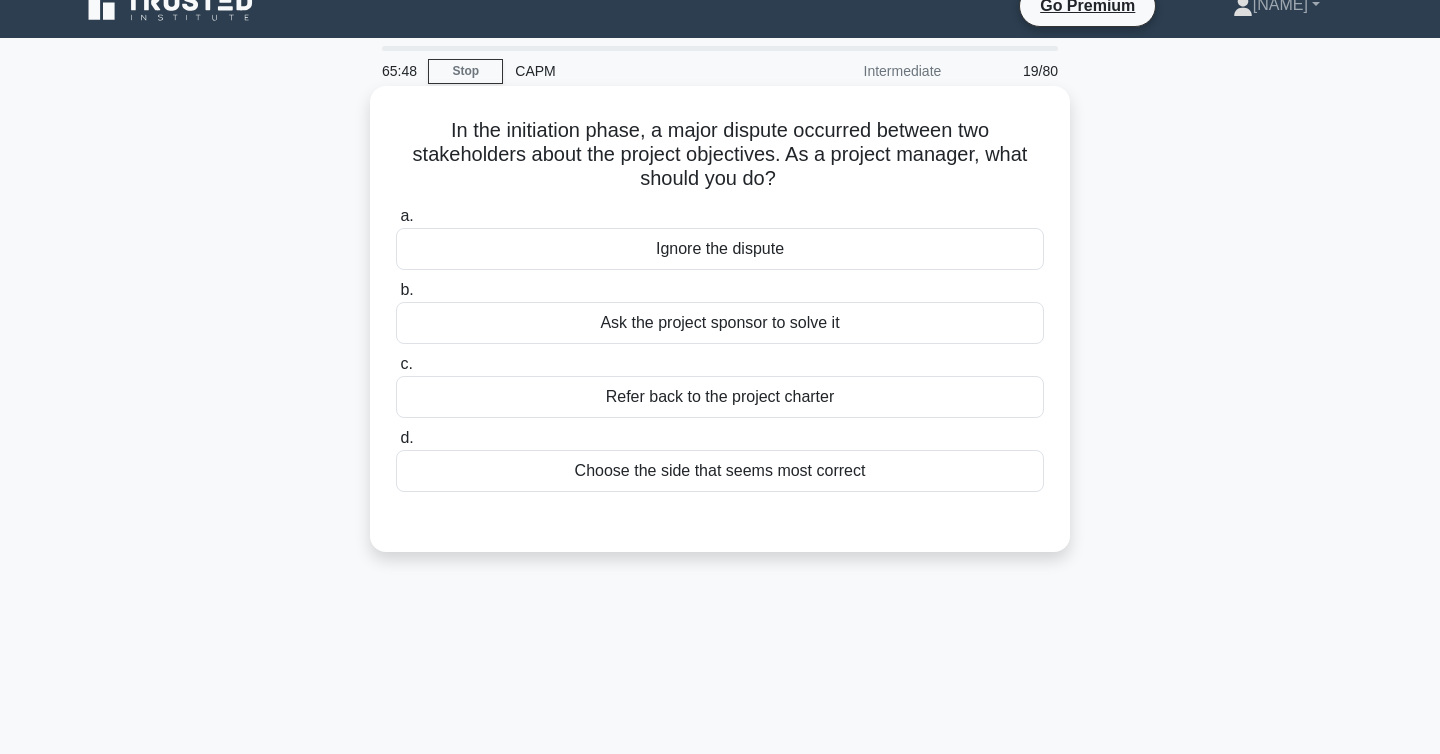 click on "Refer back to the project charter" at bounding box center [720, 397] 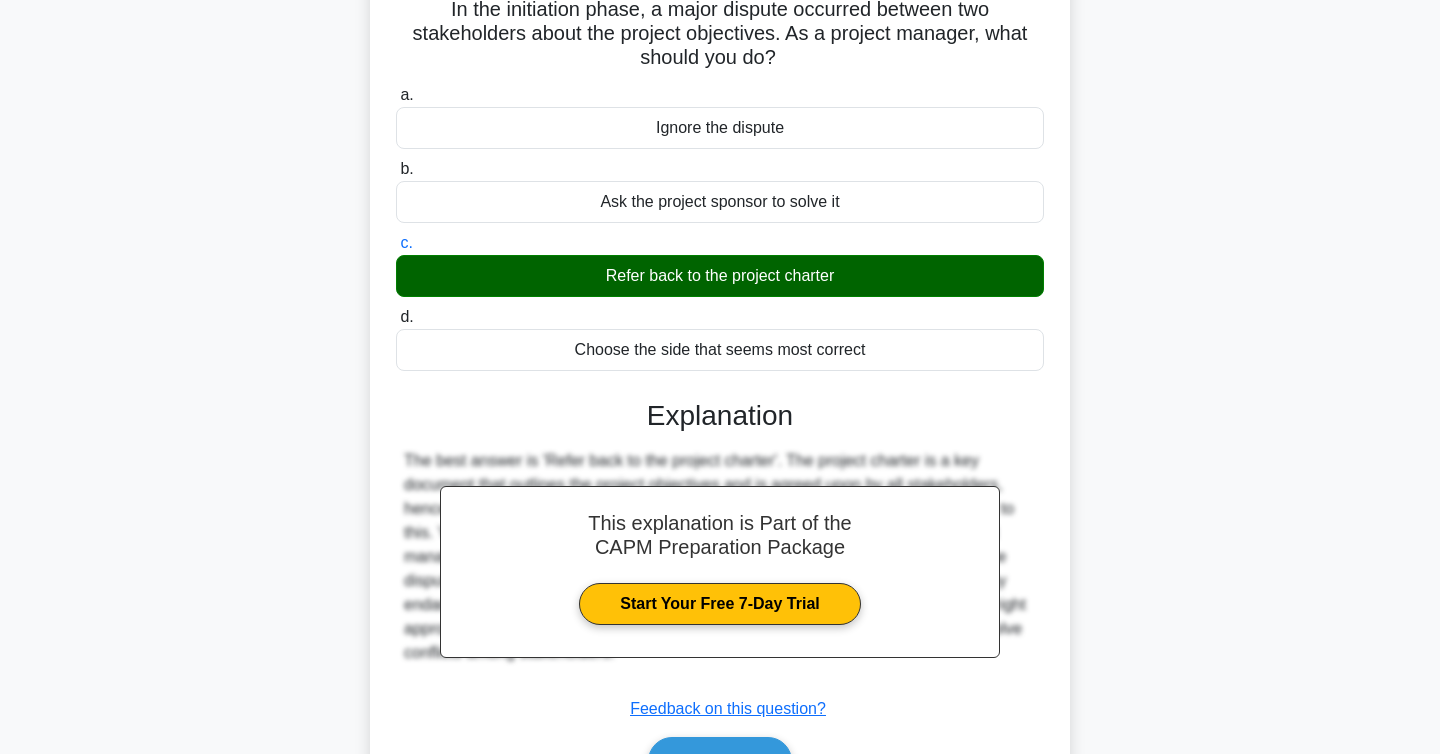 scroll, scrollTop: 326, scrollLeft: 0, axis: vertical 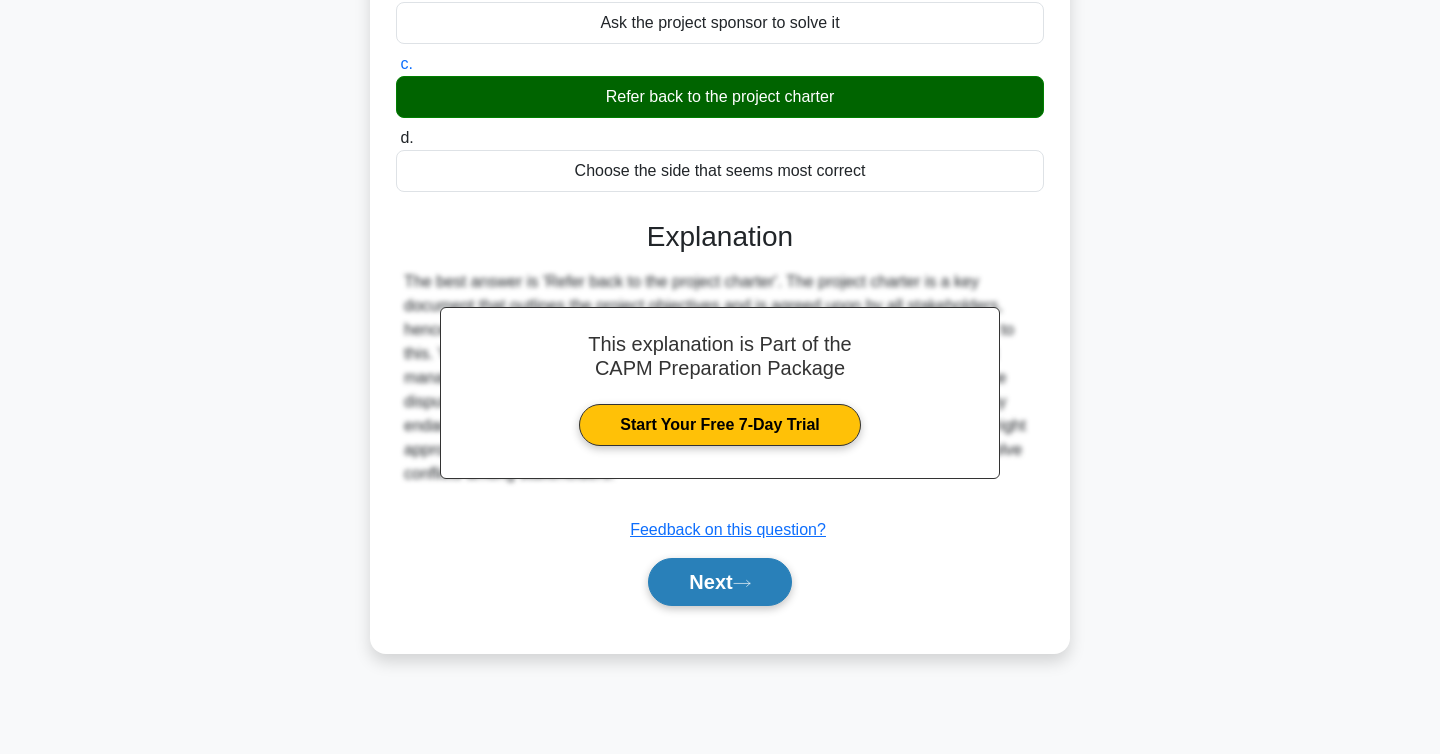 click on "Next" at bounding box center [720, 582] 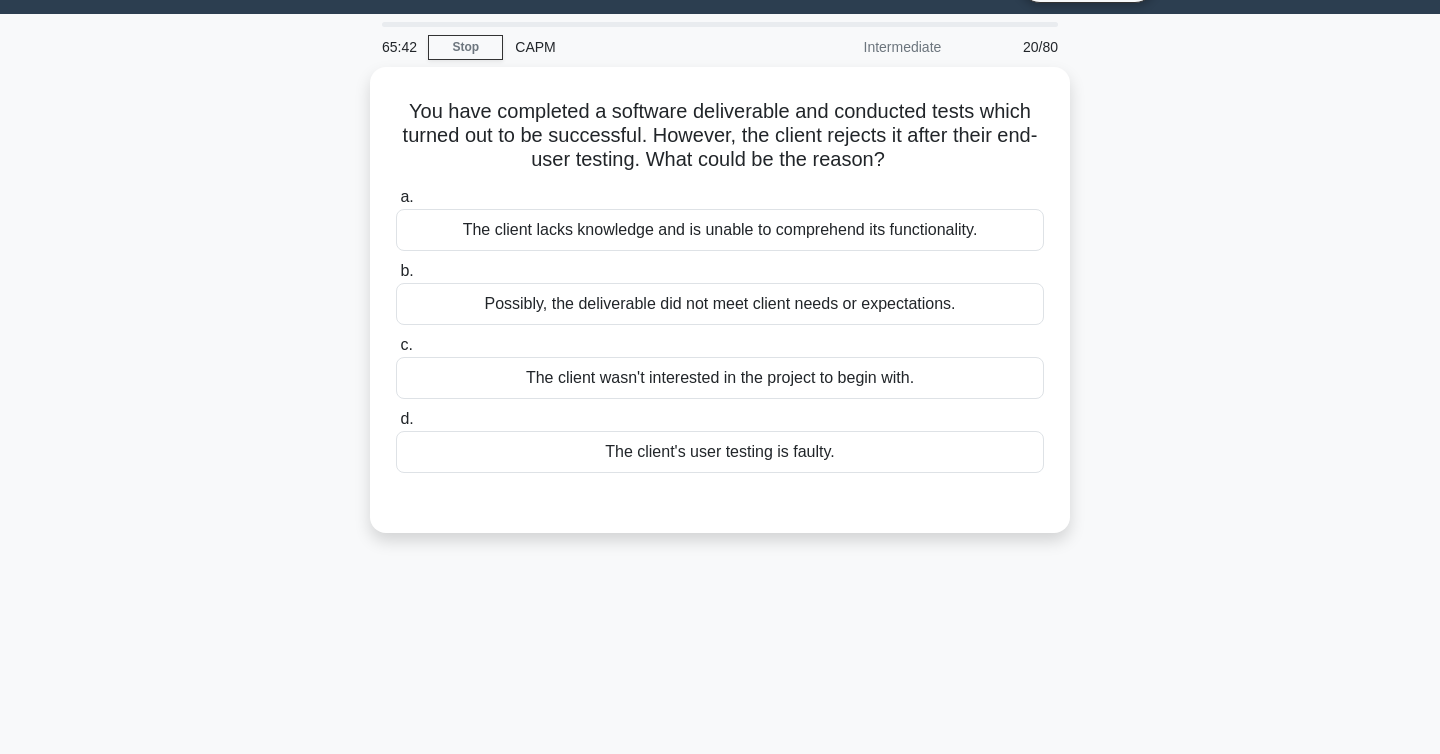 scroll, scrollTop: 56, scrollLeft: 0, axis: vertical 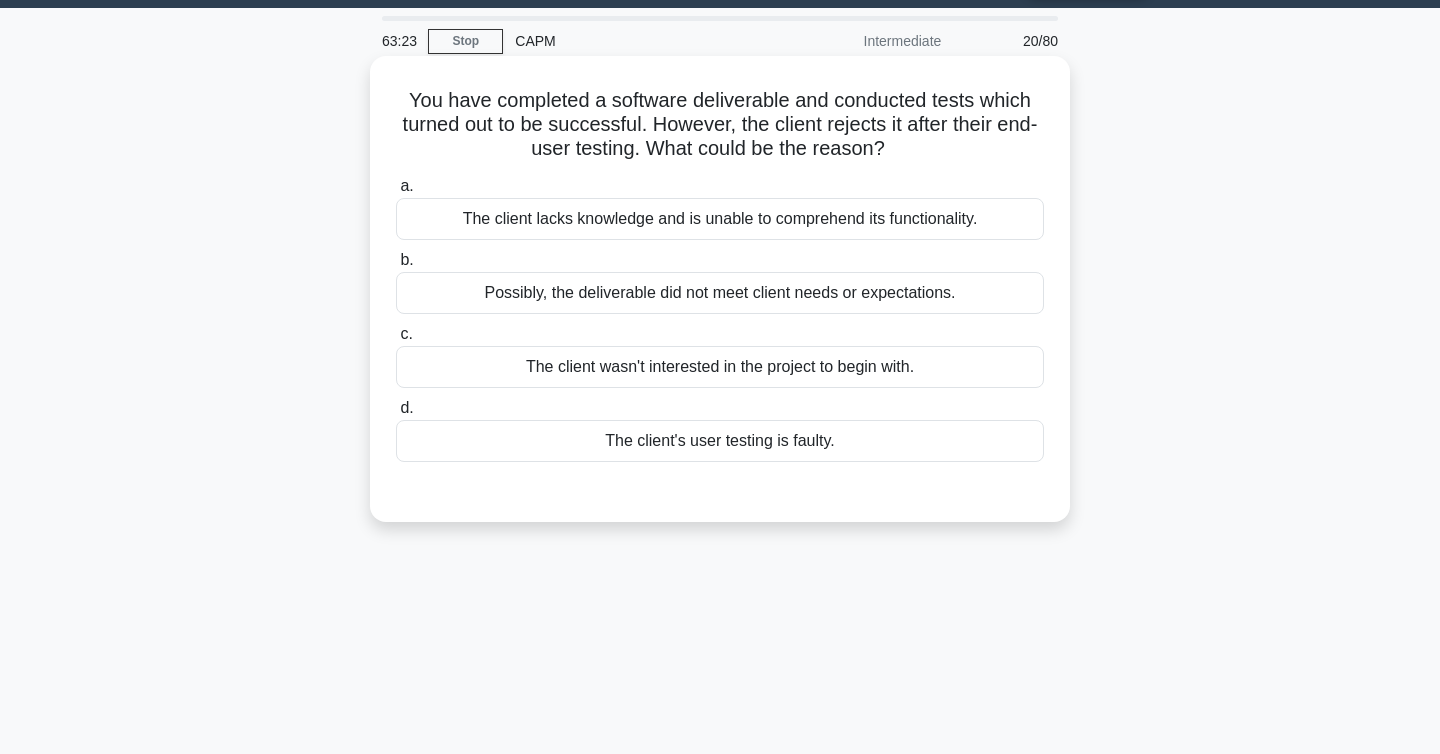 click on "Possibly, the deliverable did not meet client needs or expectations." at bounding box center (720, 293) 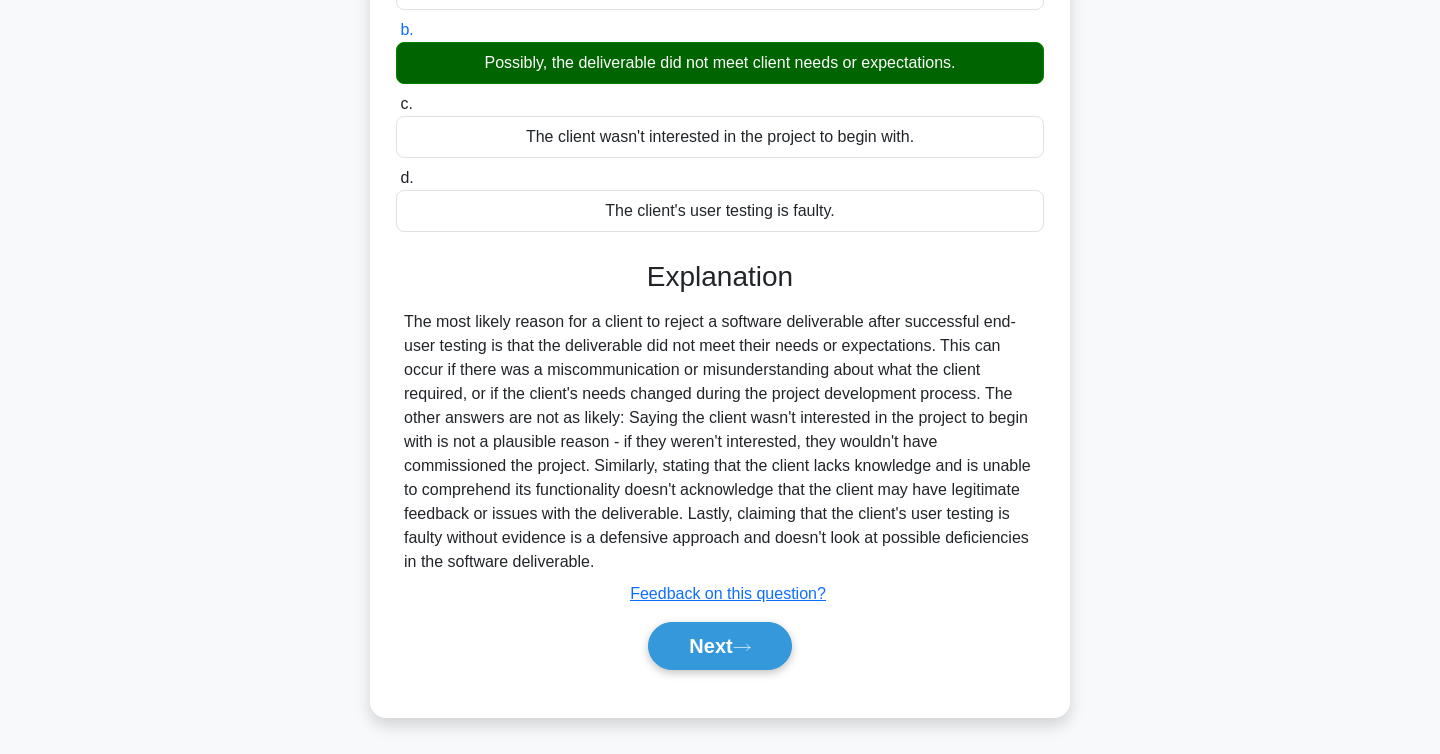 scroll, scrollTop: 326, scrollLeft: 0, axis: vertical 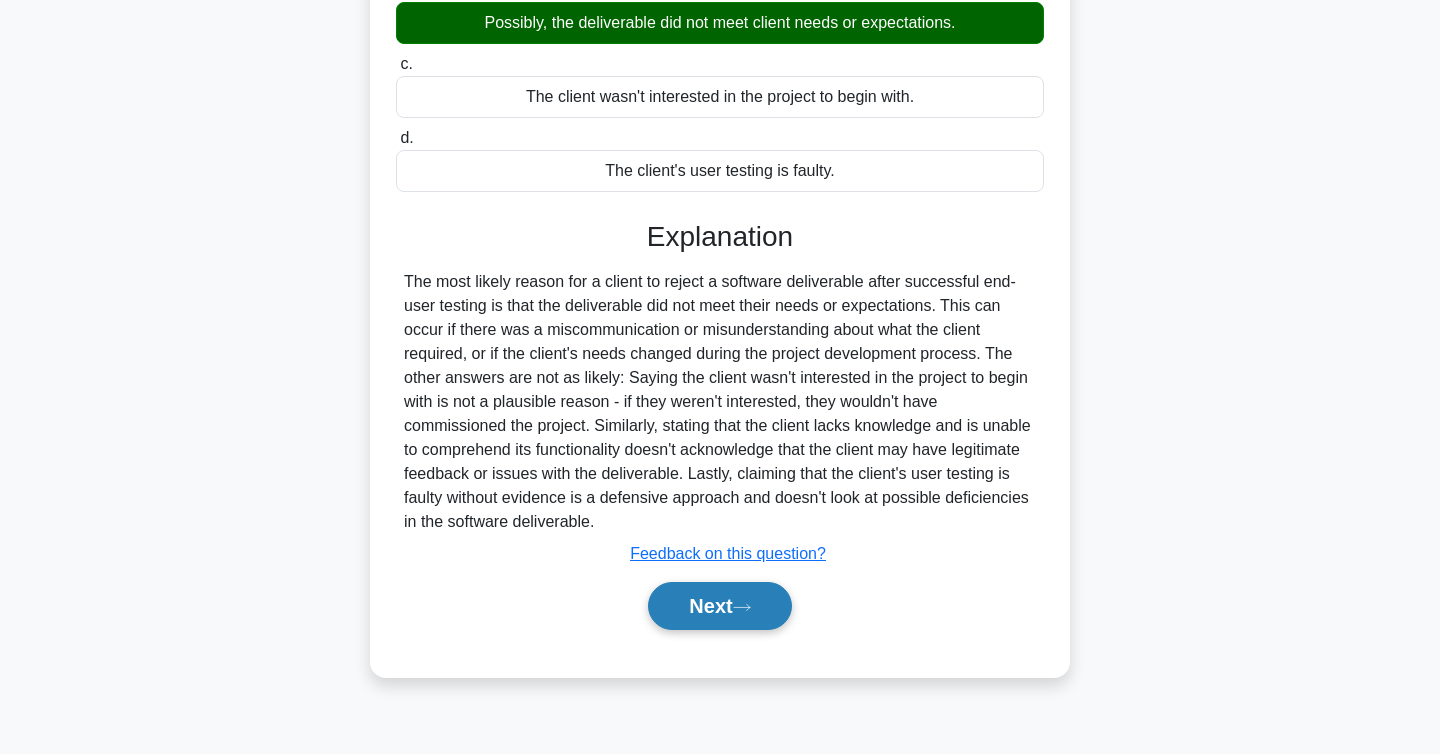 click on "Next" at bounding box center [719, 606] 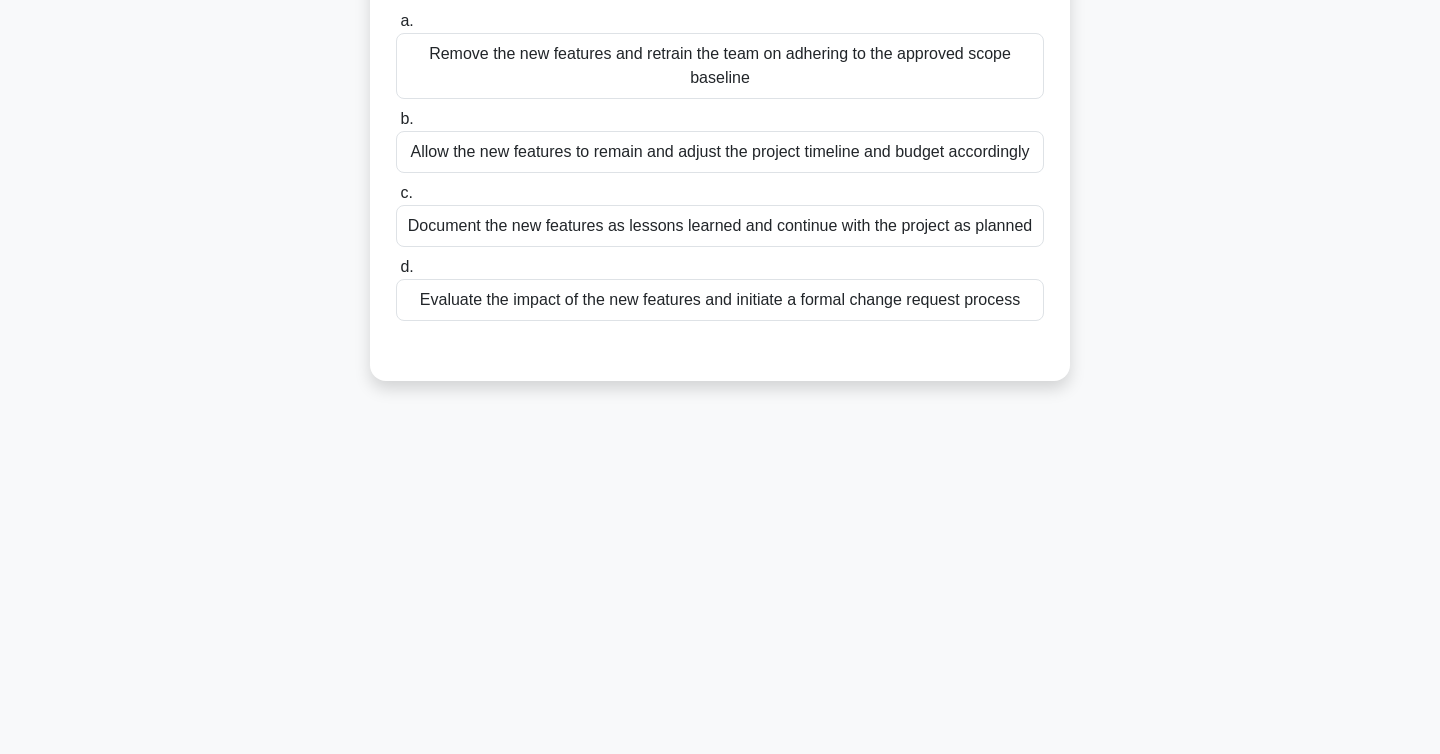 scroll, scrollTop: 0, scrollLeft: 0, axis: both 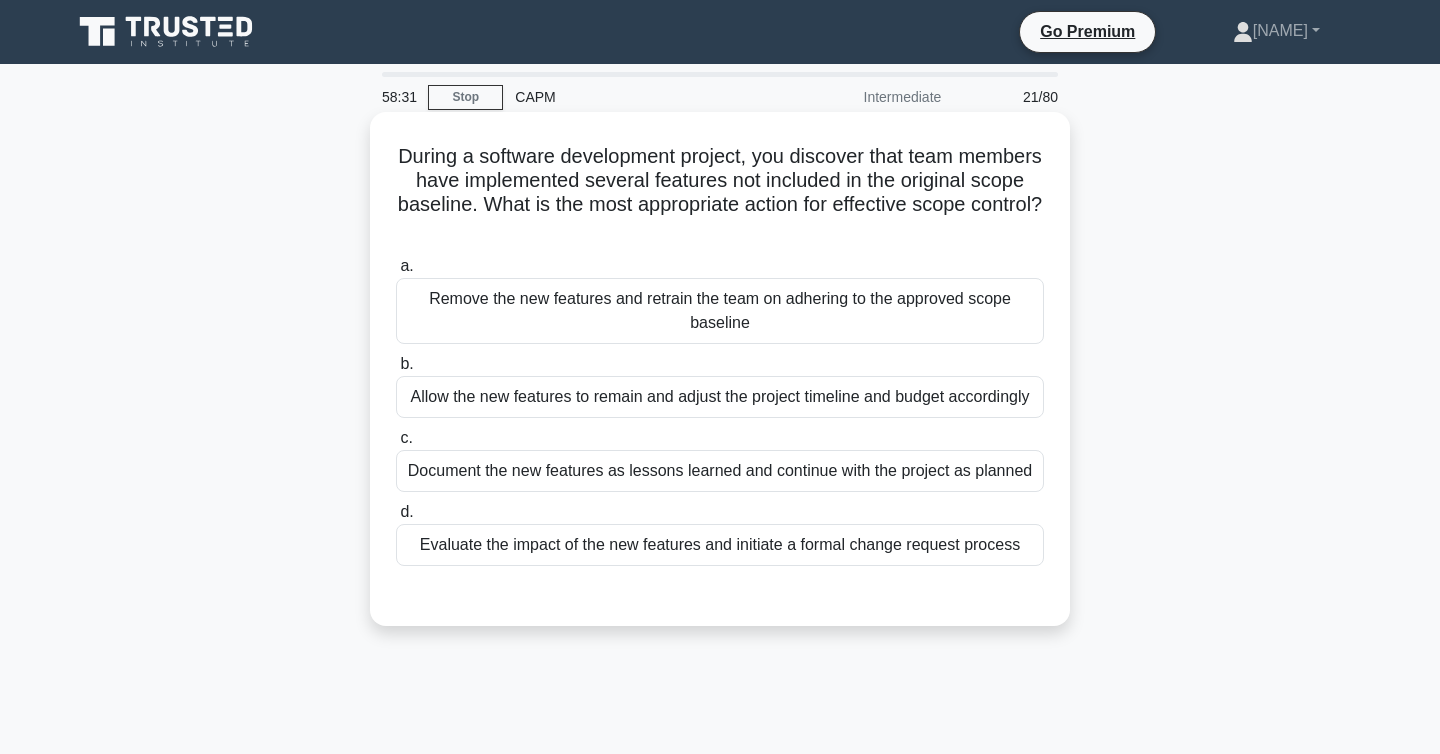 click on "Remove the new features and retrain the team on adhering to the approved scope baseline" at bounding box center [720, 311] 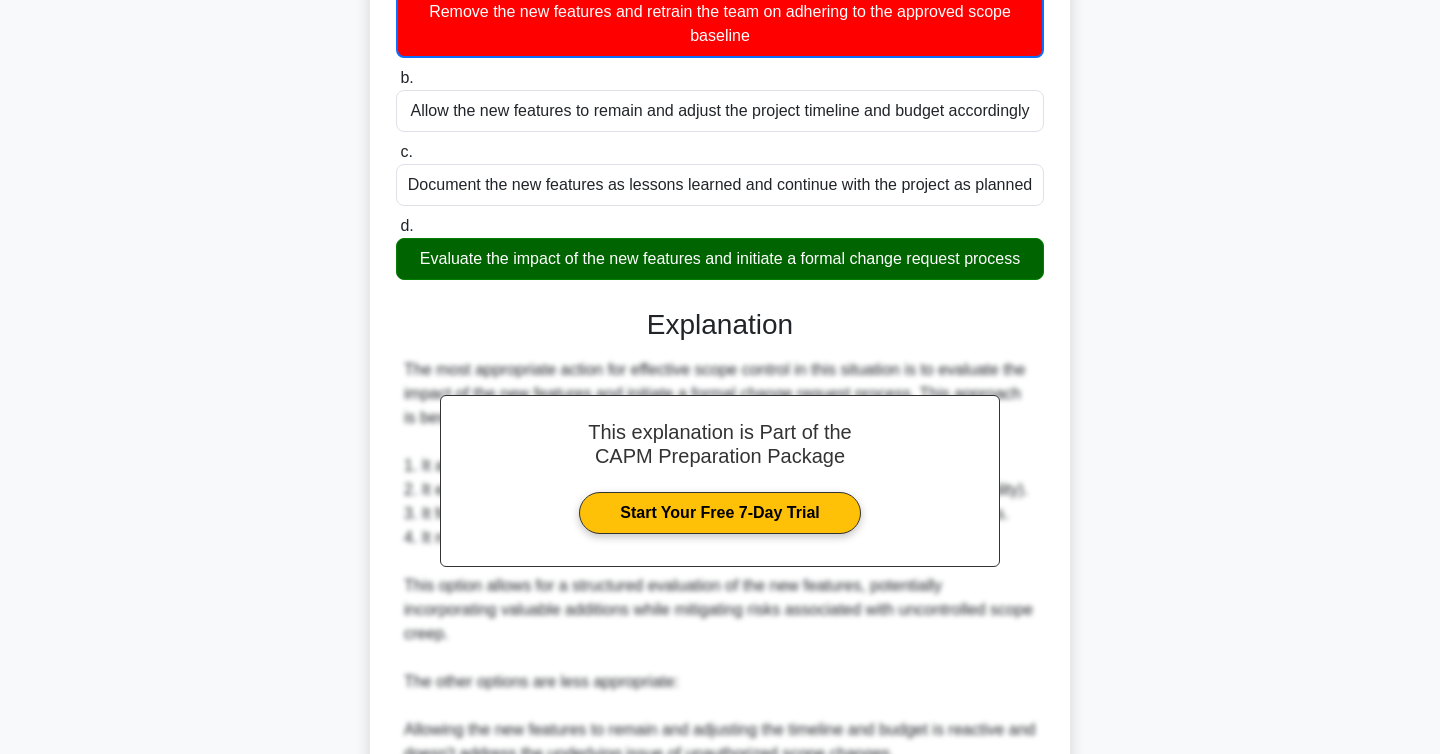 scroll, scrollTop: 689, scrollLeft: 0, axis: vertical 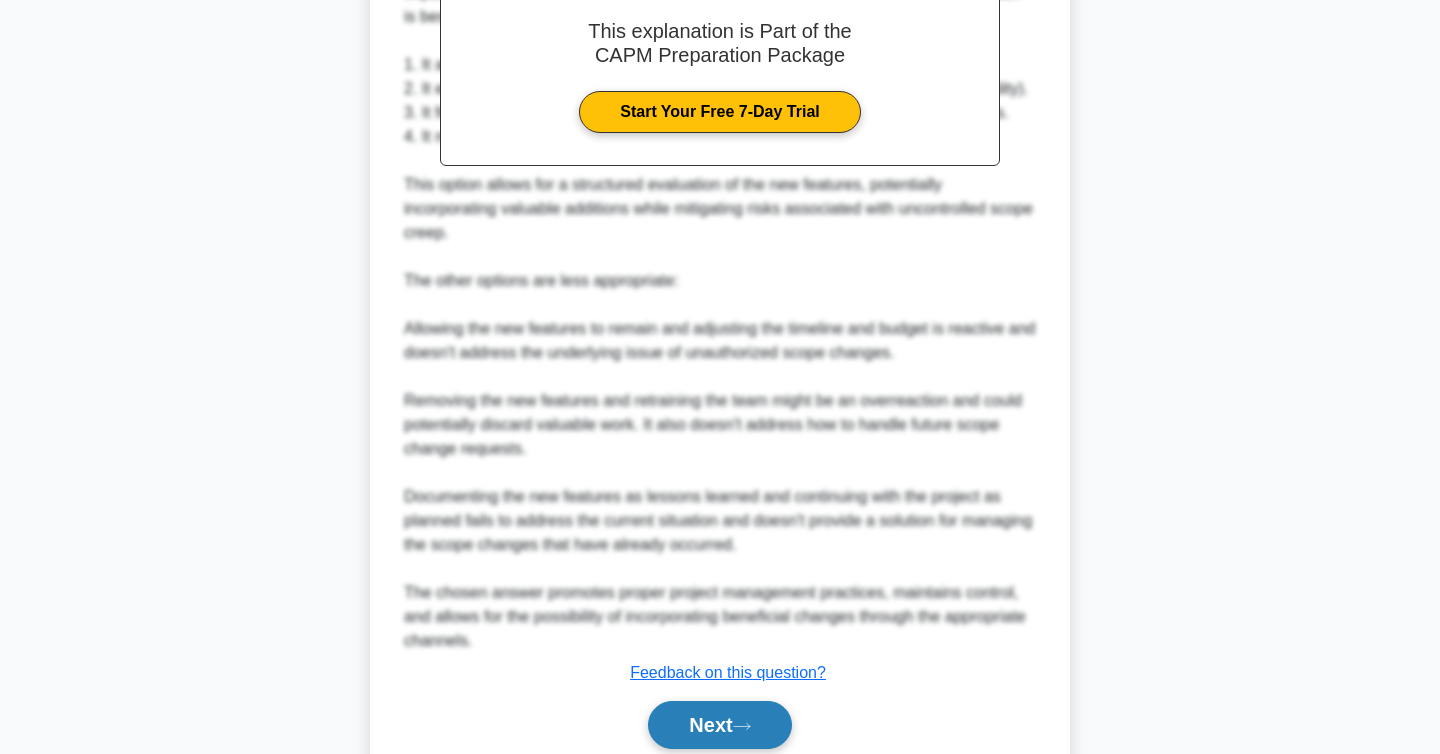 click on "Next" at bounding box center (719, 725) 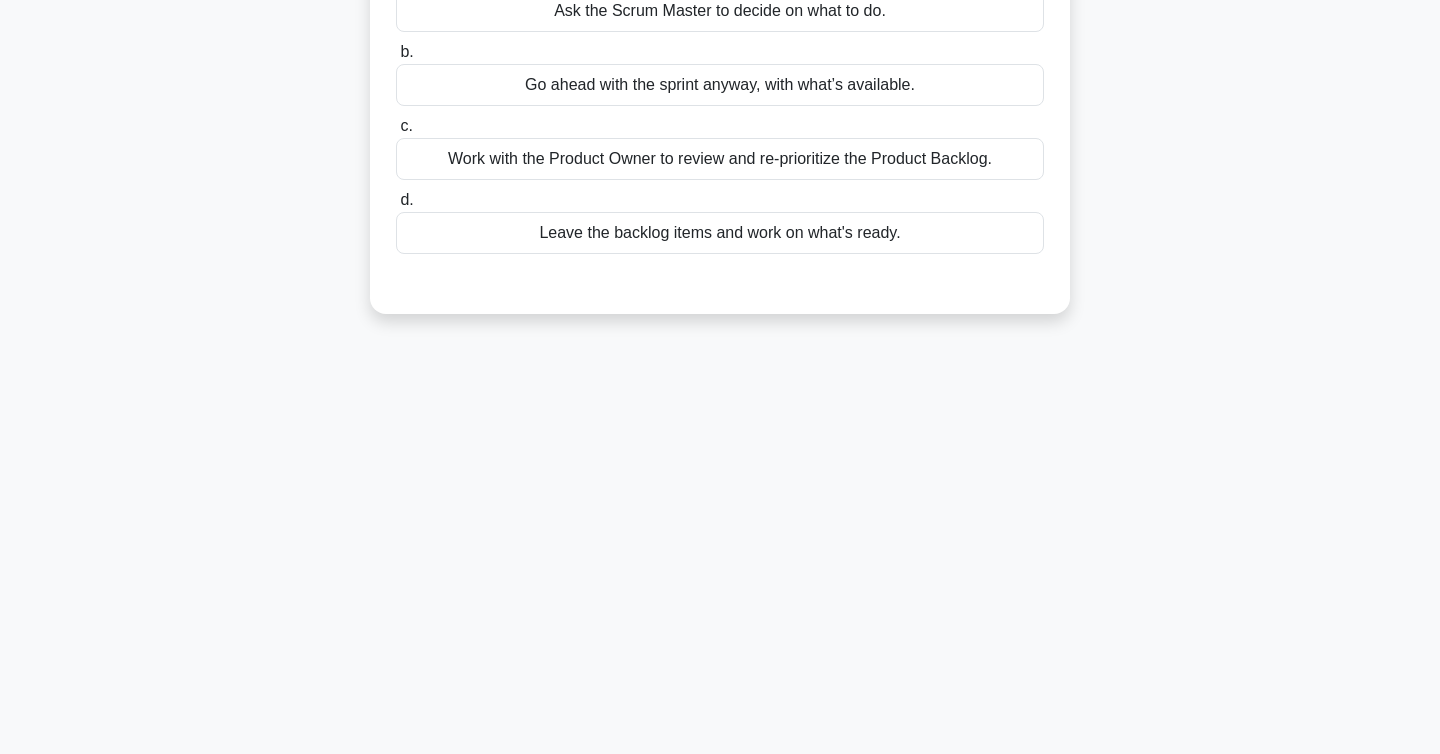 scroll, scrollTop: 0, scrollLeft: 0, axis: both 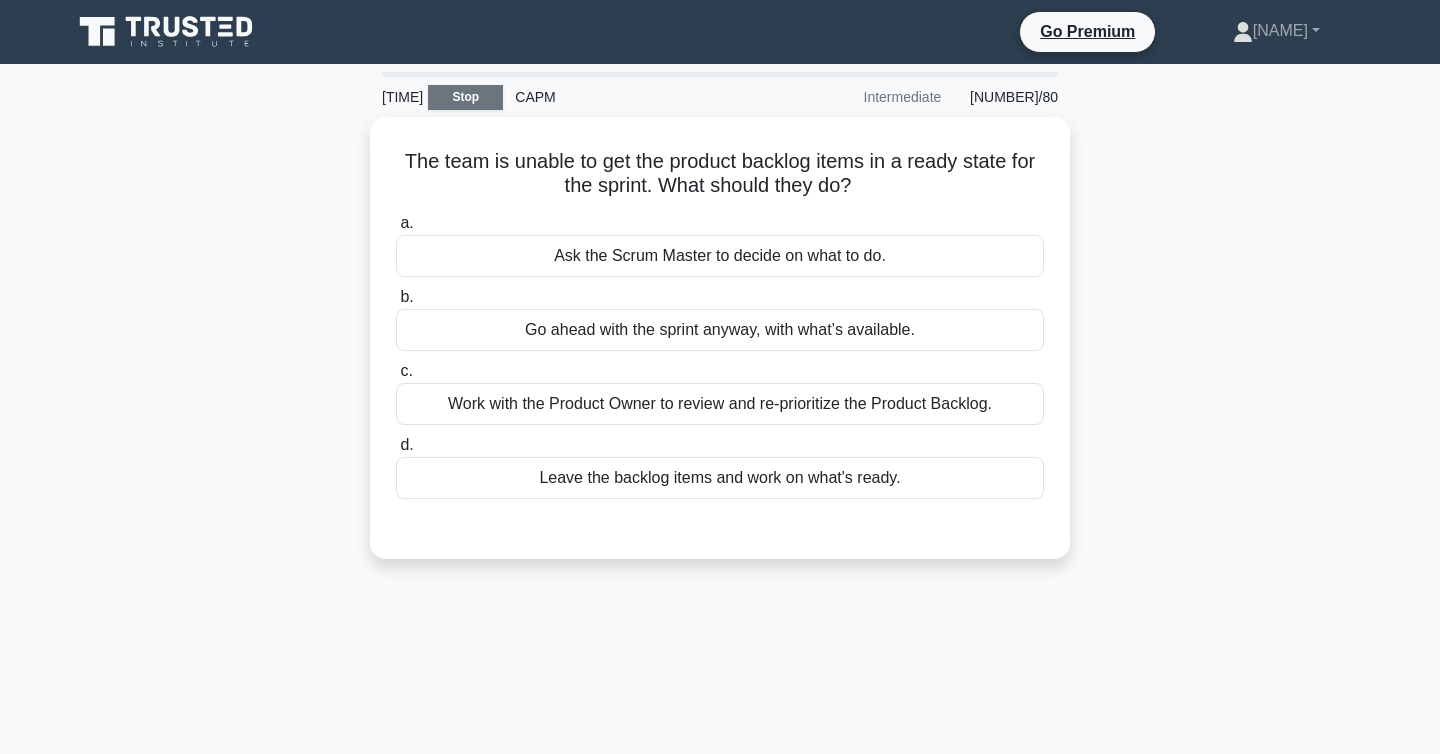 click on "Stop" at bounding box center (465, 97) 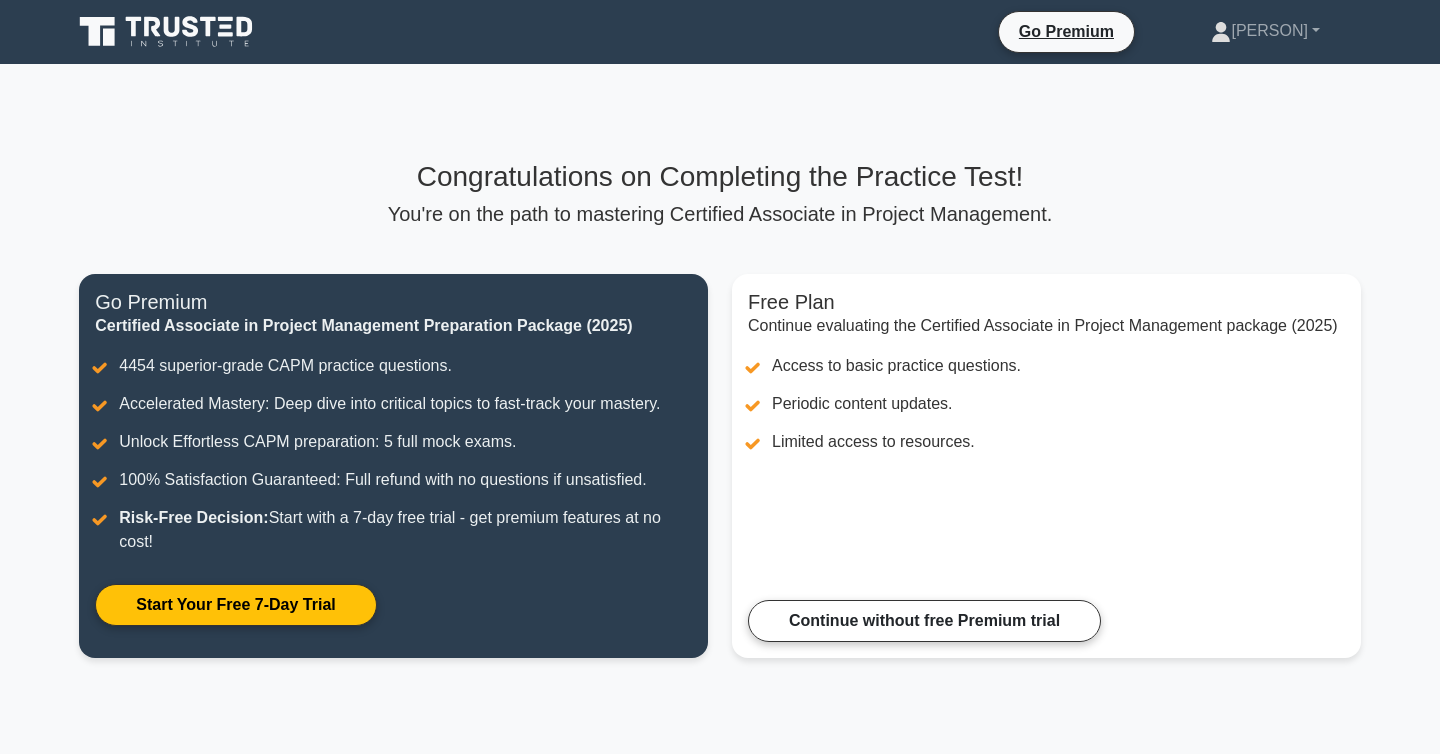 scroll, scrollTop: 0, scrollLeft: 0, axis: both 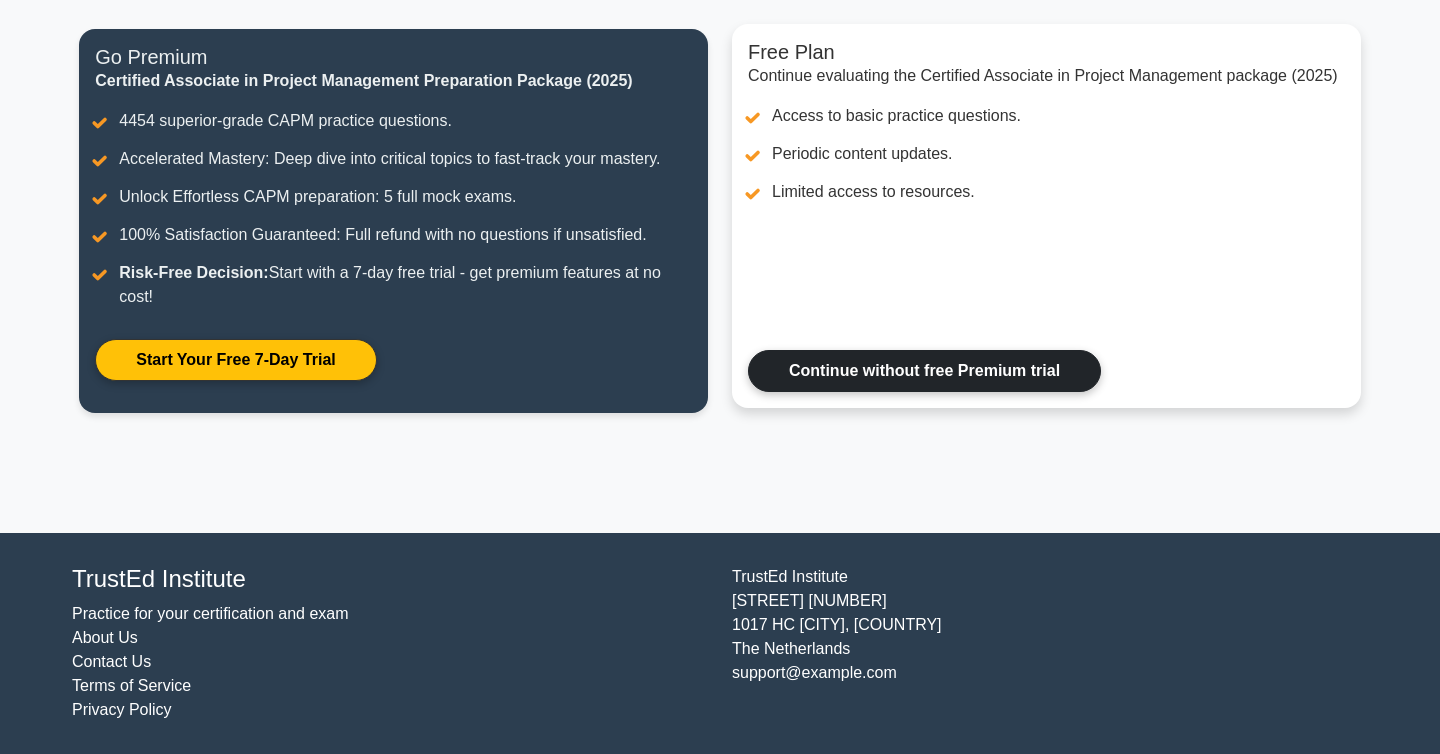 click on "Continue without free Premium trial" at bounding box center (924, 371) 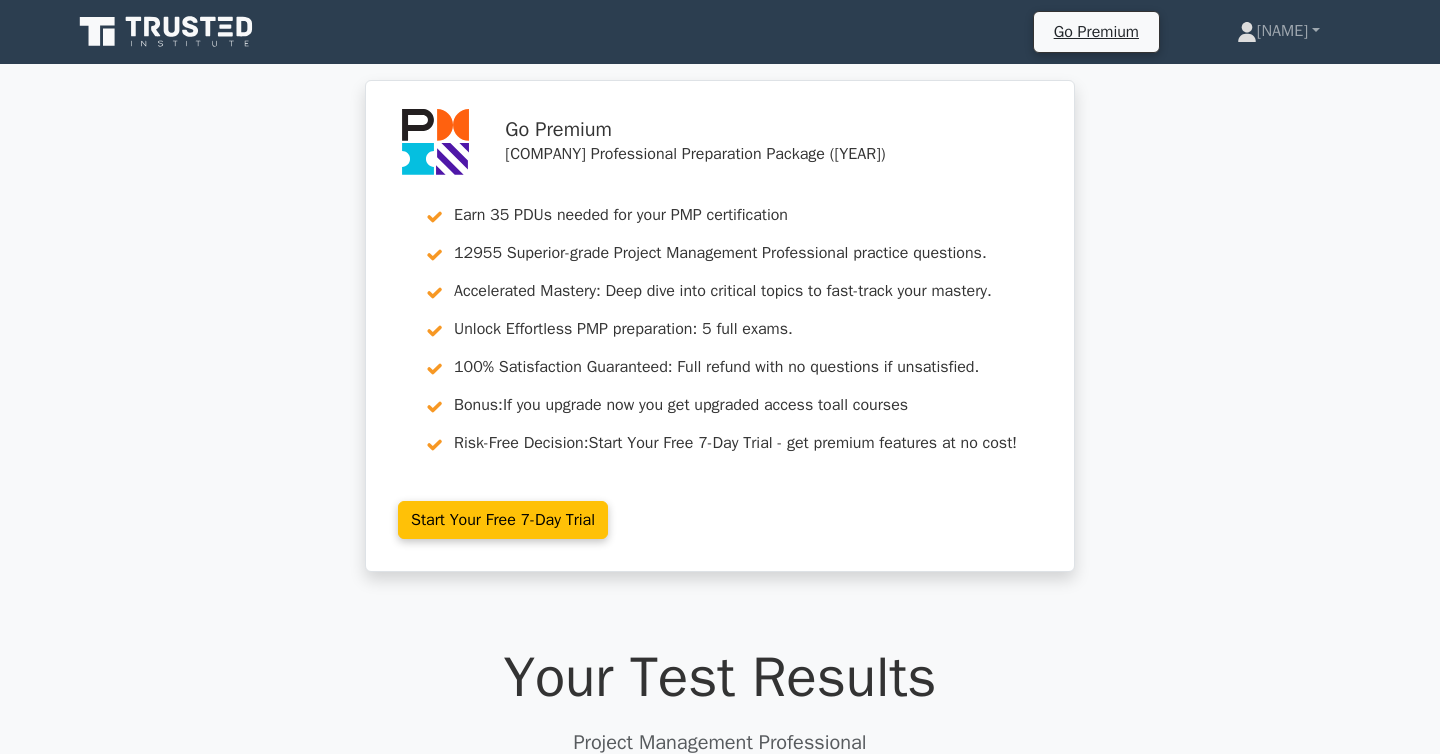 scroll, scrollTop: 0, scrollLeft: 0, axis: both 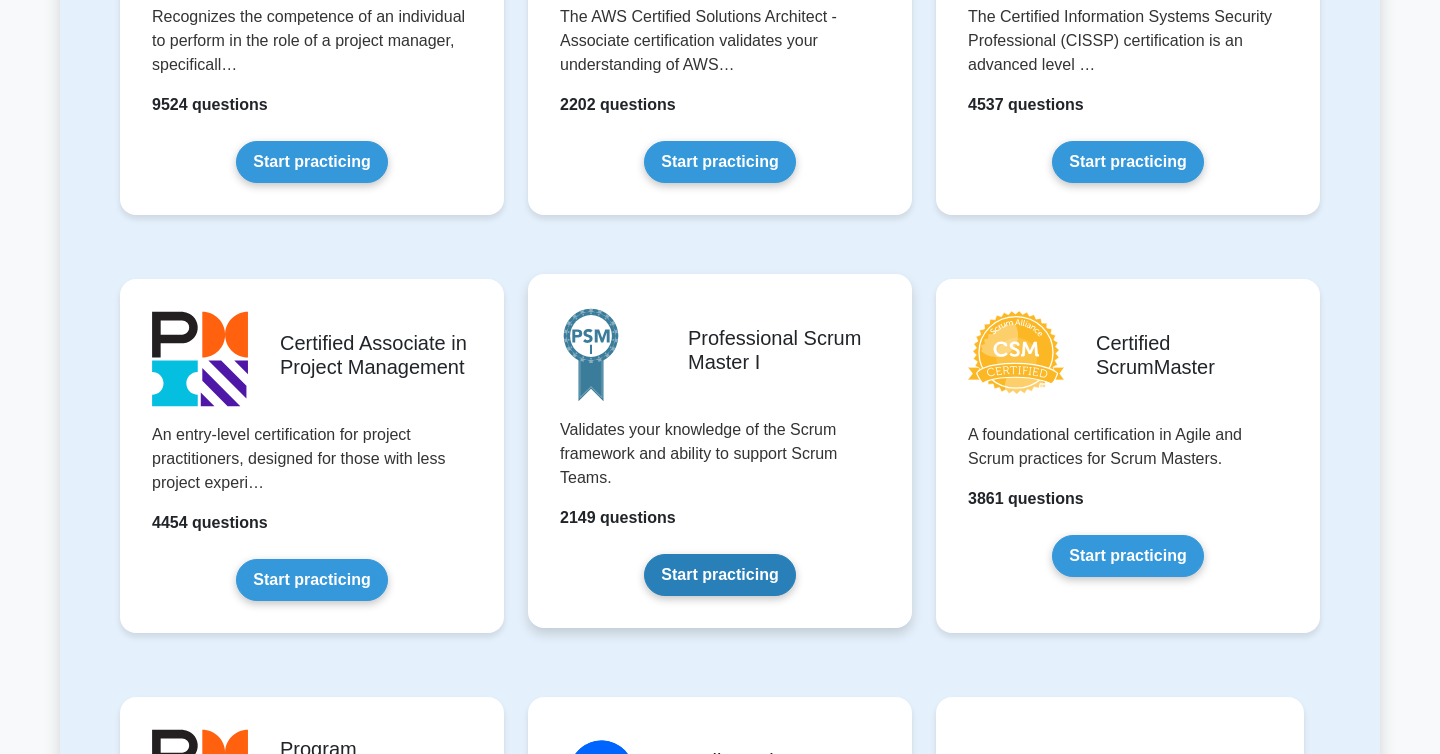 click on "Start practicing" at bounding box center [719, 575] 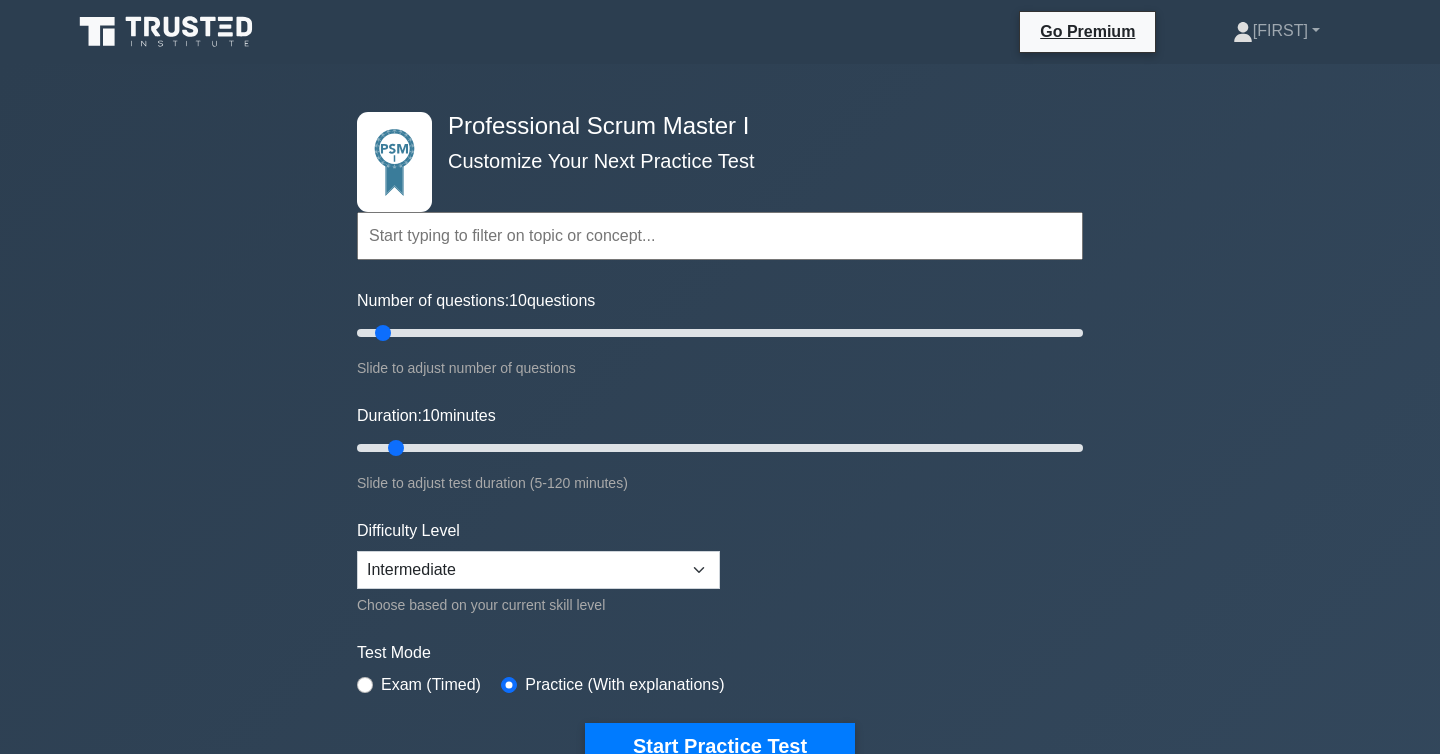 scroll, scrollTop: 0, scrollLeft: 0, axis: both 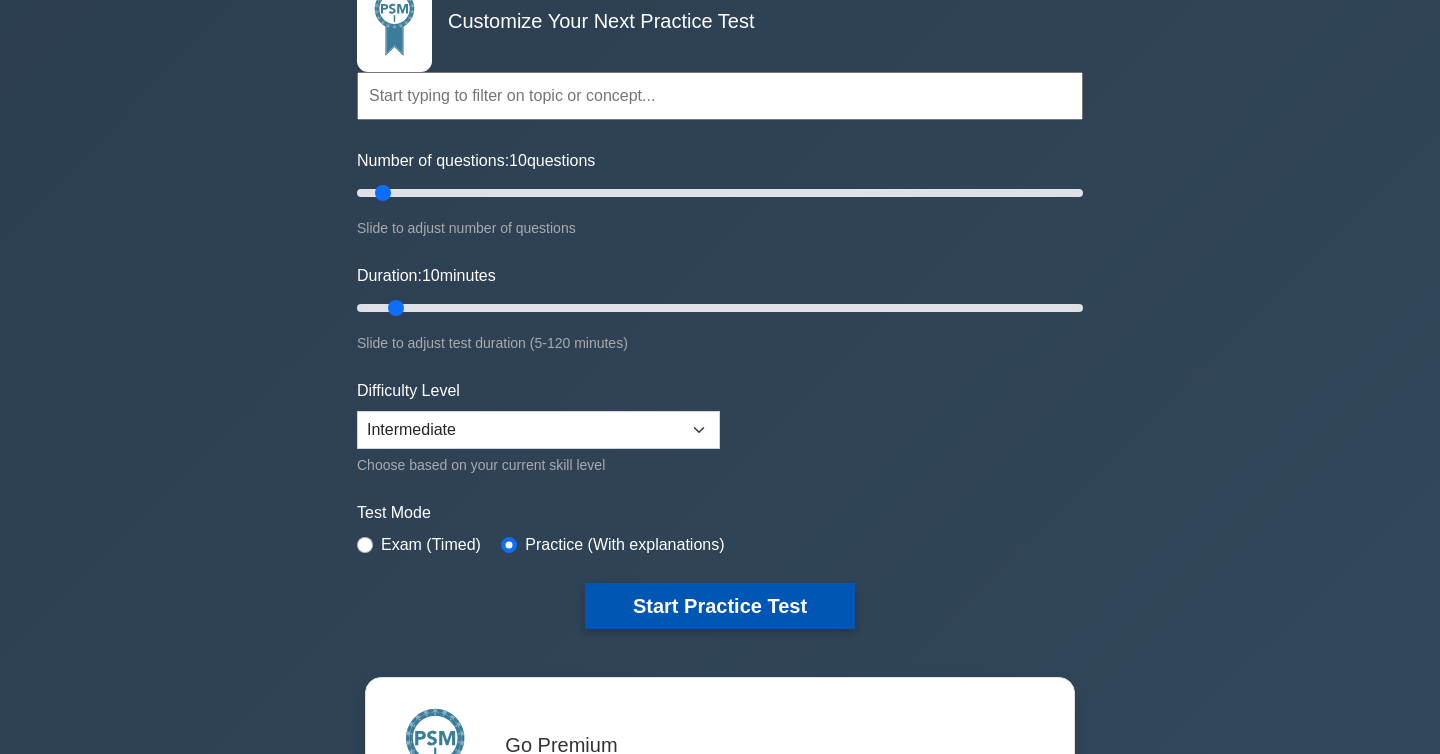 click on "Start Practice Test" at bounding box center [720, 606] 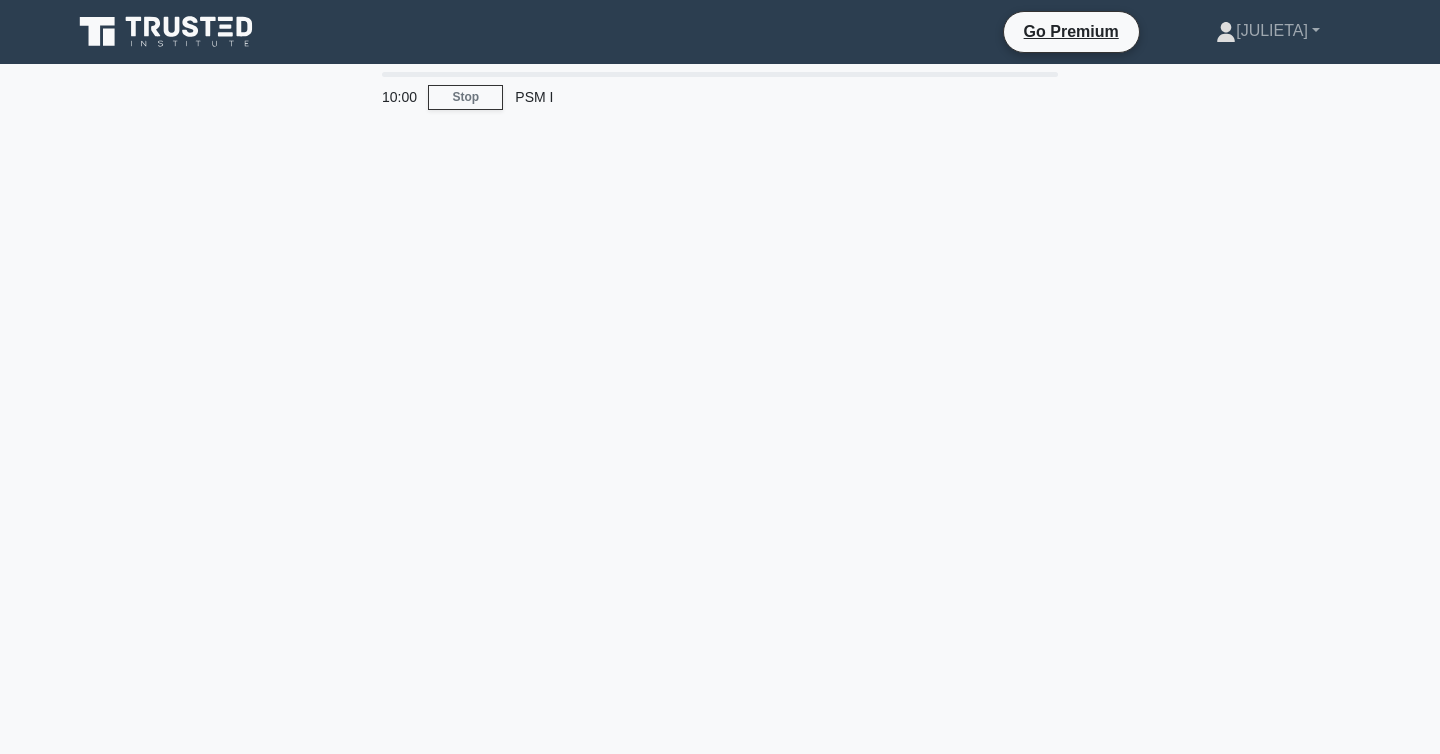 scroll, scrollTop: 0, scrollLeft: 0, axis: both 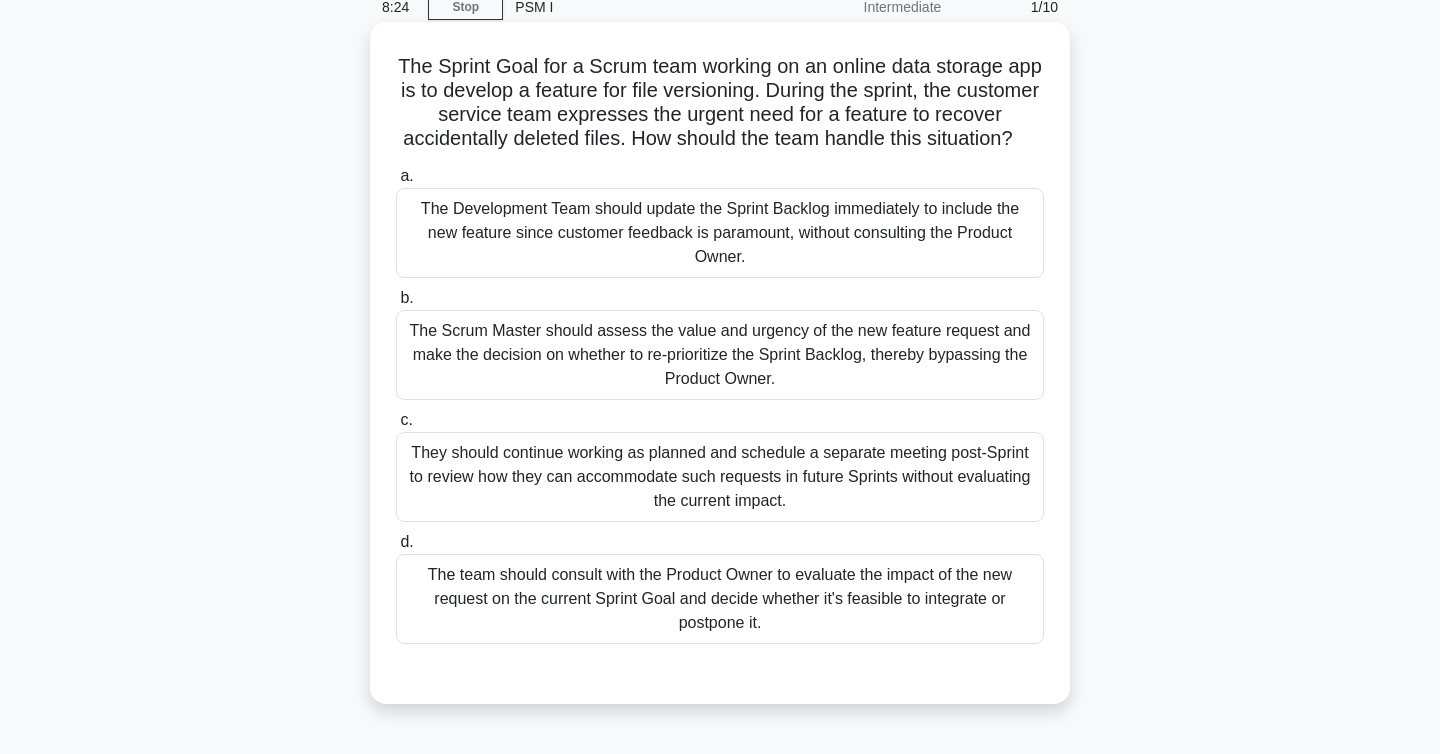 click on "The team should consult with the Product Owner to evaluate the impact of the new request on the current Sprint Goal and decide whether it's feasible to integrate or postpone it." at bounding box center (720, 599) 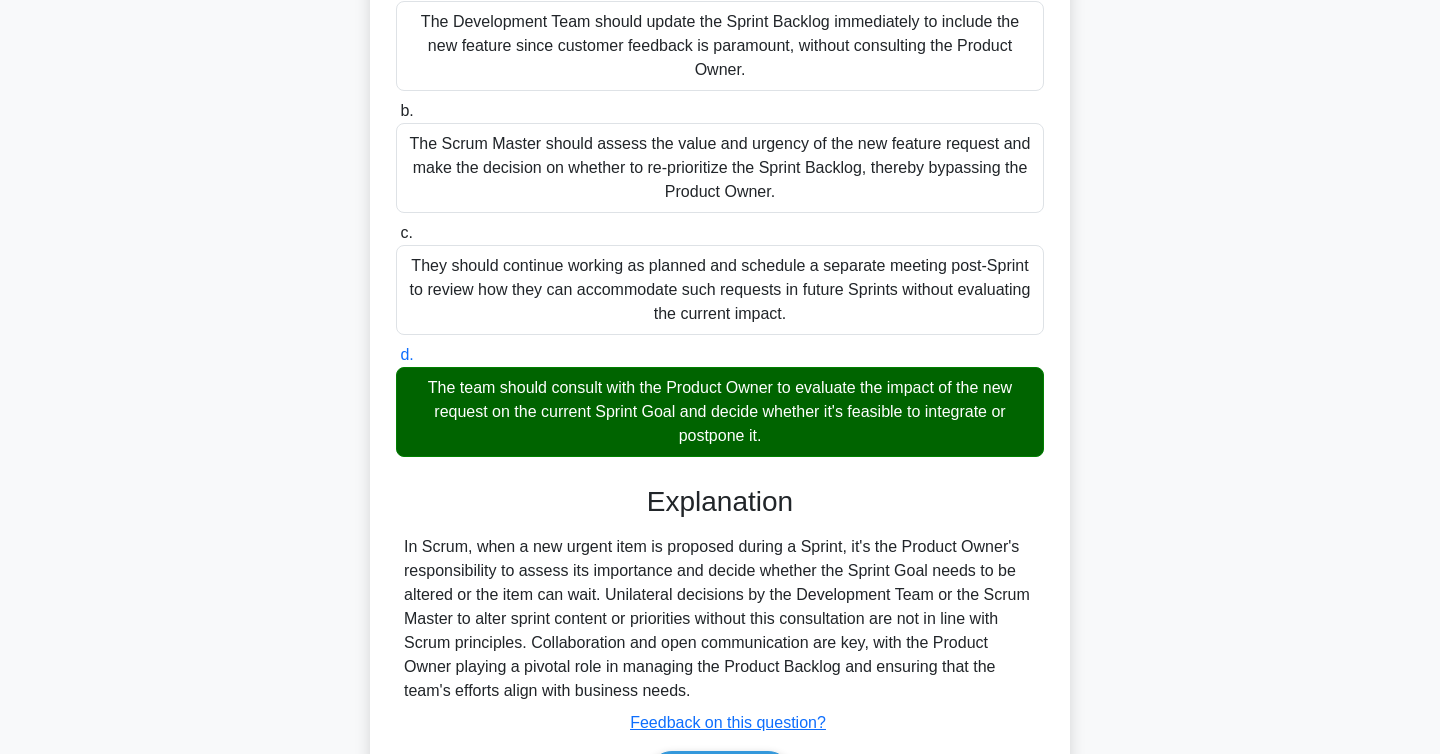 scroll, scrollTop: 295, scrollLeft: 0, axis: vertical 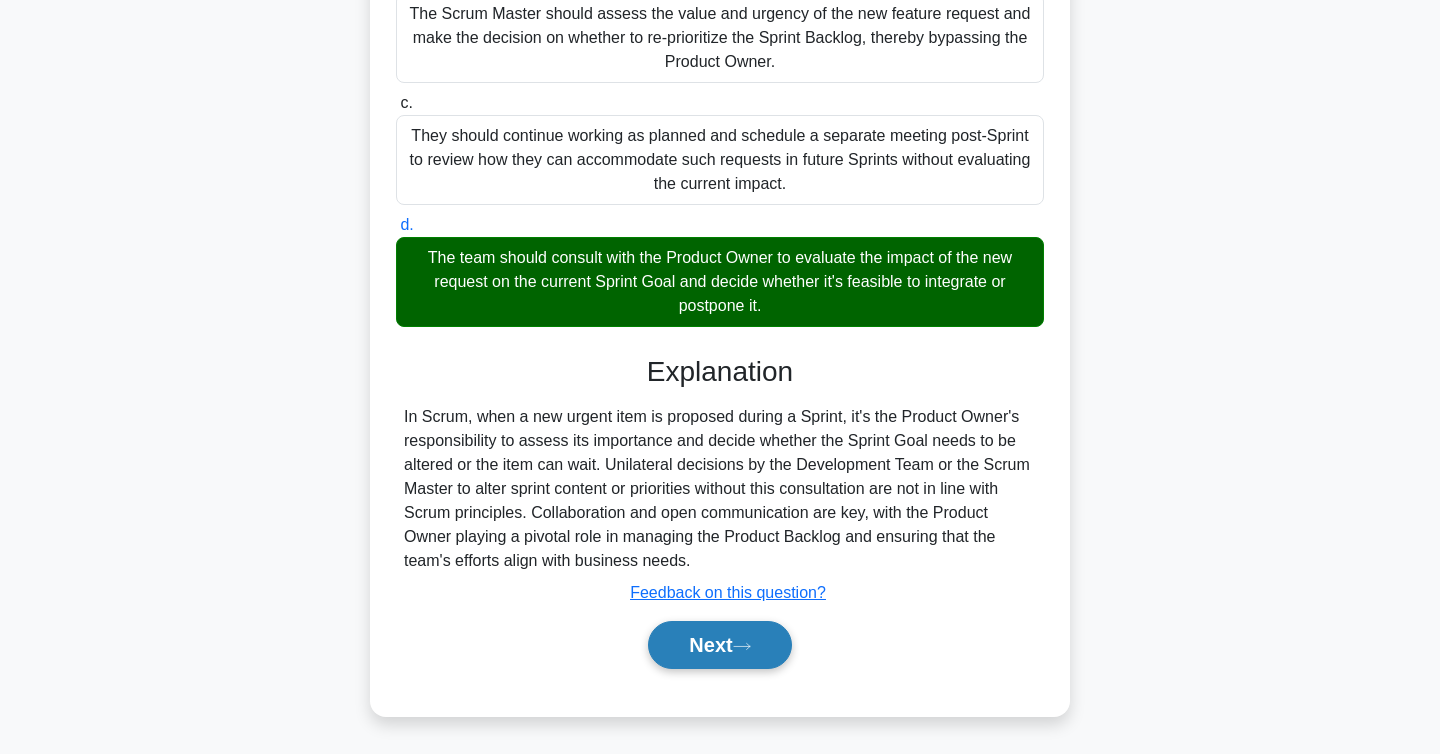 click on "Next" at bounding box center [719, 645] 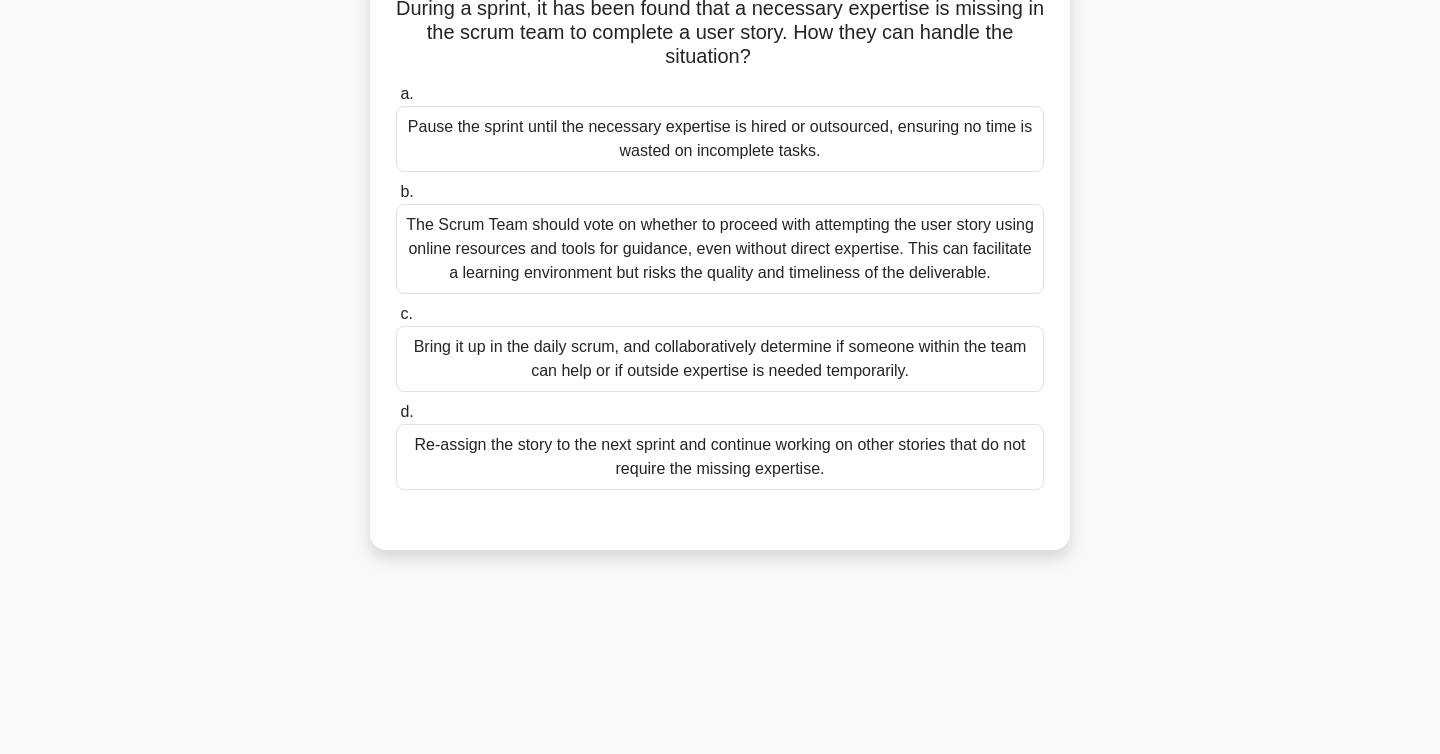 scroll, scrollTop: 0, scrollLeft: 0, axis: both 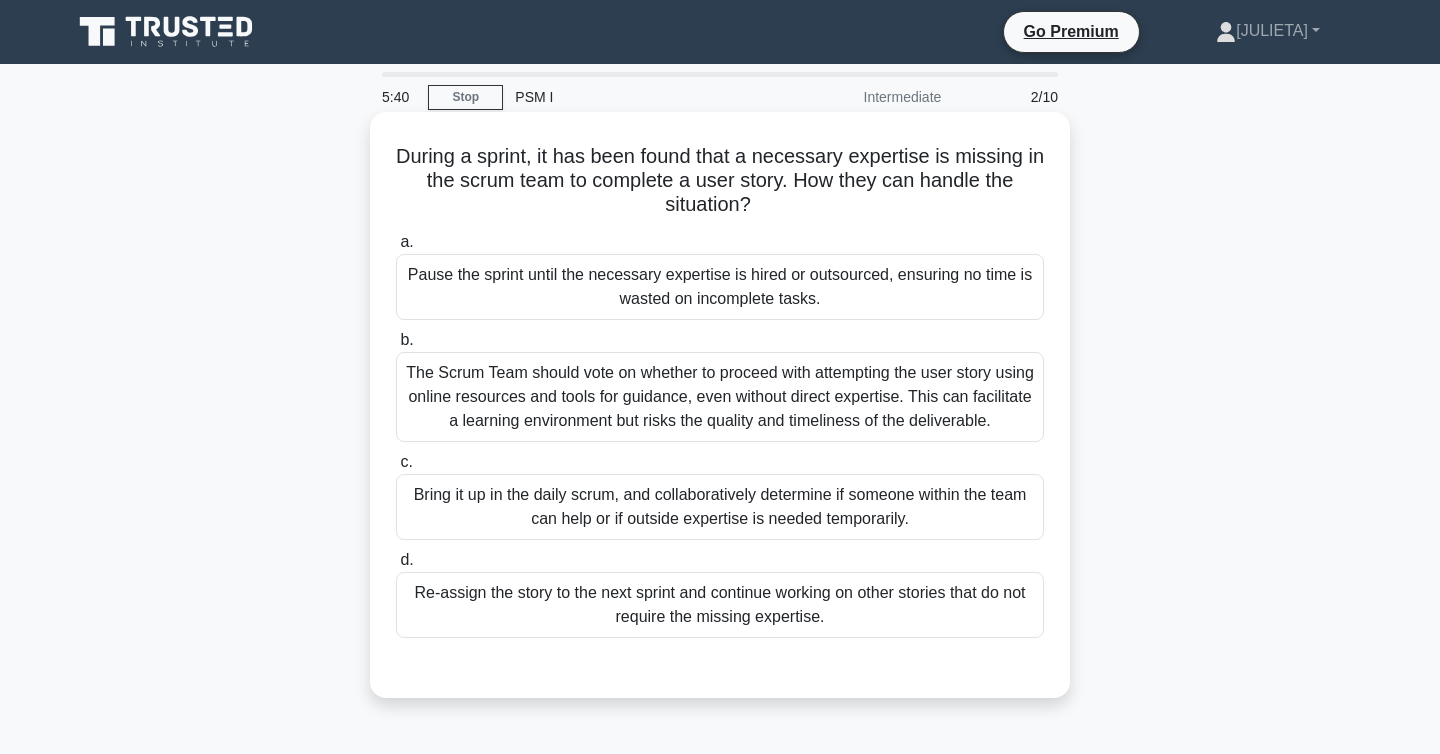 click on "Bring it up in the daily scrum, and collaboratively determine if someone within the team can help or if outside expertise is needed temporarily." at bounding box center [720, 507] 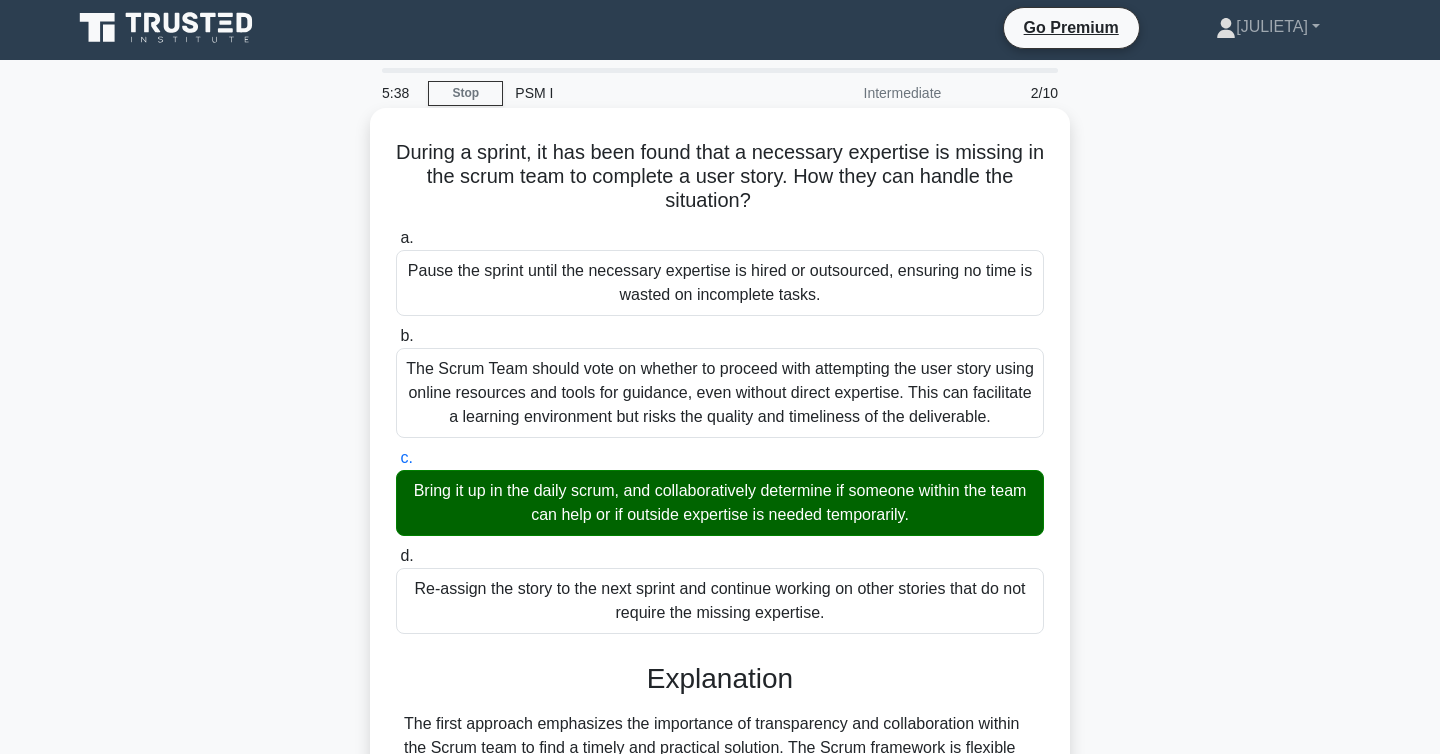 scroll, scrollTop: 359, scrollLeft: 0, axis: vertical 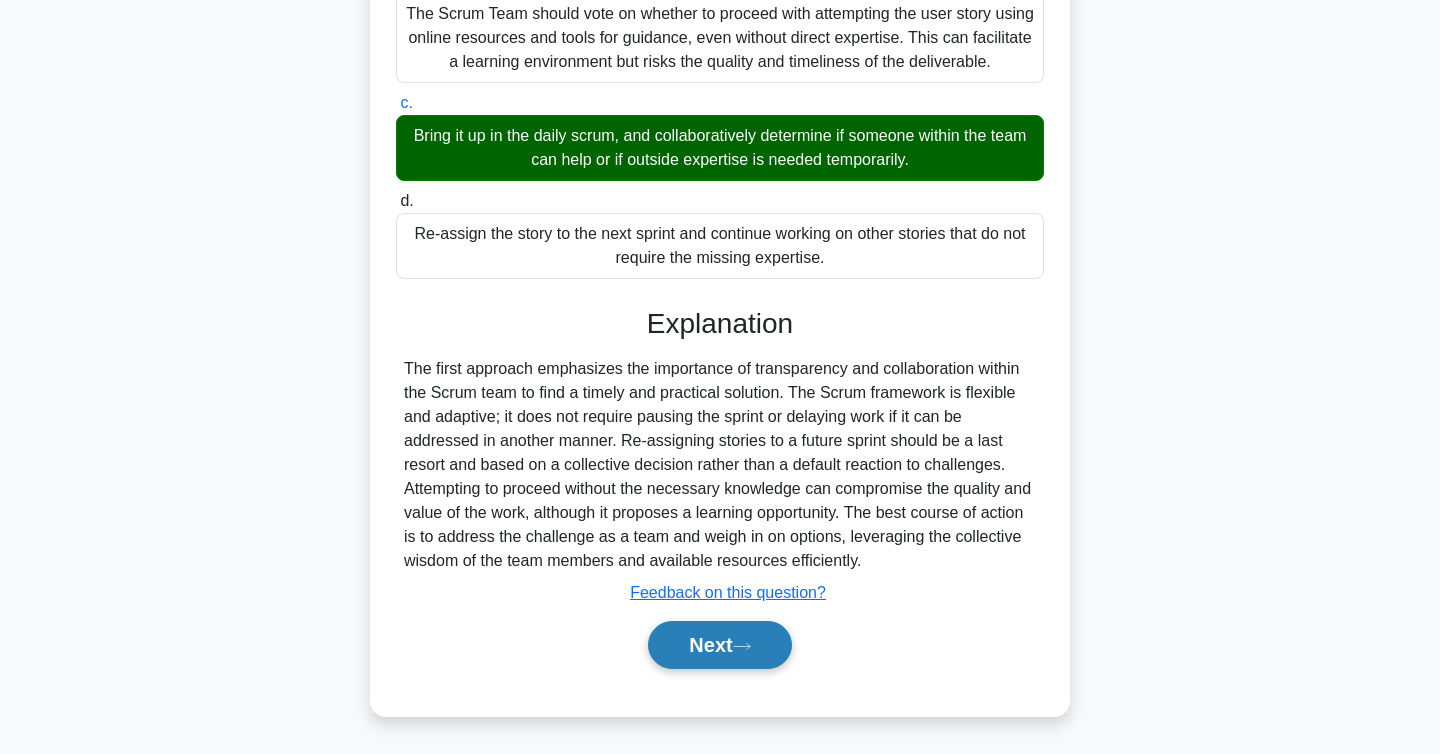 click on "Next" at bounding box center (719, 645) 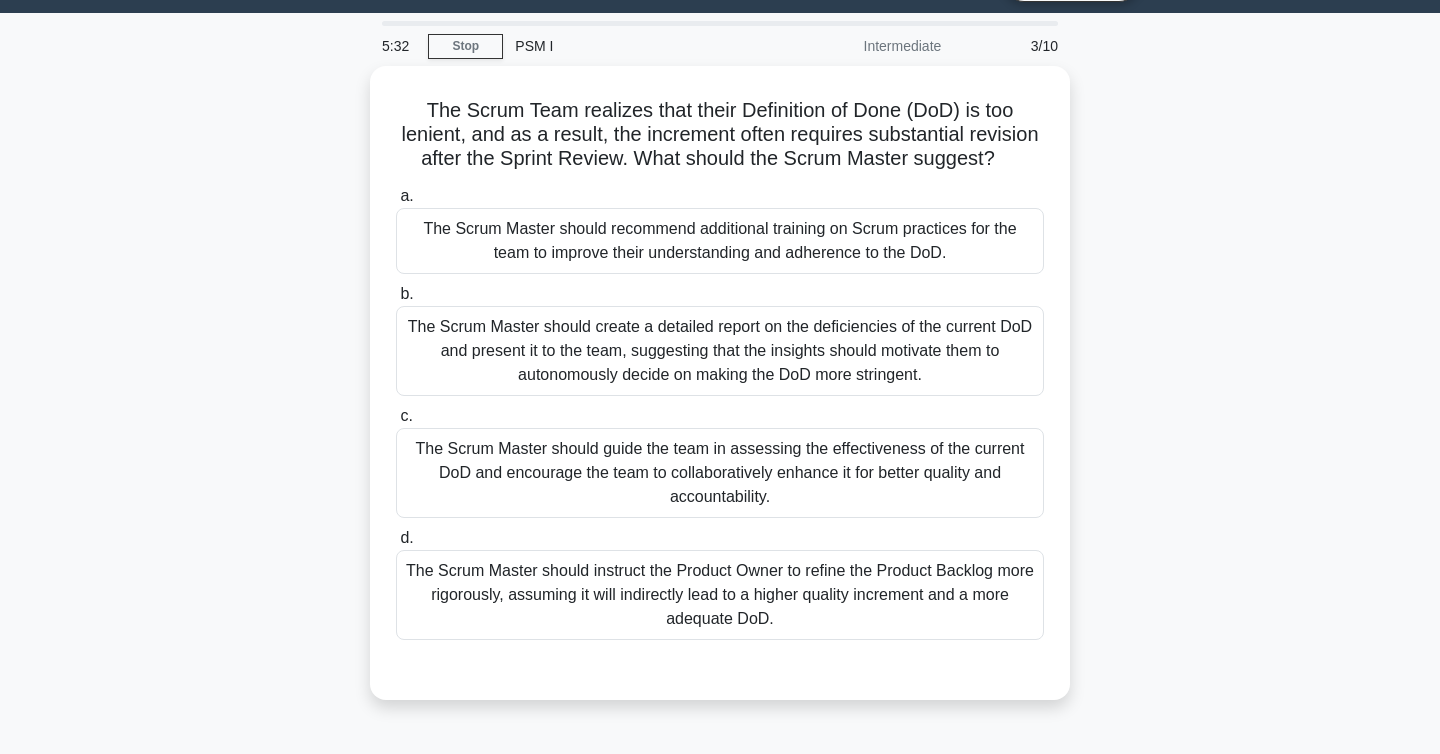 scroll, scrollTop: 52, scrollLeft: 0, axis: vertical 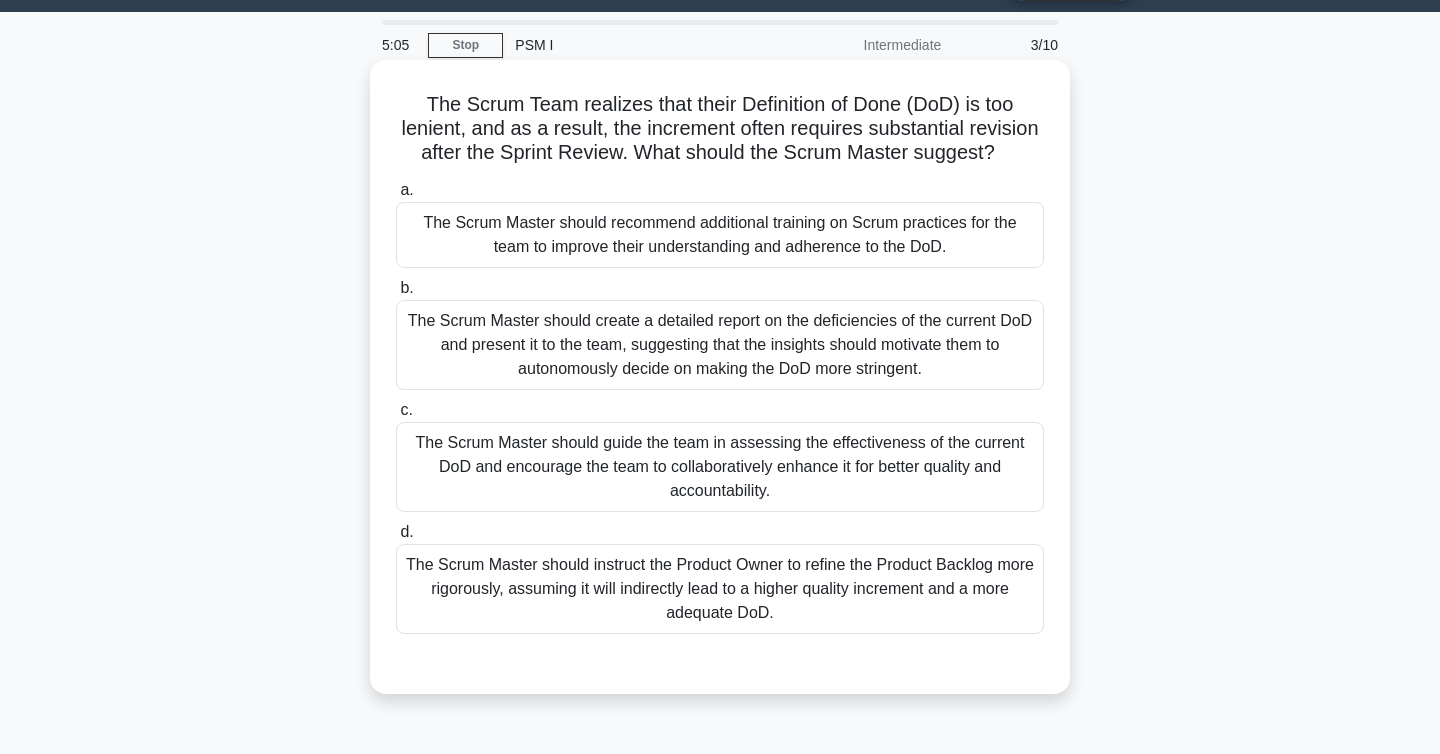 click on "c.
The Scrum Master should guide the team in assessing the effectiveness of the current DoD and encourage the team to collaboratively enhance it for better quality and accountability." at bounding box center [720, 455] 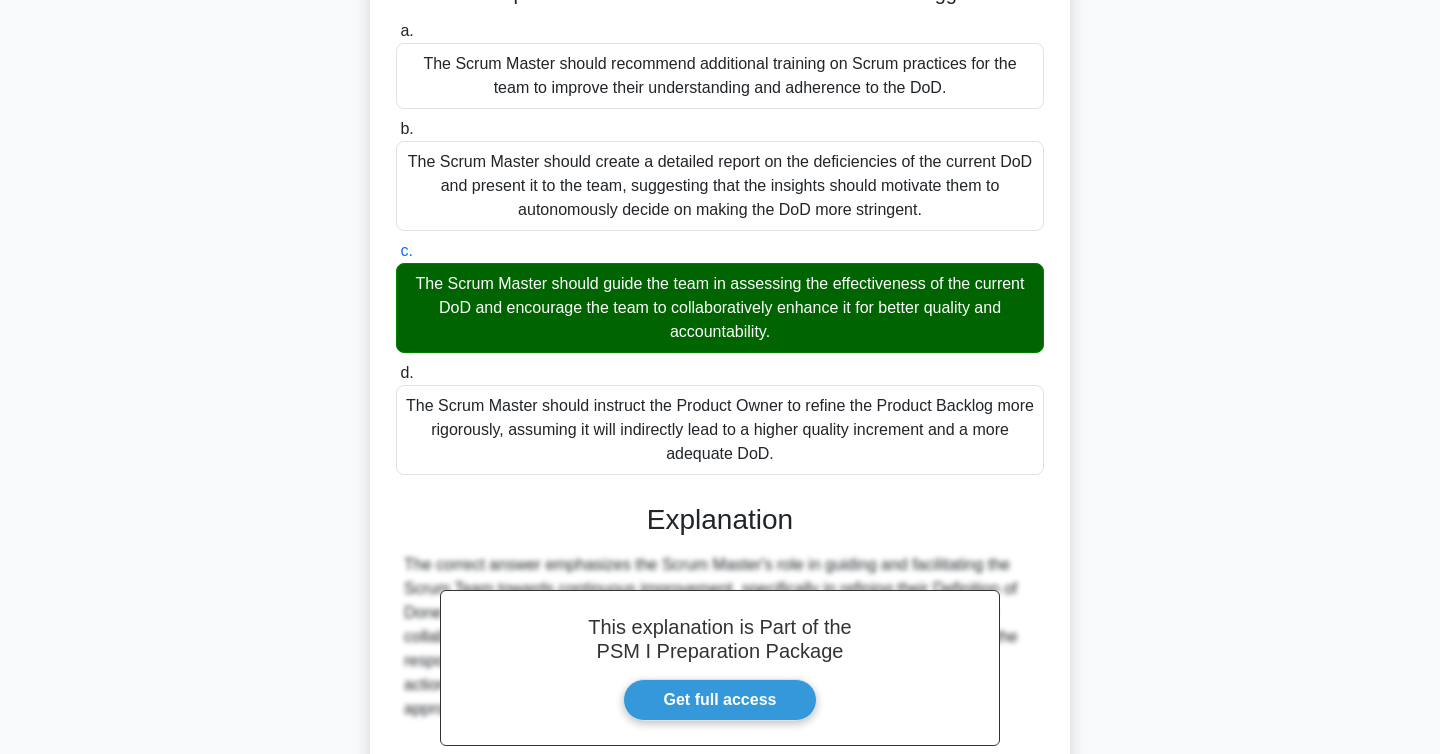 scroll, scrollTop: 342, scrollLeft: 0, axis: vertical 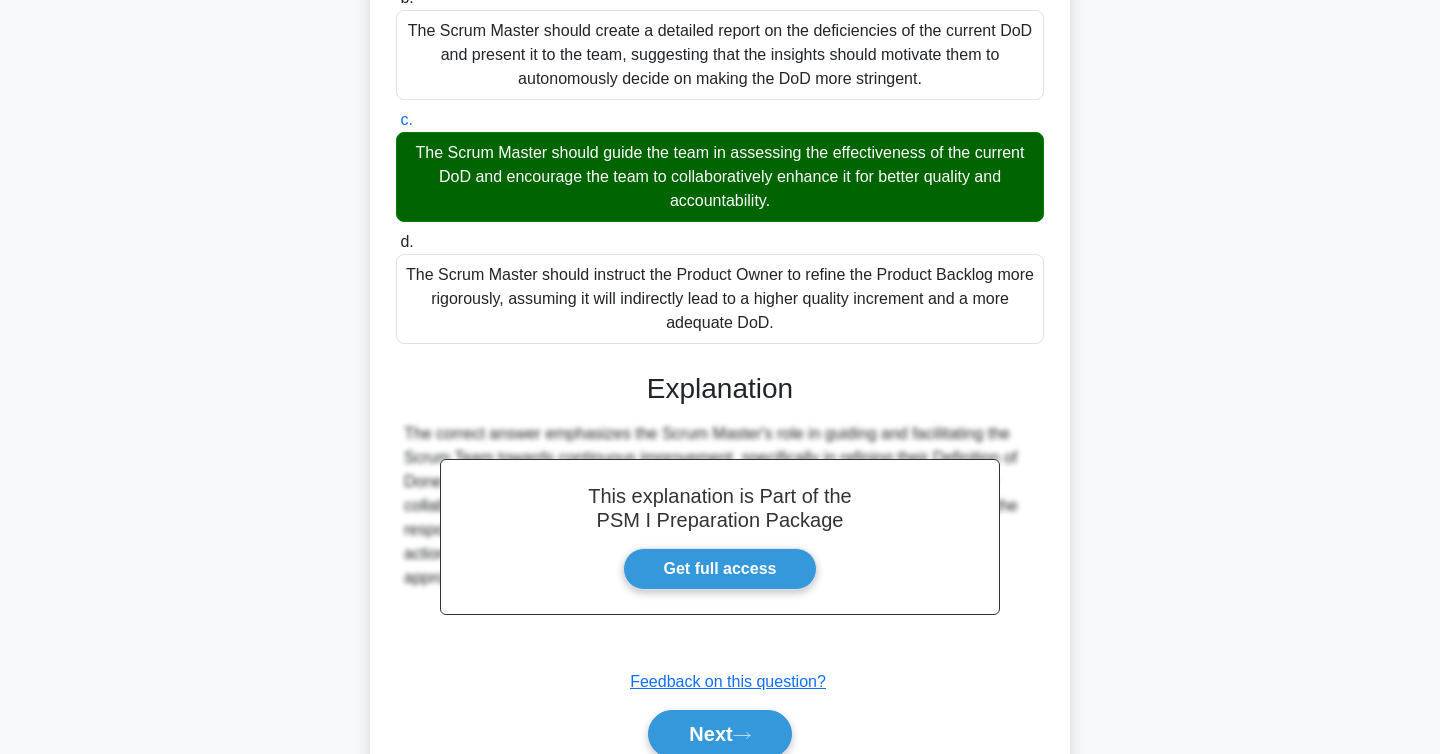 click on "Submit feedback
Feedback on this question?" at bounding box center (728, 682) 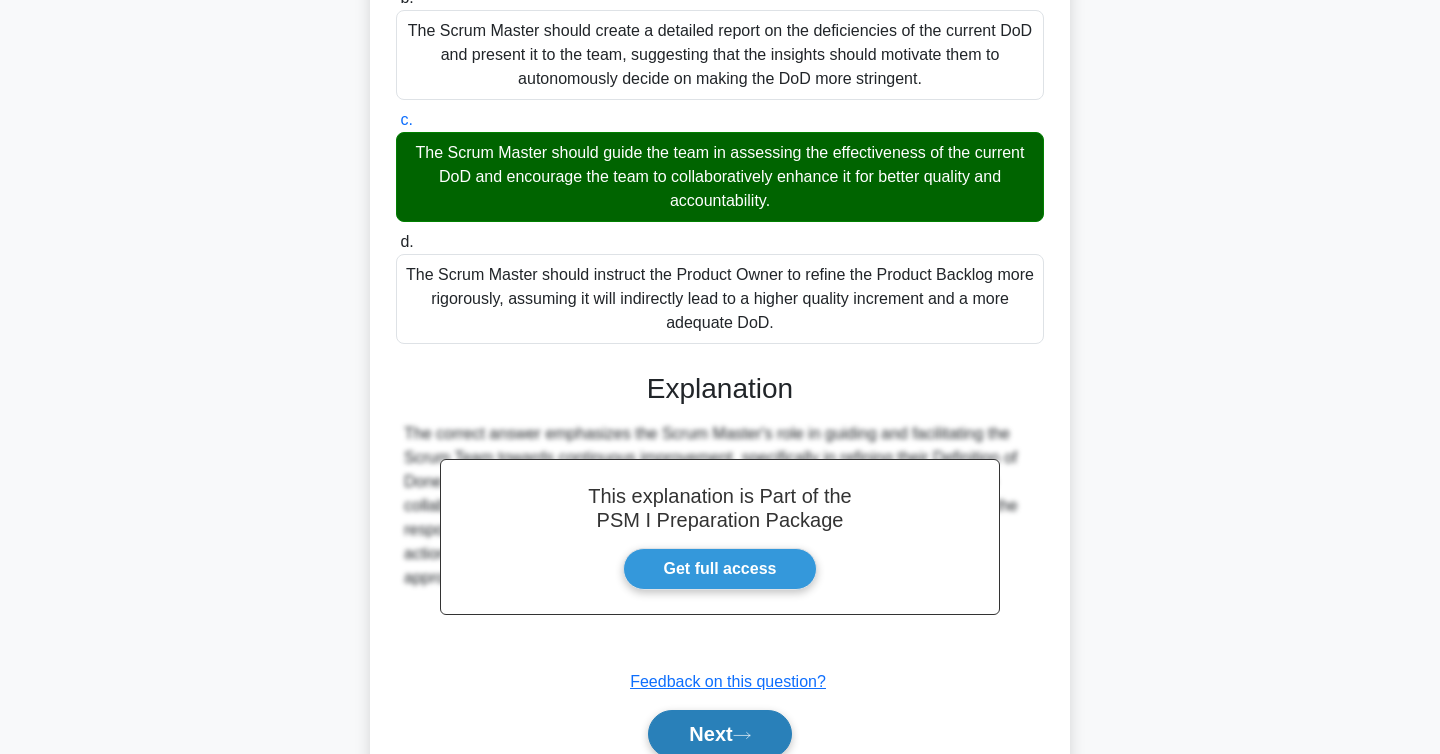 click on "Next" at bounding box center [719, 734] 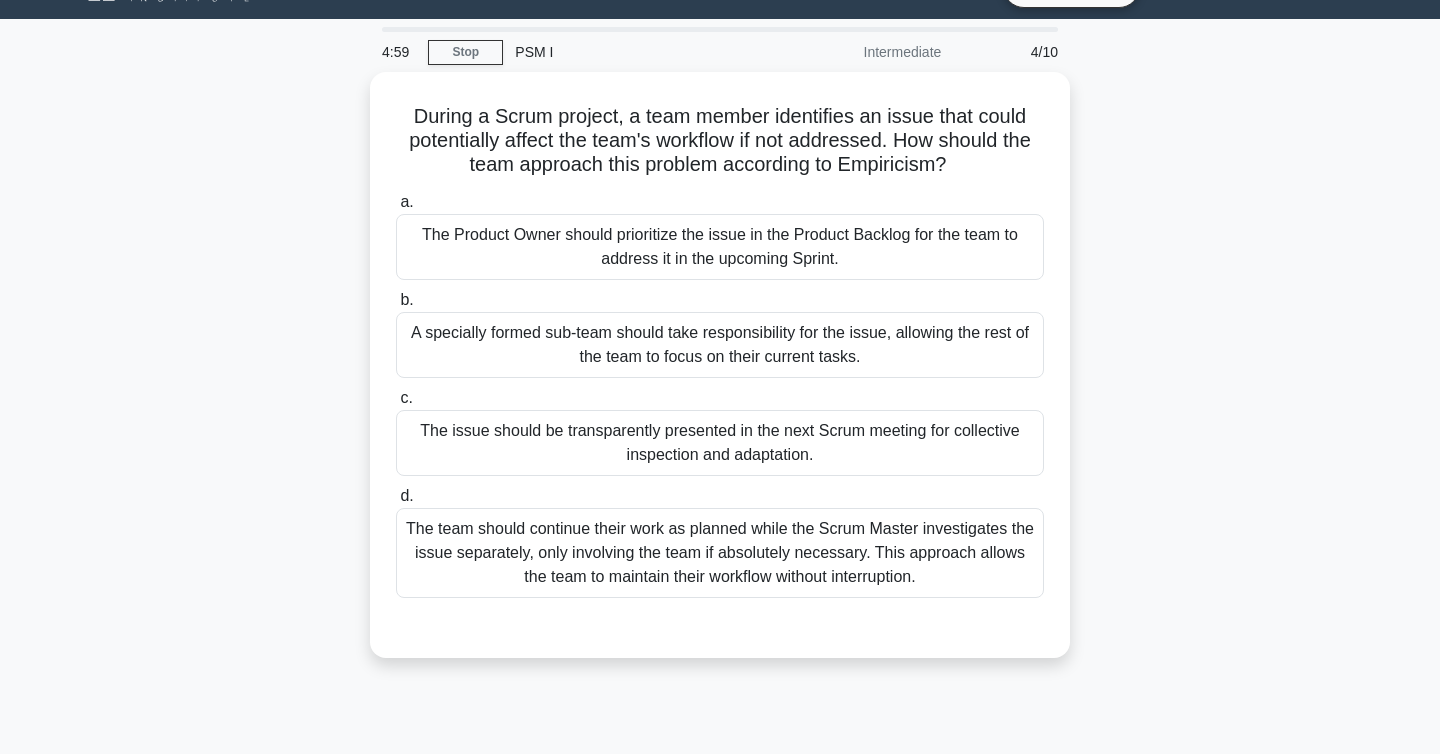 scroll, scrollTop: 50, scrollLeft: 0, axis: vertical 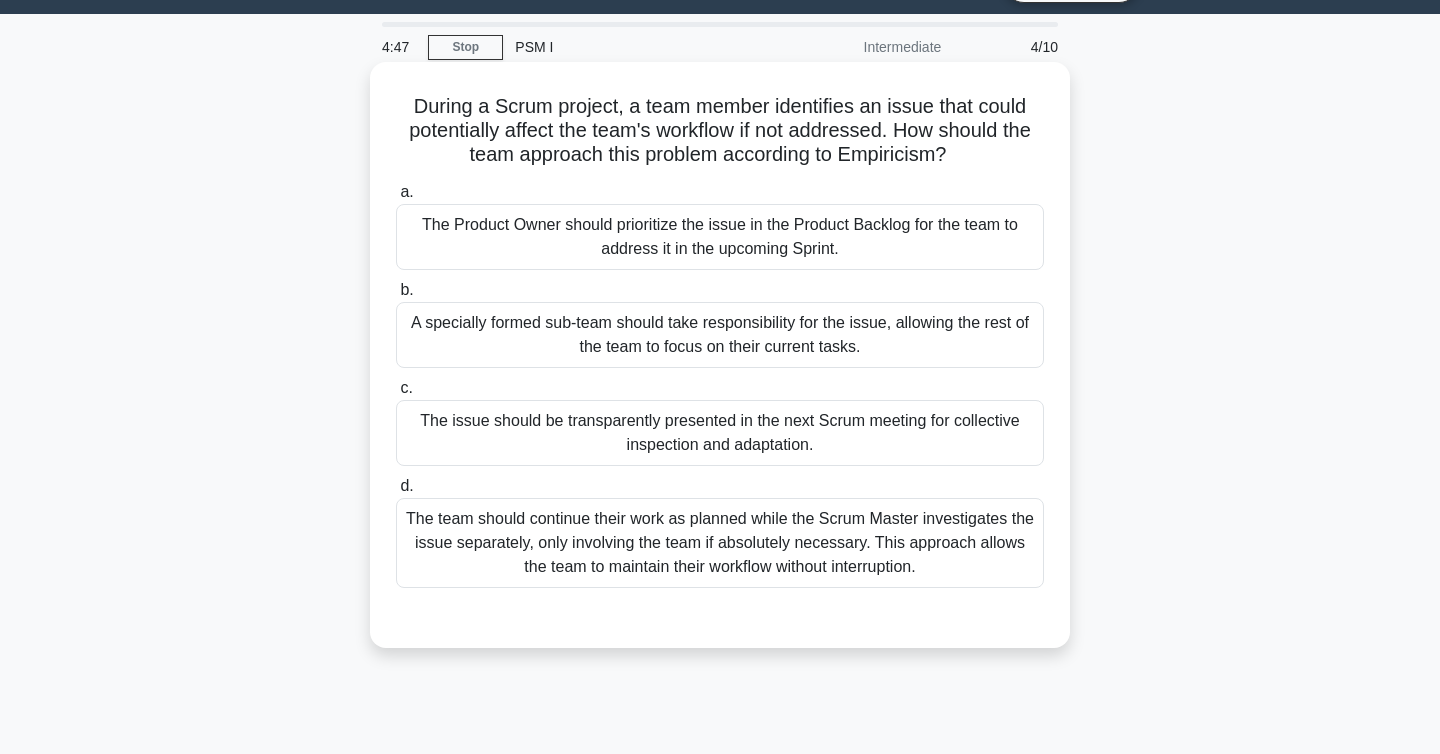 click on "The team should continue their work as planned while the Scrum Master investigates the issue separately, only involving the team if absolutely necessary. This approach allows the team to maintain their workflow without interruption." at bounding box center (720, 543) 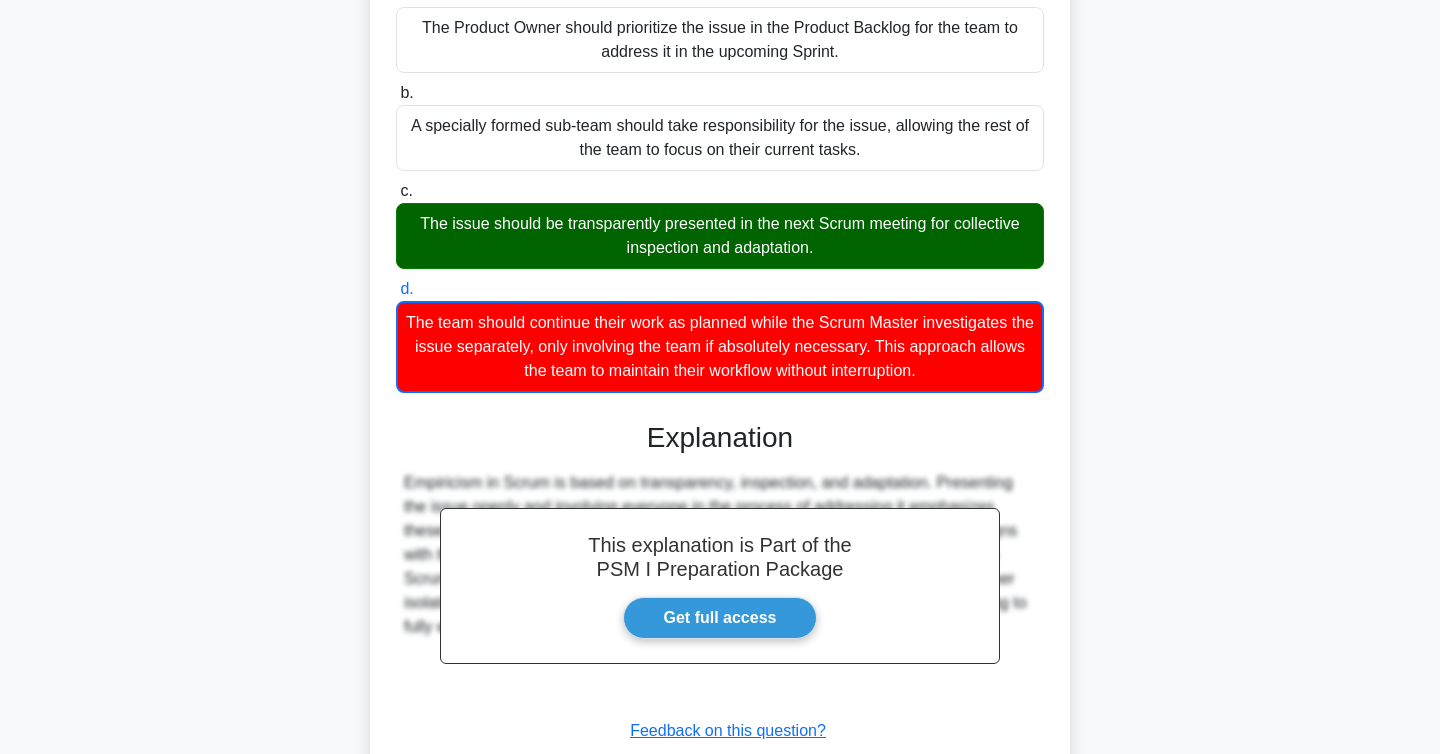 scroll, scrollTop: 385, scrollLeft: 0, axis: vertical 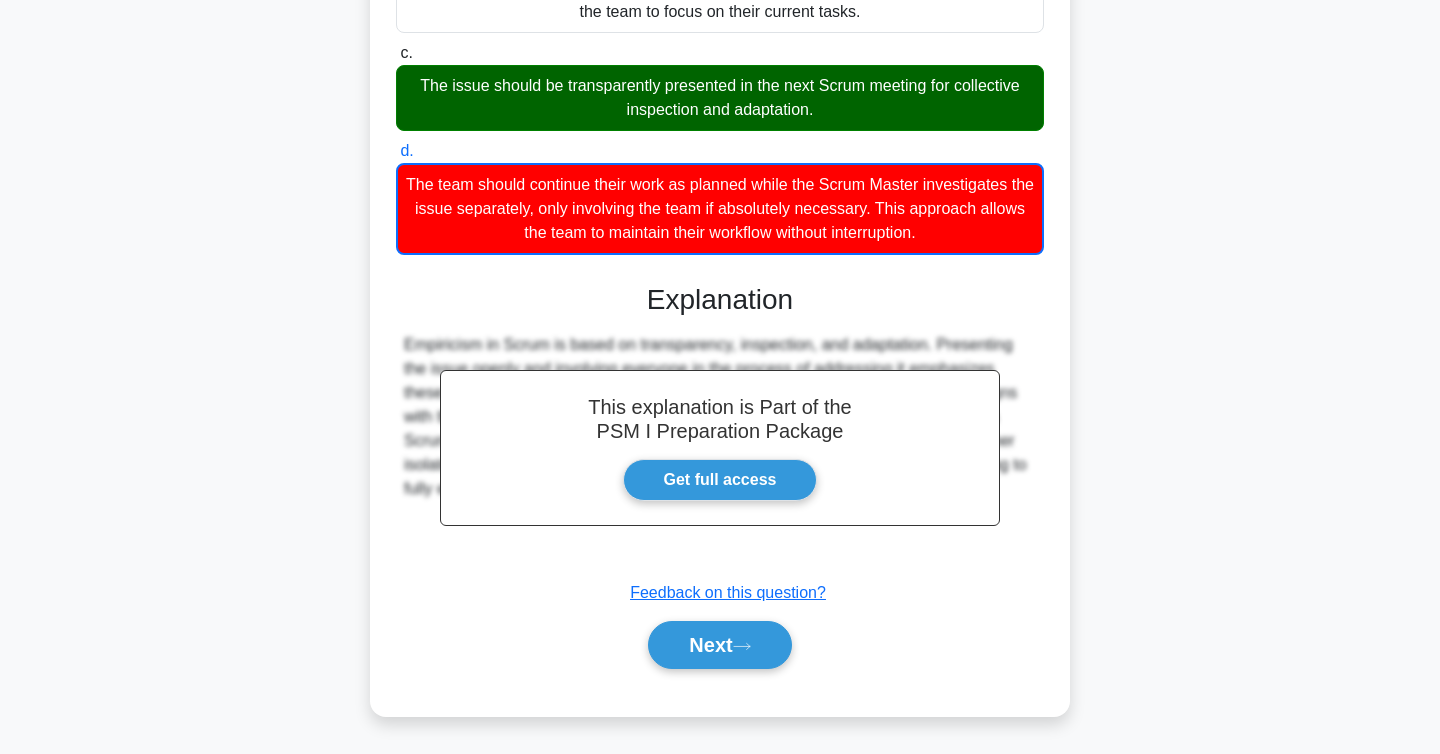 click on "Next" at bounding box center (720, 645) 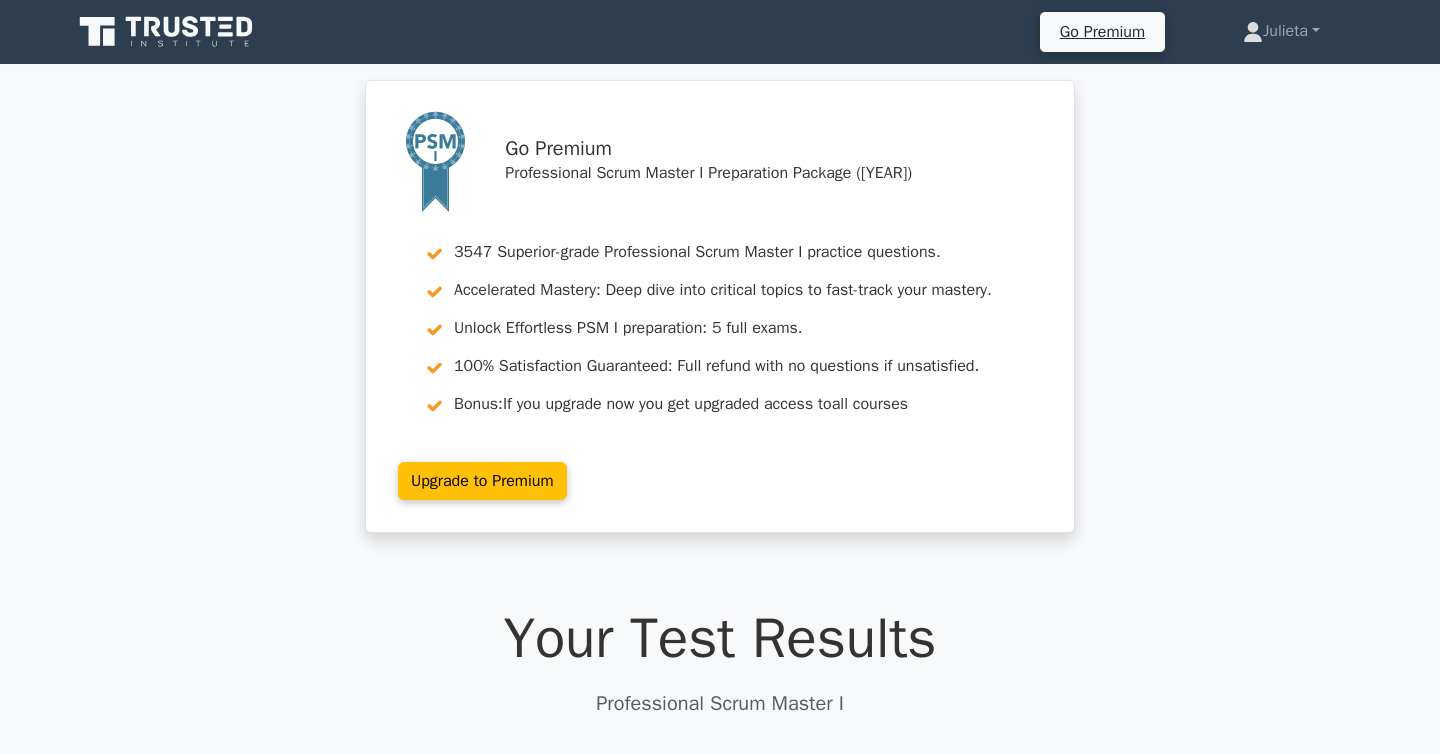 scroll, scrollTop: 0, scrollLeft: 0, axis: both 